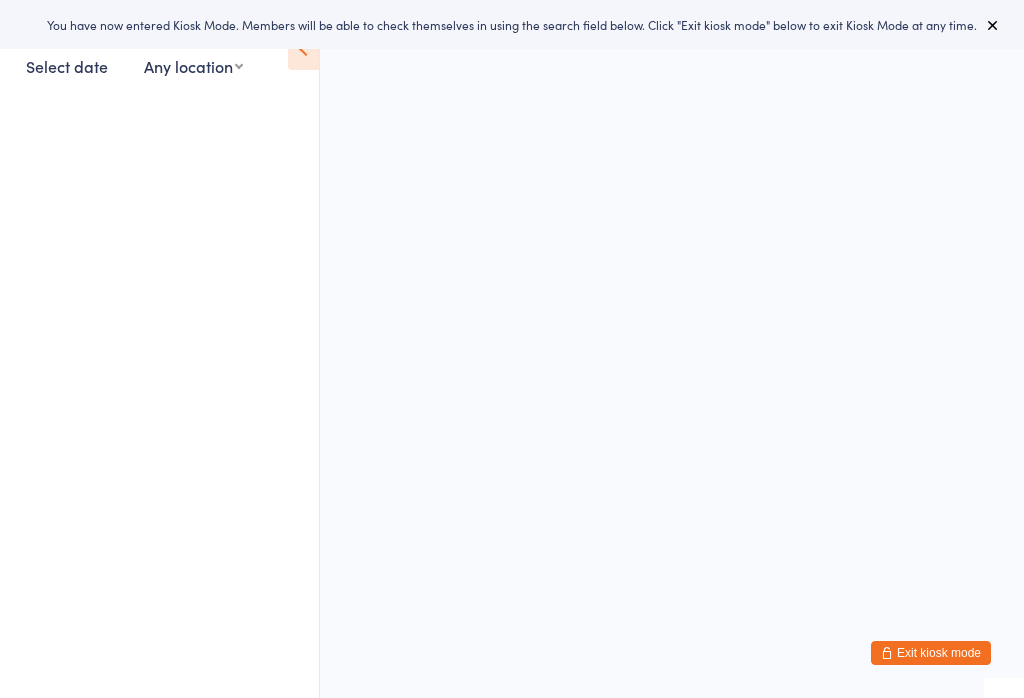 scroll, scrollTop: 0, scrollLeft: 0, axis: both 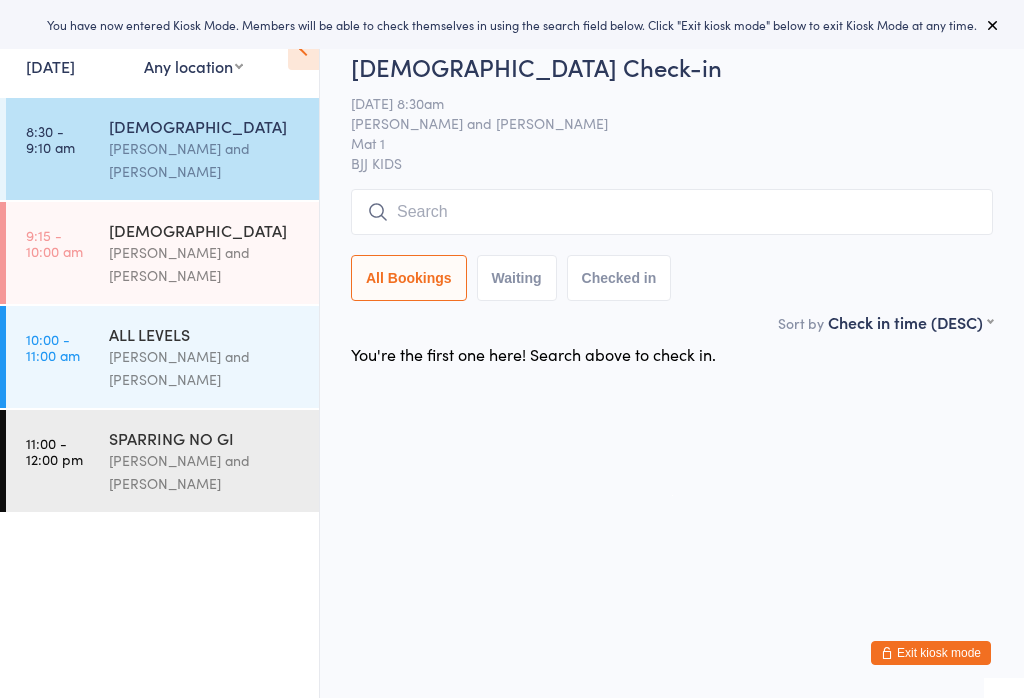 click at bounding box center [672, 212] 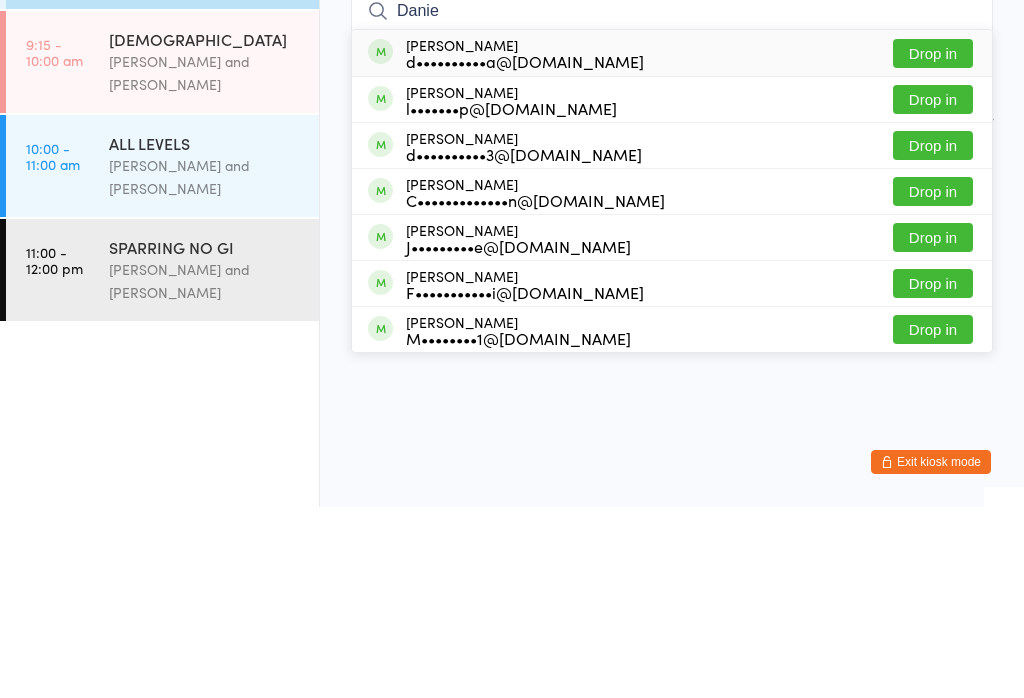 type on "Danie" 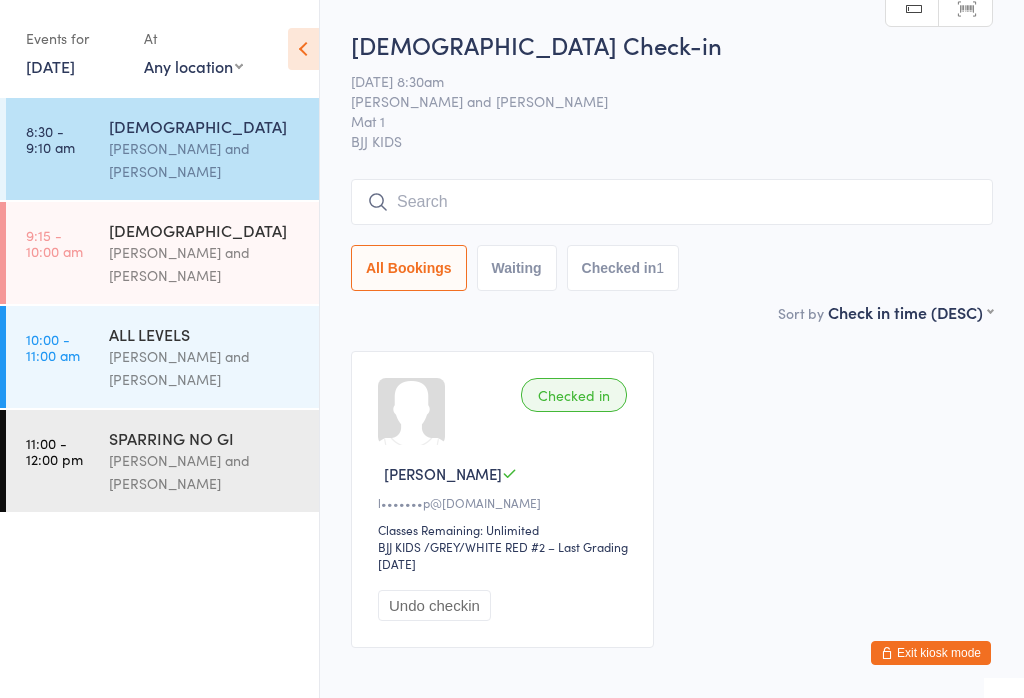 scroll, scrollTop: 1, scrollLeft: 0, axis: vertical 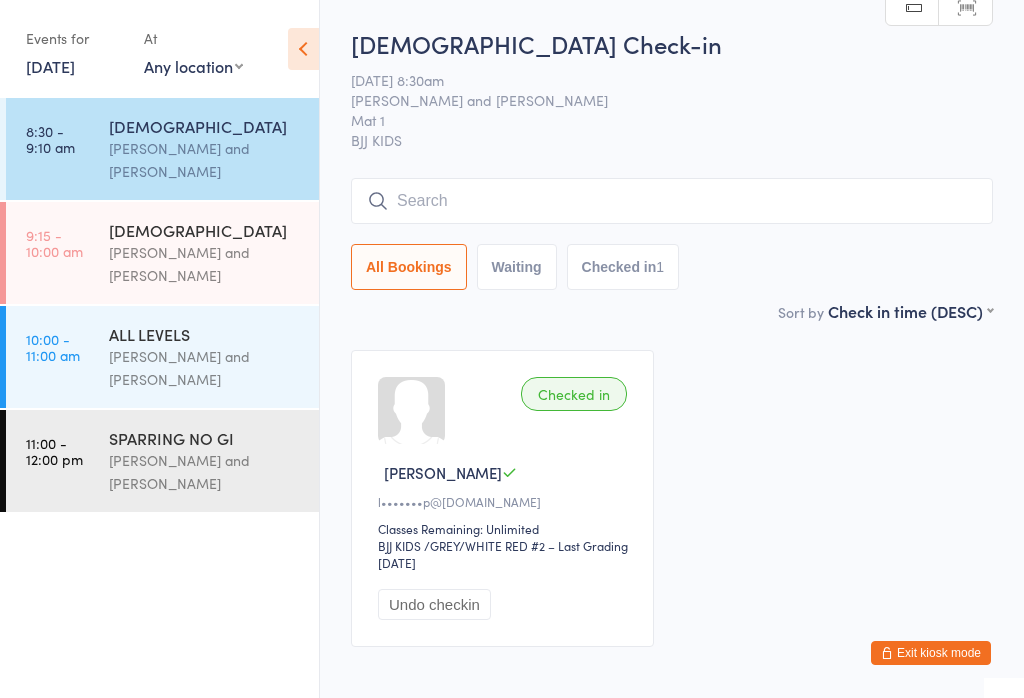 click at bounding box center (672, 201) 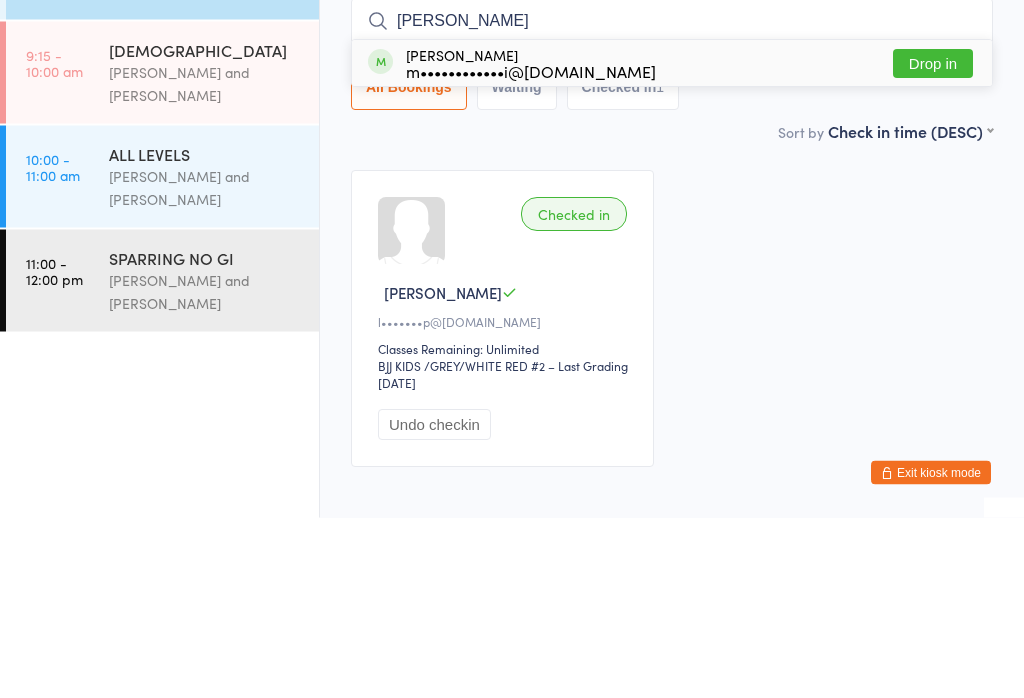 type on "Leo" 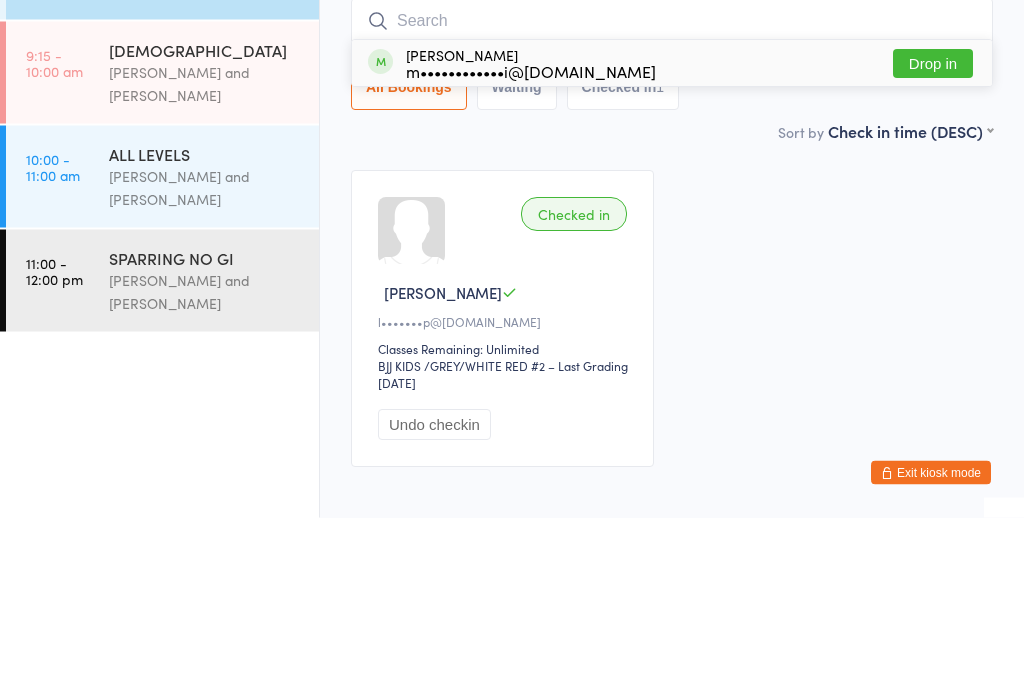 scroll, scrollTop: 116, scrollLeft: 0, axis: vertical 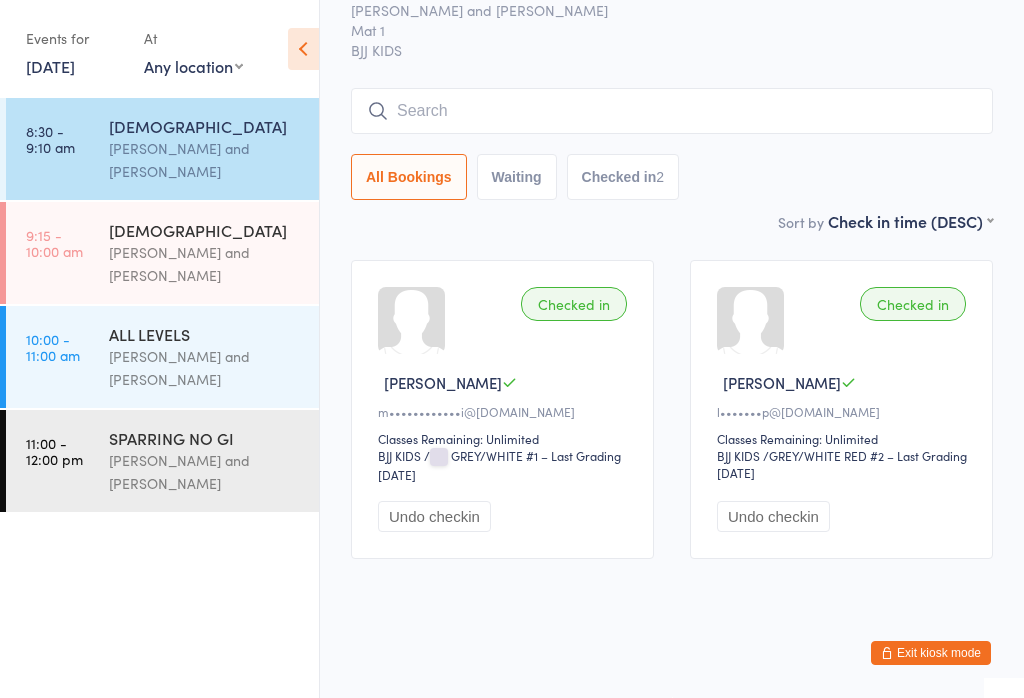 click at bounding box center (672, 111) 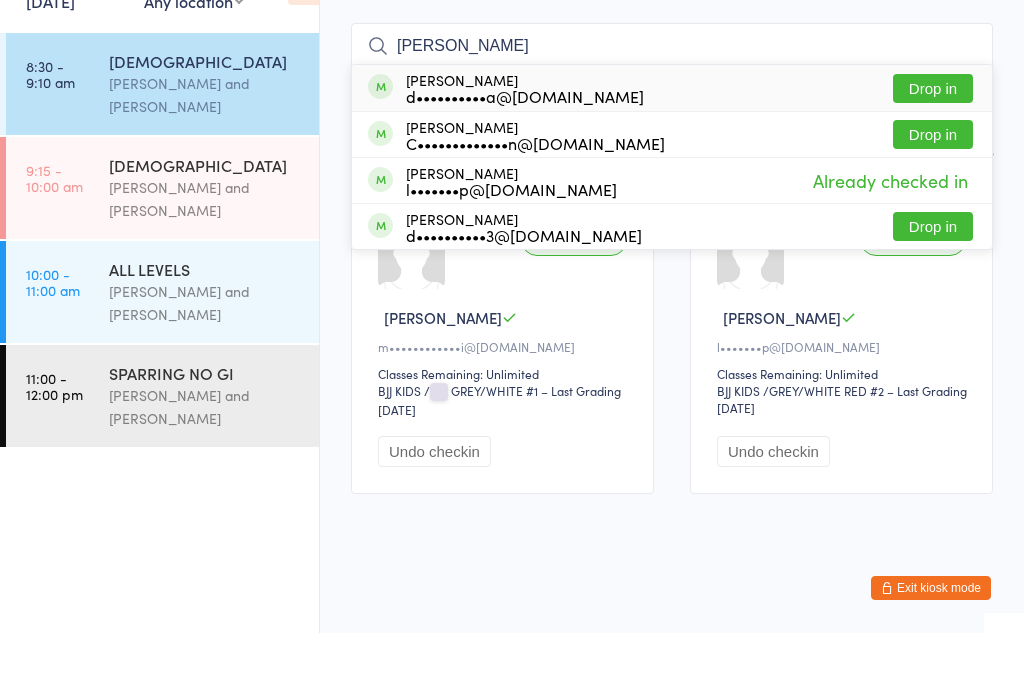 type on "Daniel ko" 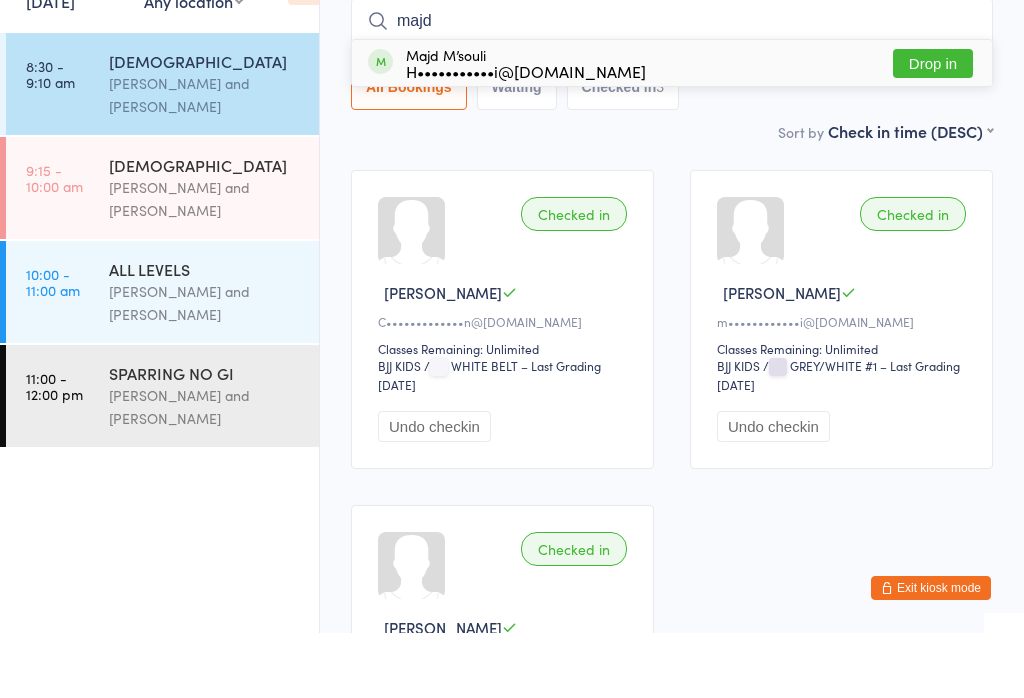 type on "majd" 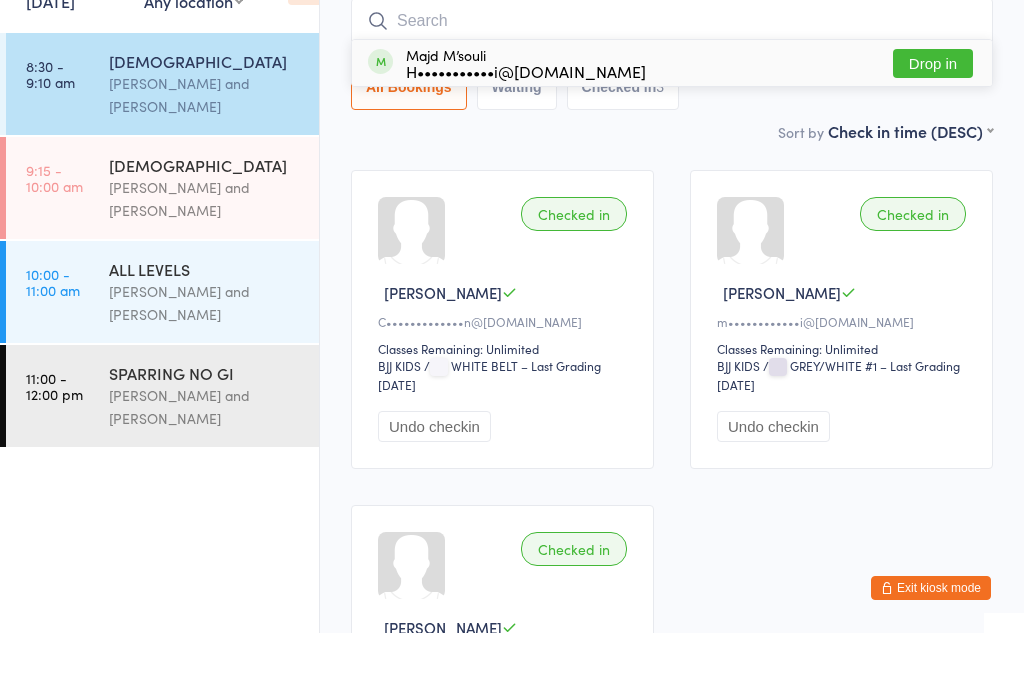 scroll, scrollTop: 181, scrollLeft: 0, axis: vertical 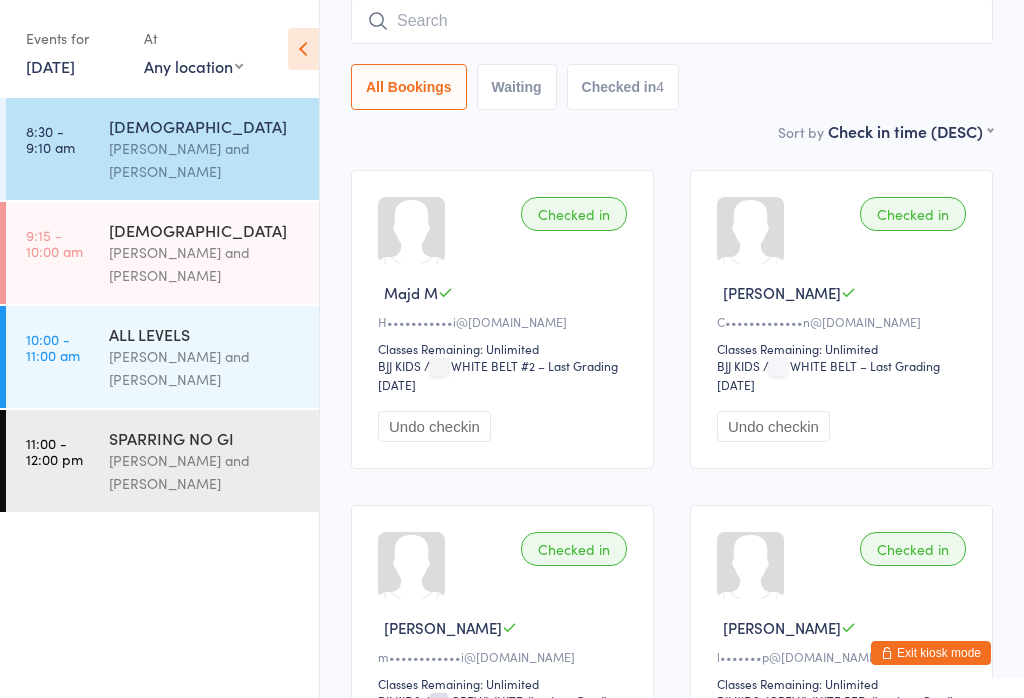 click at bounding box center [672, 21] 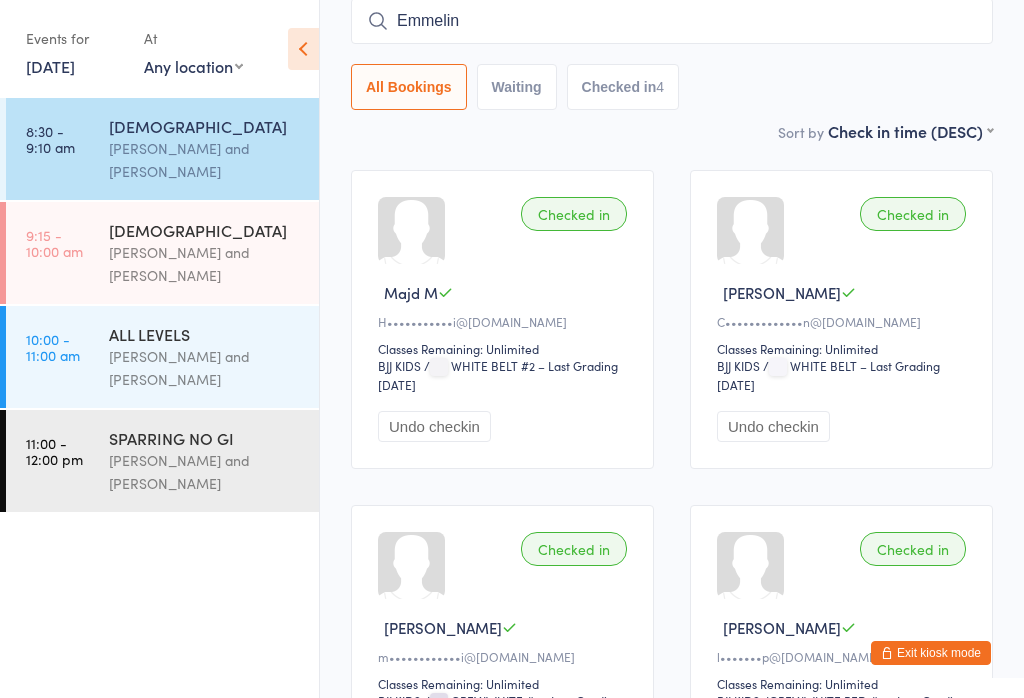 type on "Emmeline" 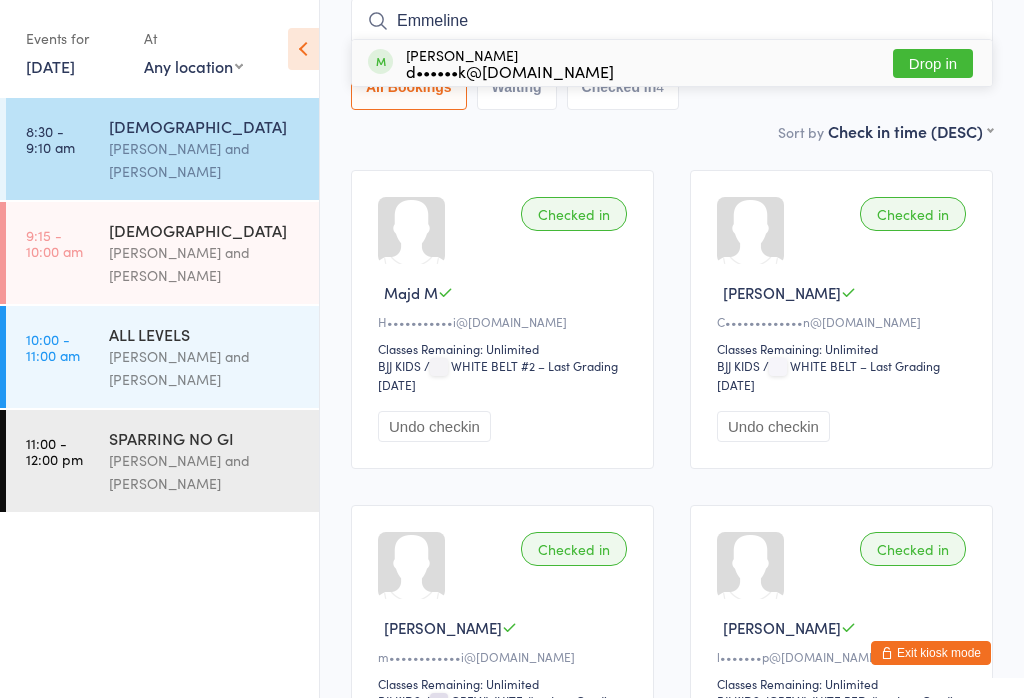 type 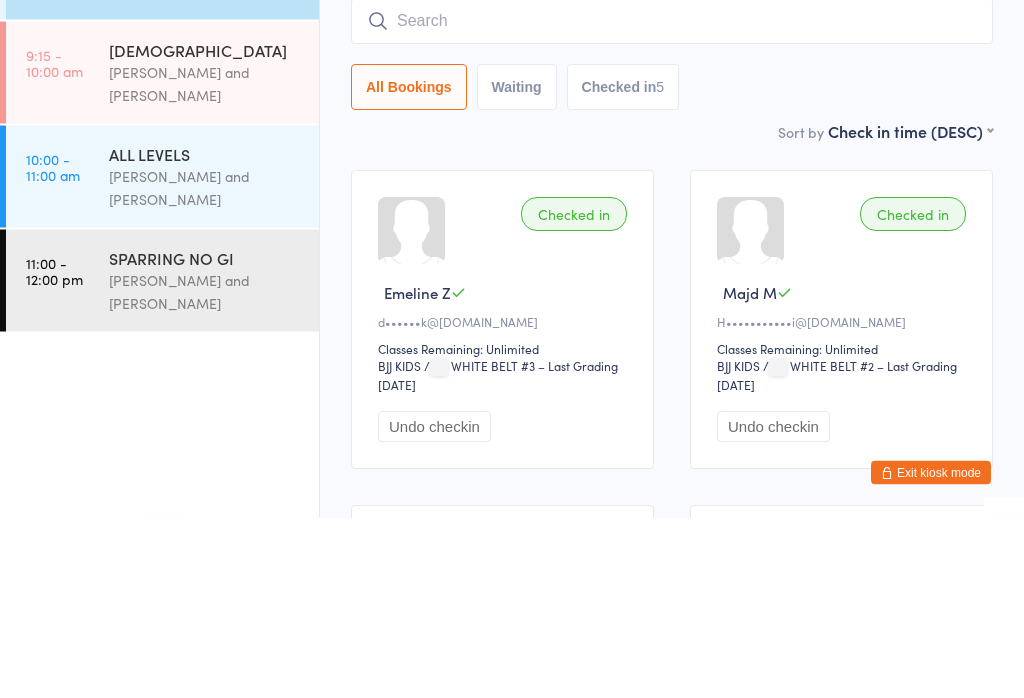 scroll, scrollTop: 0, scrollLeft: 0, axis: both 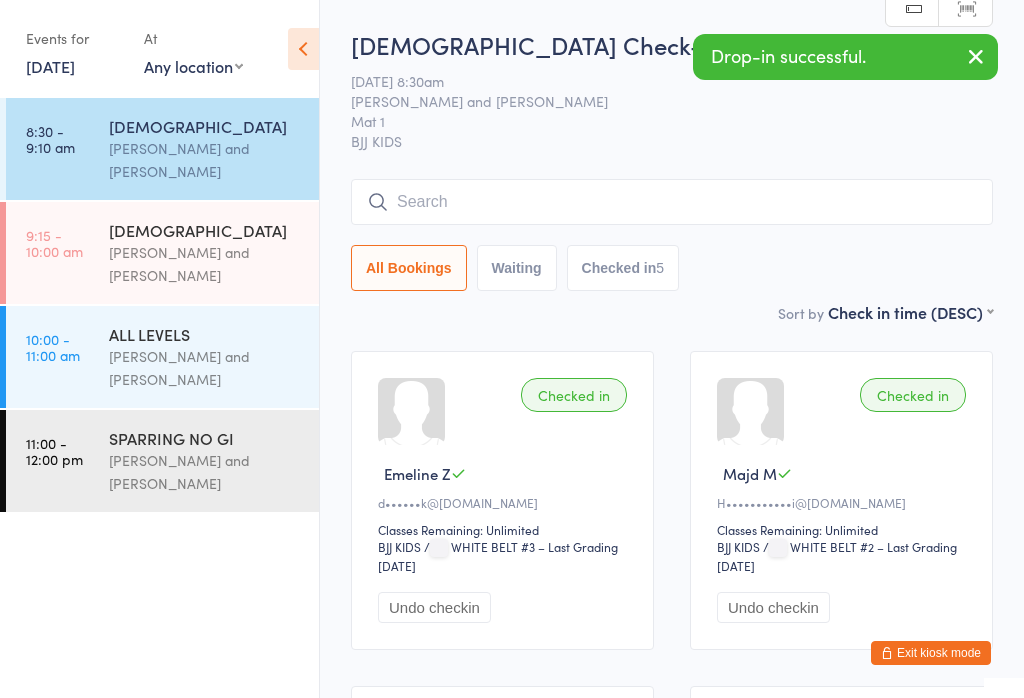 click on "9:15 - 10:00 am" at bounding box center (54, 243) 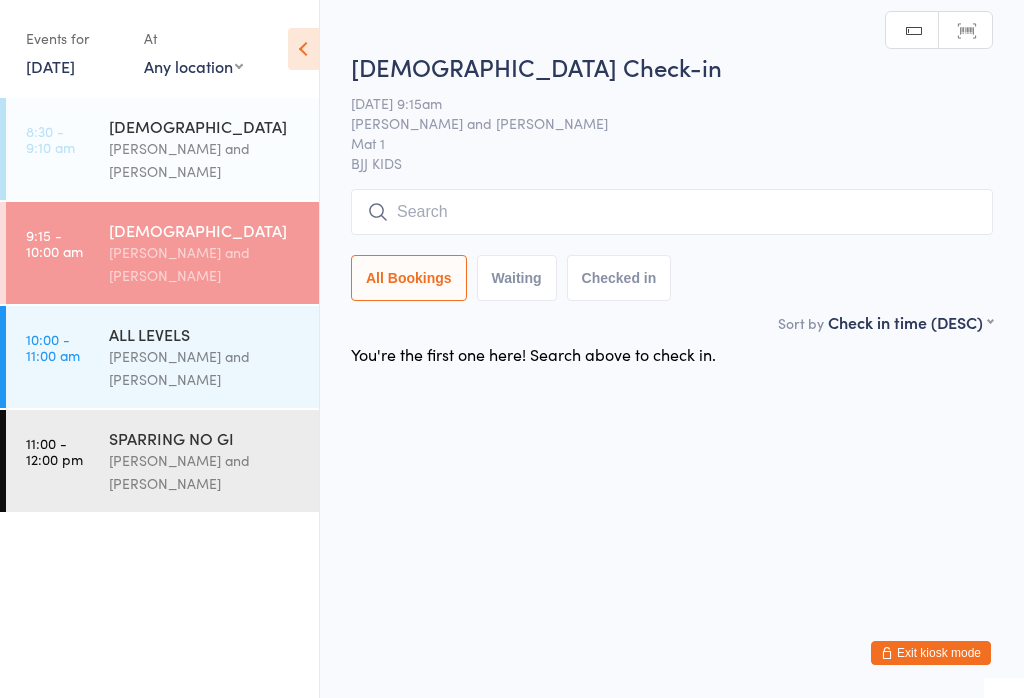 click at bounding box center (672, 212) 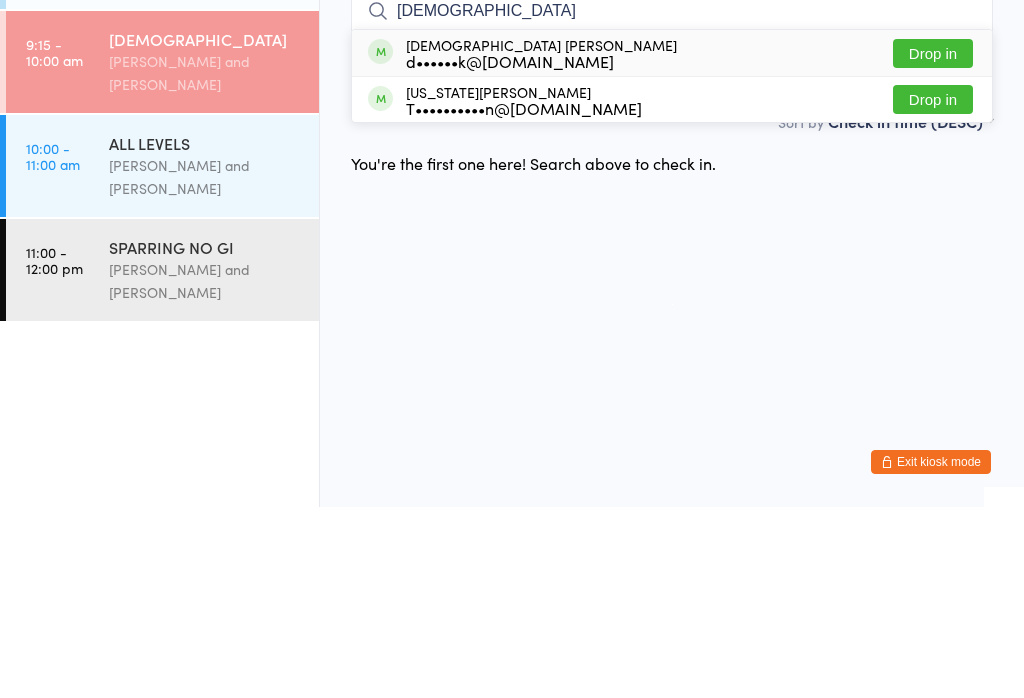 type on "Indianna" 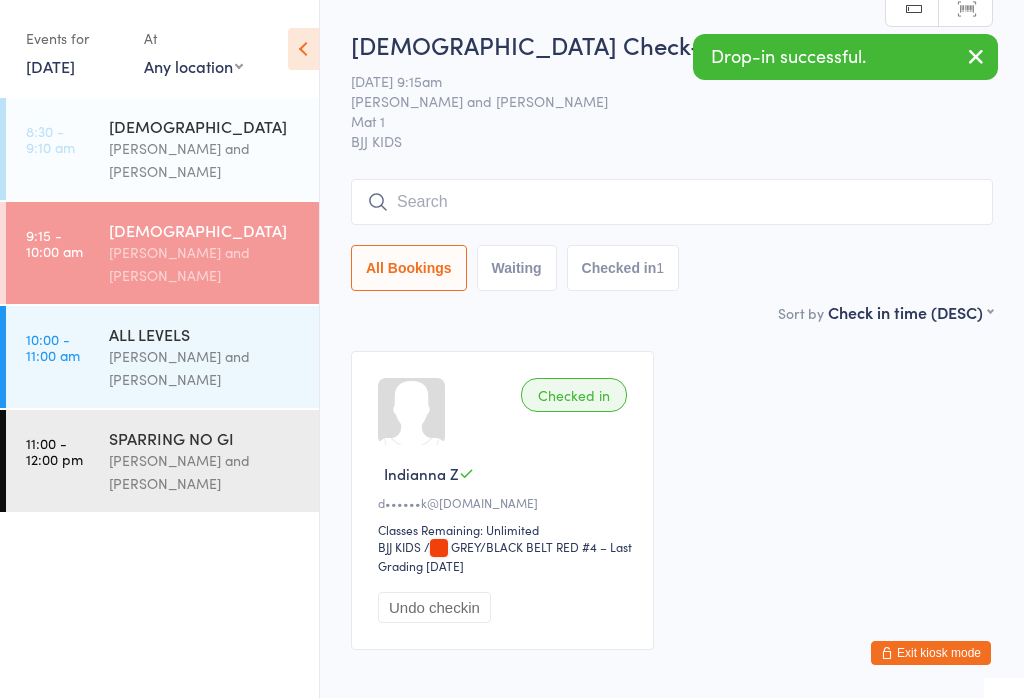 click on "Otamar Barreto and Marcelo Gomide" at bounding box center [205, 160] 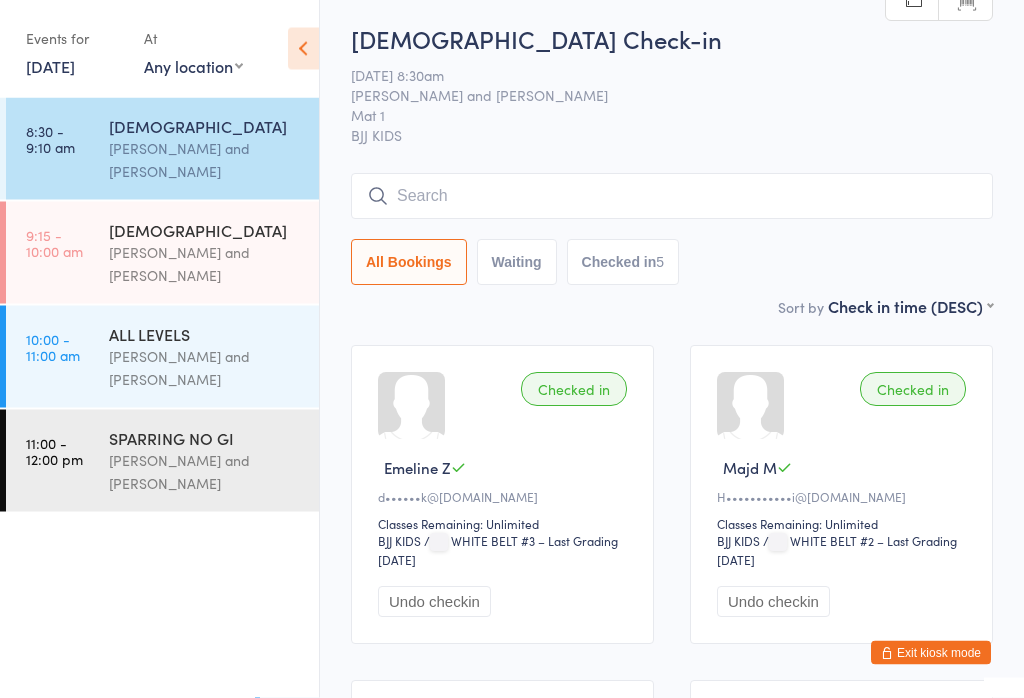 scroll, scrollTop: 0, scrollLeft: 0, axis: both 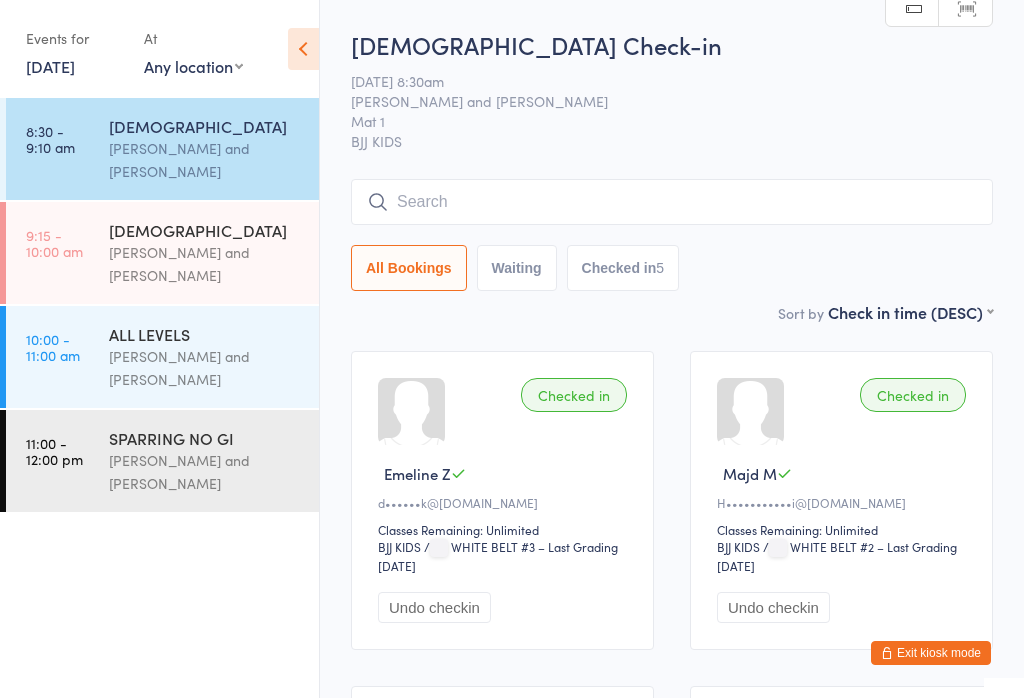 click on "Otamar Barreto and Marcelo Gomide" at bounding box center [205, 264] 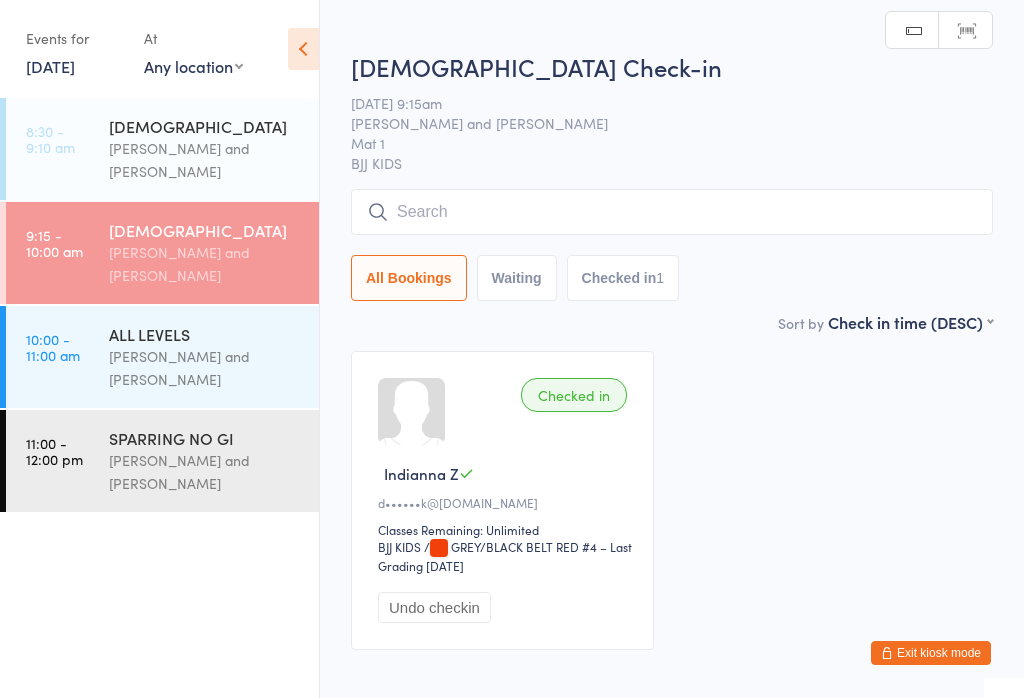 click at bounding box center [672, 212] 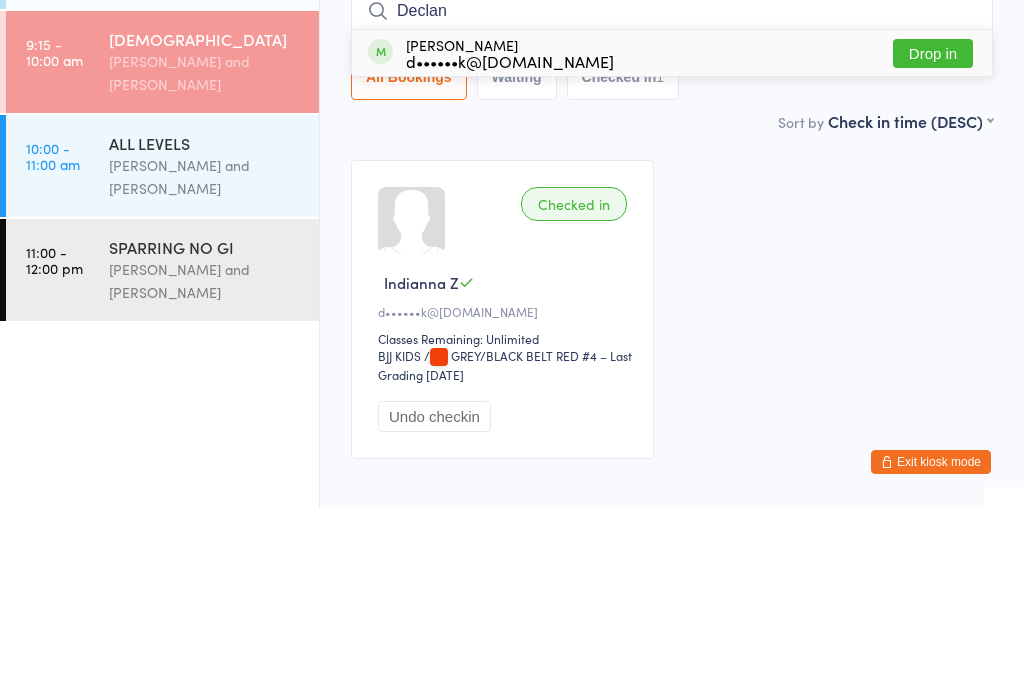 type on "Declan" 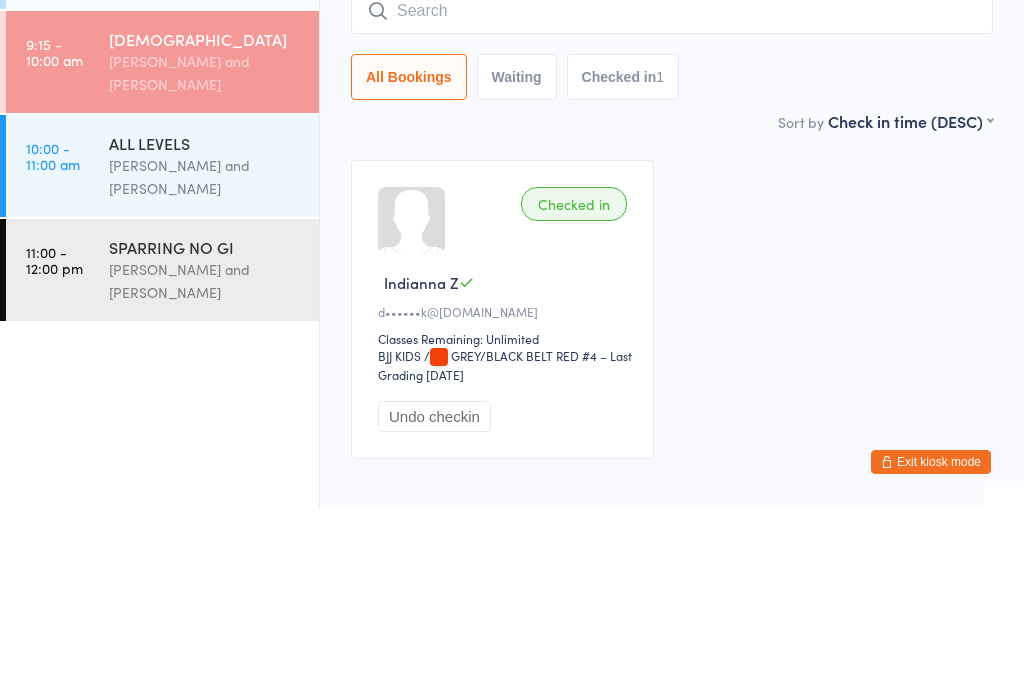 scroll, scrollTop: 117, scrollLeft: 0, axis: vertical 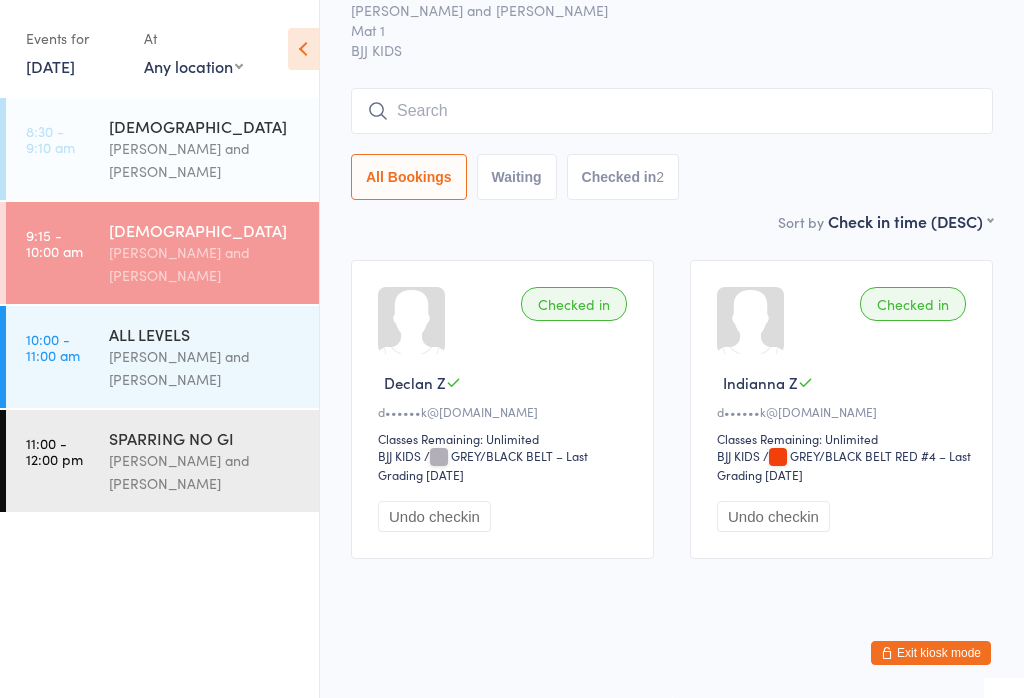 click at bounding box center (672, 111) 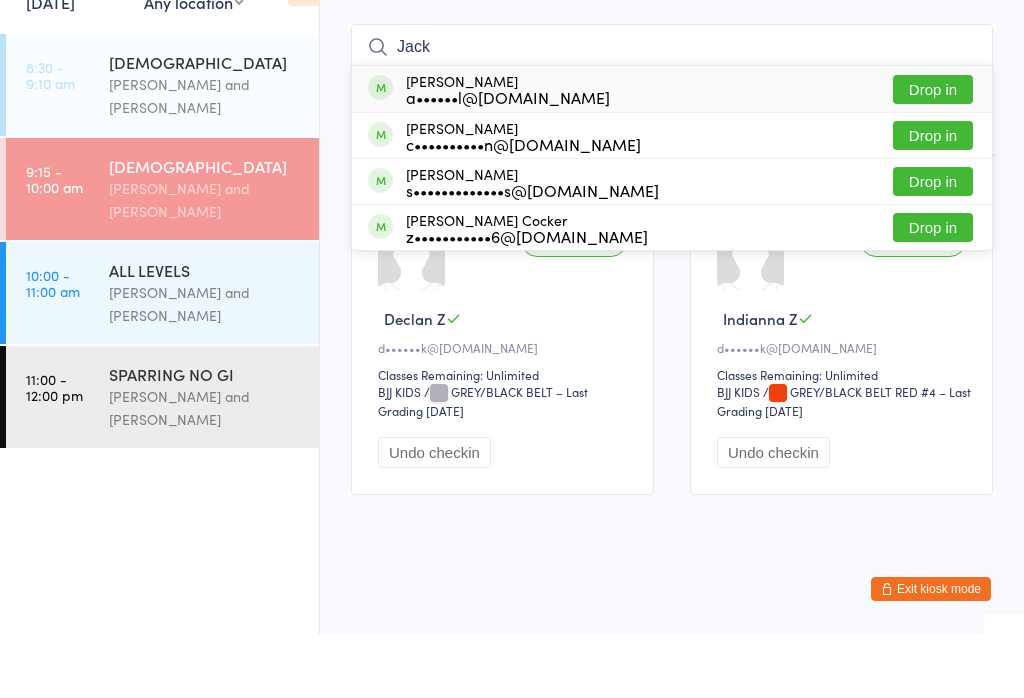type on "Jack" 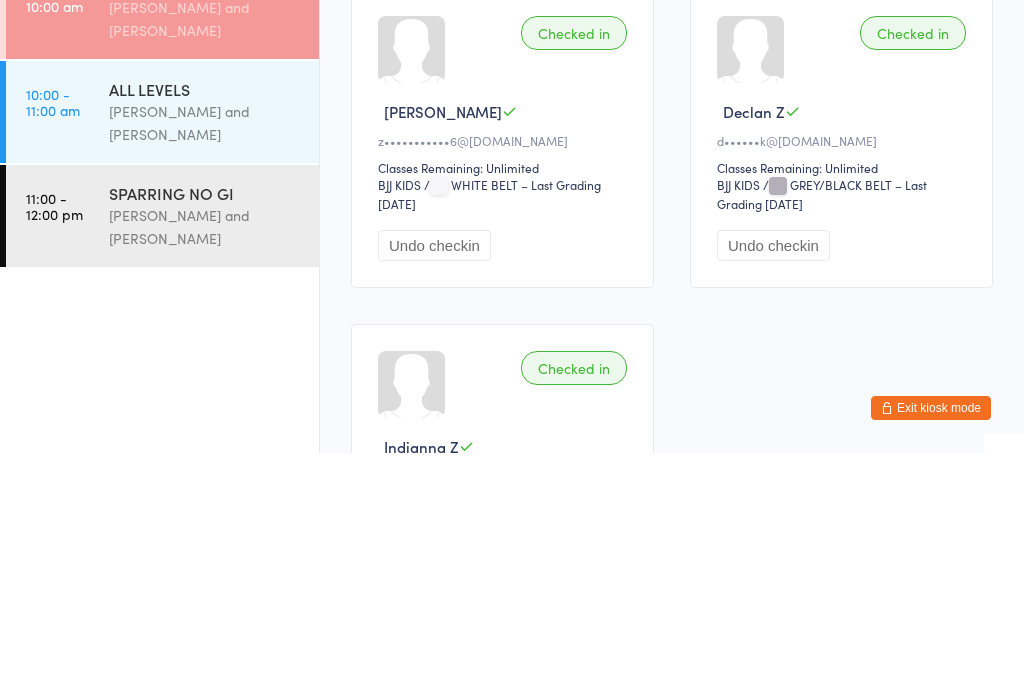 scroll, scrollTop: 44, scrollLeft: 0, axis: vertical 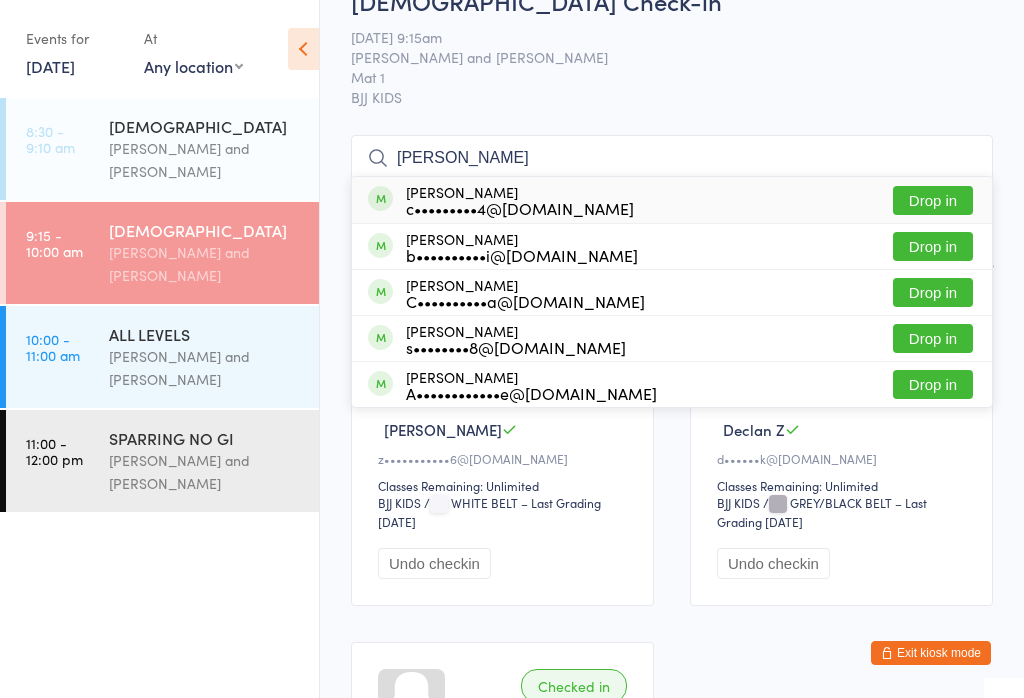 type on "Arthur cass" 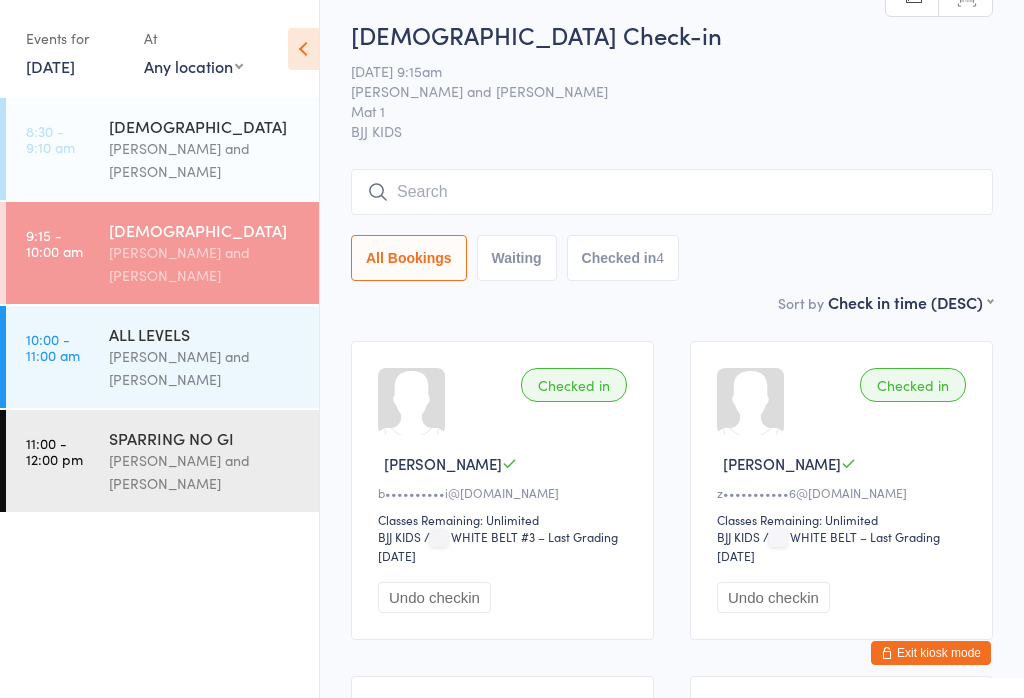 scroll, scrollTop: 9, scrollLeft: 0, axis: vertical 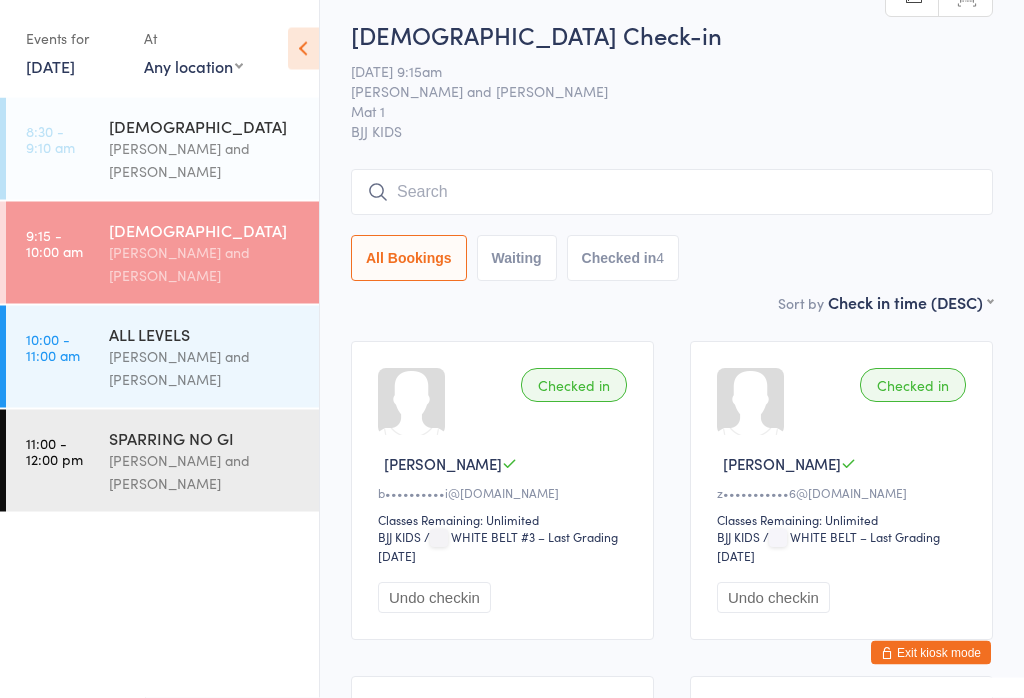 click on "8:30 - 9:10 am" at bounding box center (50, 139) 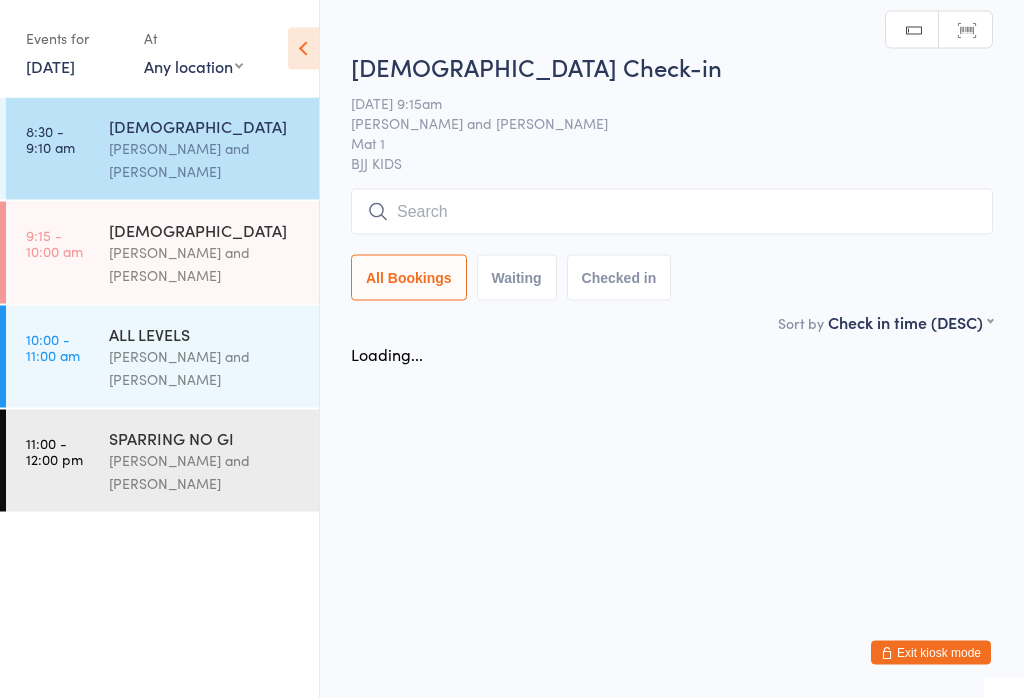 scroll, scrollTop: 0, scrollLeft: 0, axis: both 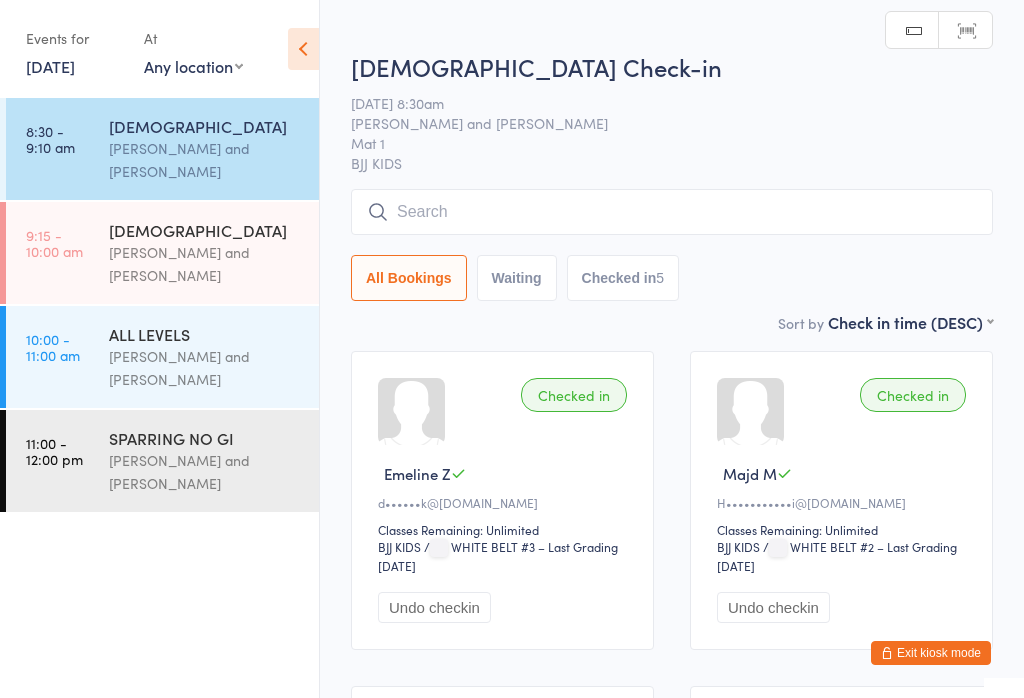 click on "Undo checkin" at bounding box center (434, 607) 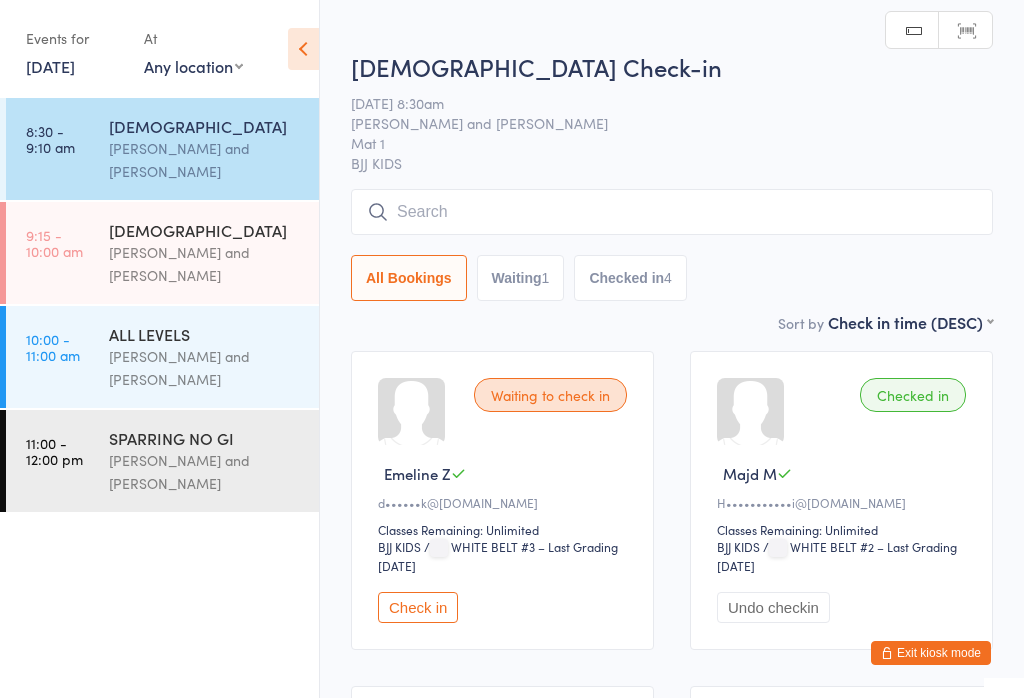 click on "9:15 - 10:00 am 6 - 15 YO Otamar Barreto and Marcelo Gomide" at bounding box center (162, 253) 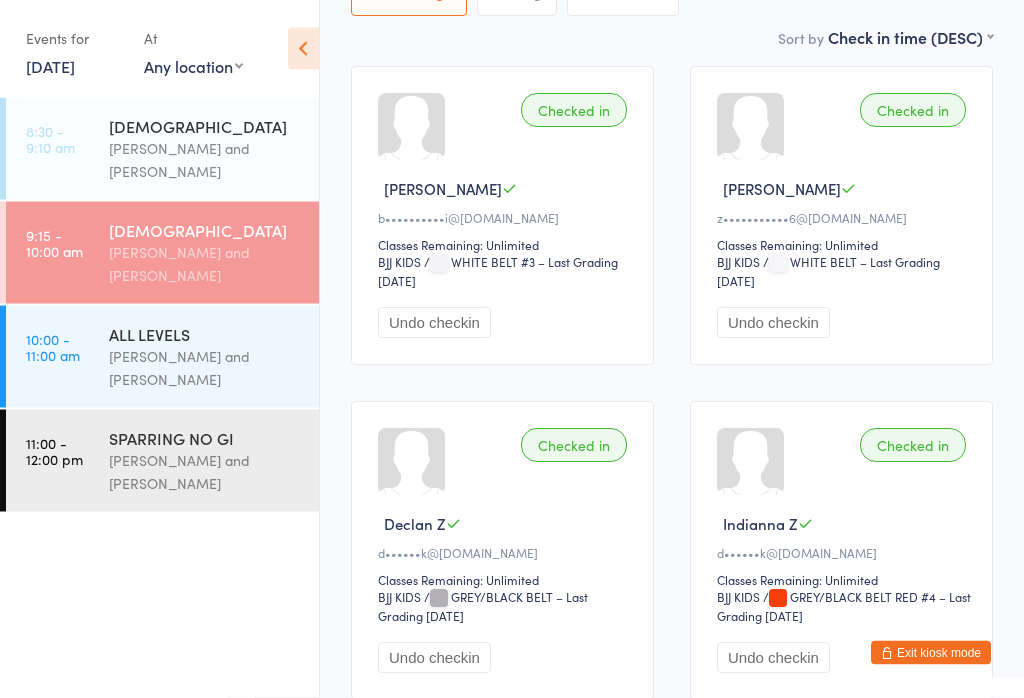 scroll, scrollTop: 286, scrollLeft: 0, axis: vertical 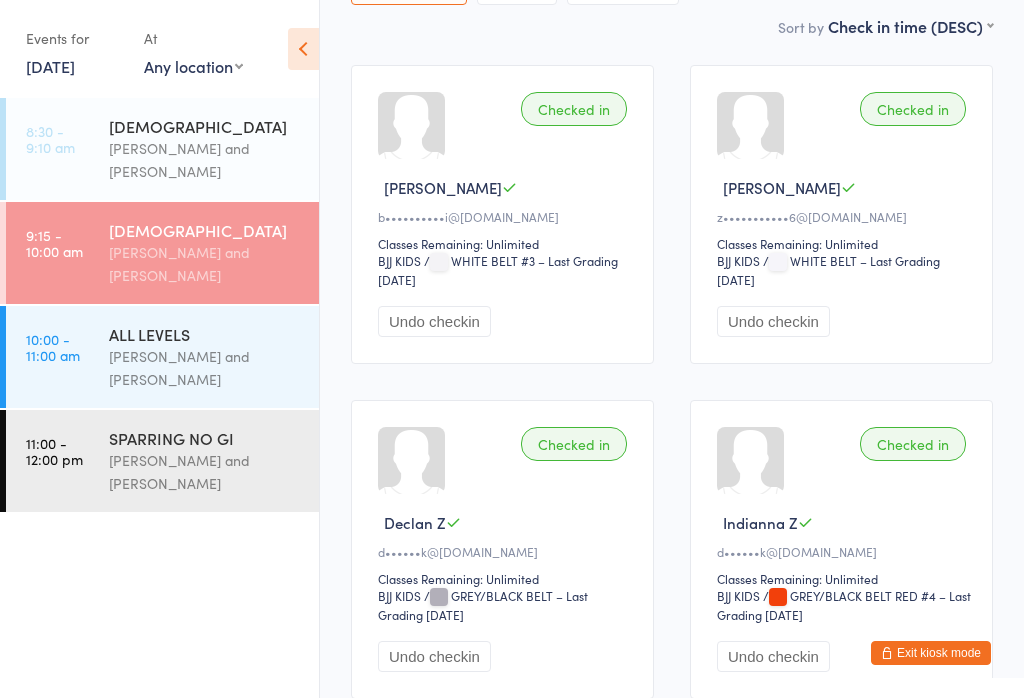 click on "8:30 - 9:10 am 3 - 5 YO Otamar Barreto and Marcelo Gomide" at bounding box center [162, 149] 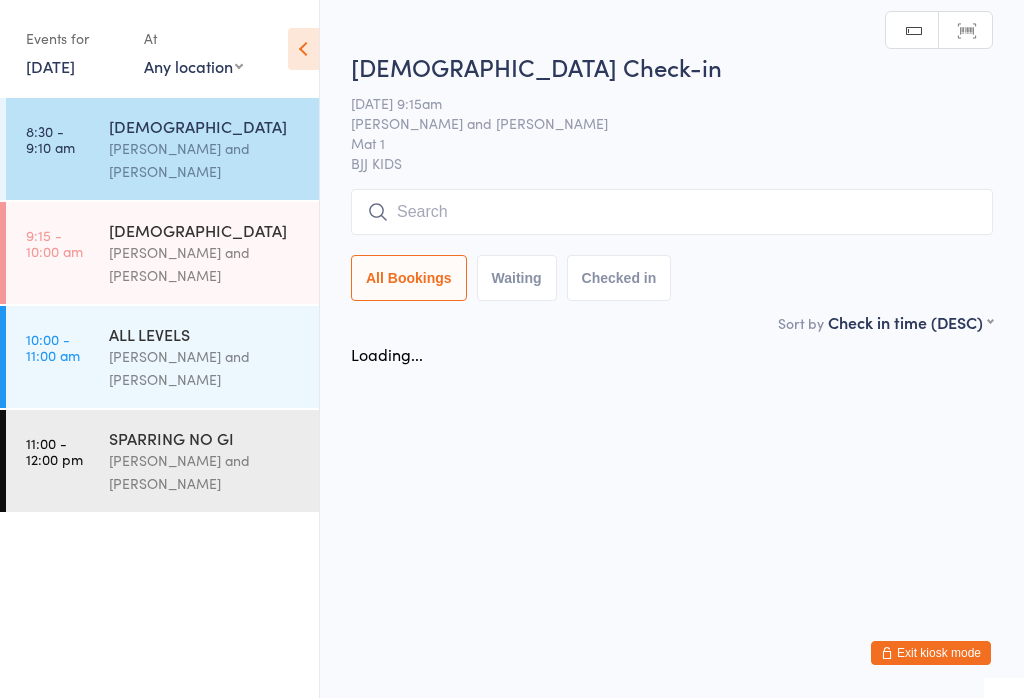 scroll, scrollTop: 0, scrollLeft: 0, axis: both 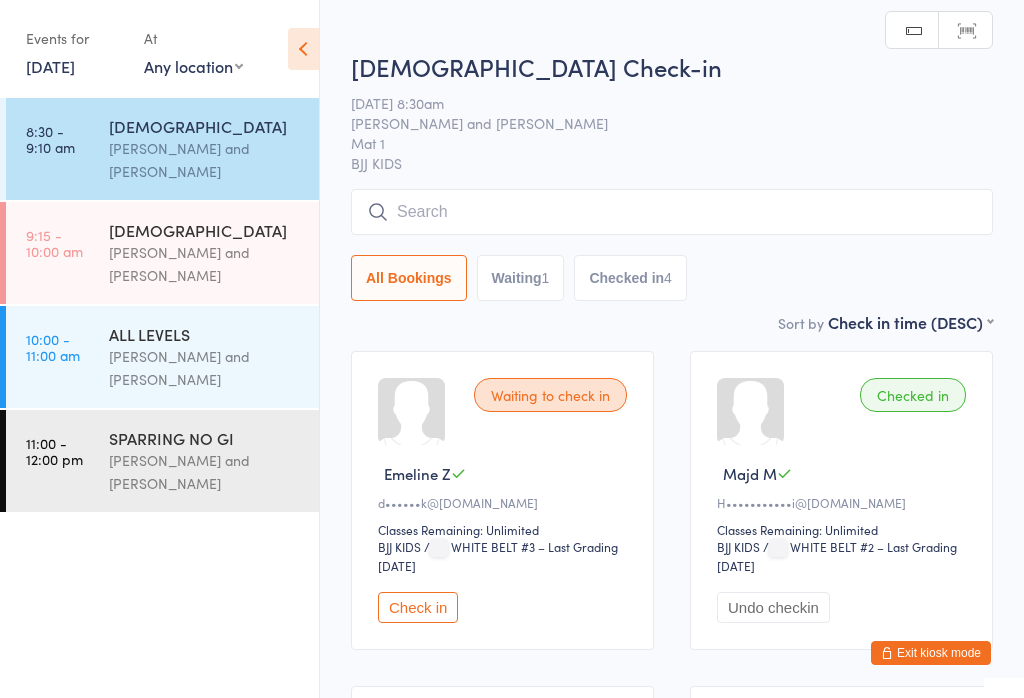 click on "/  WHITE BELT #3 – Last Grading Jun 18, 2025" at bounding box center [498, 556] 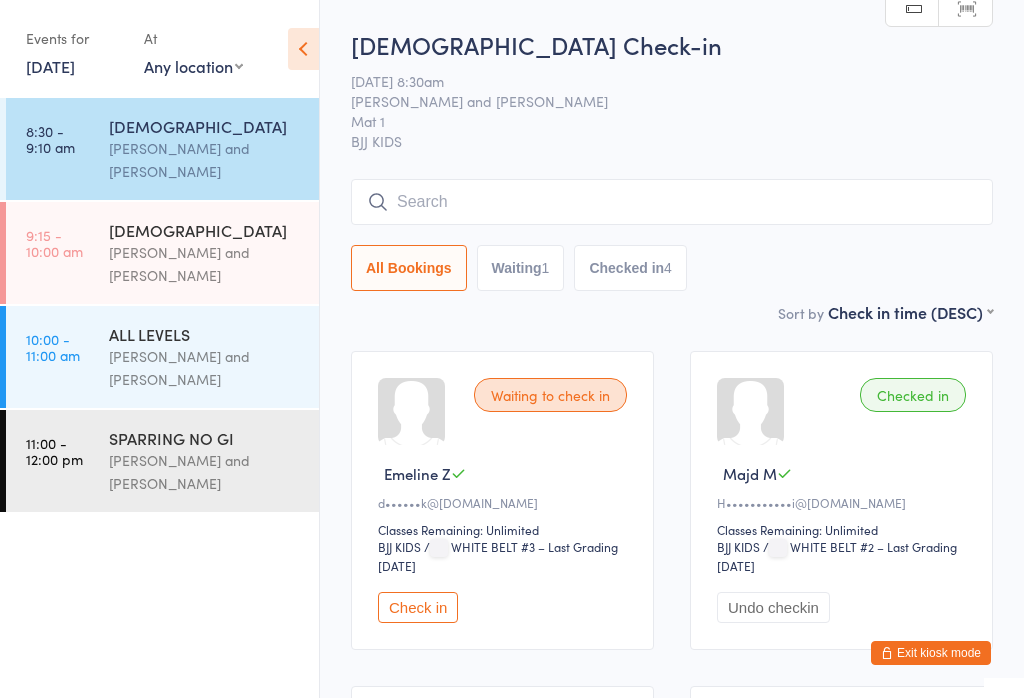click on "Check in" at bounding box center [418, 607] 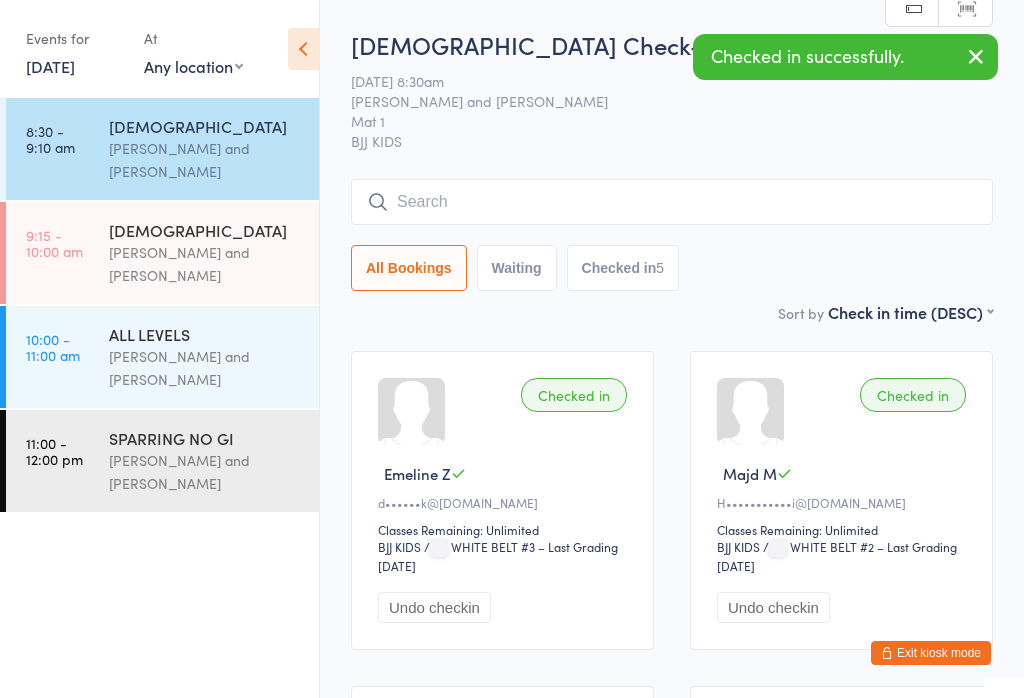 click at bounding box center [672, 202] 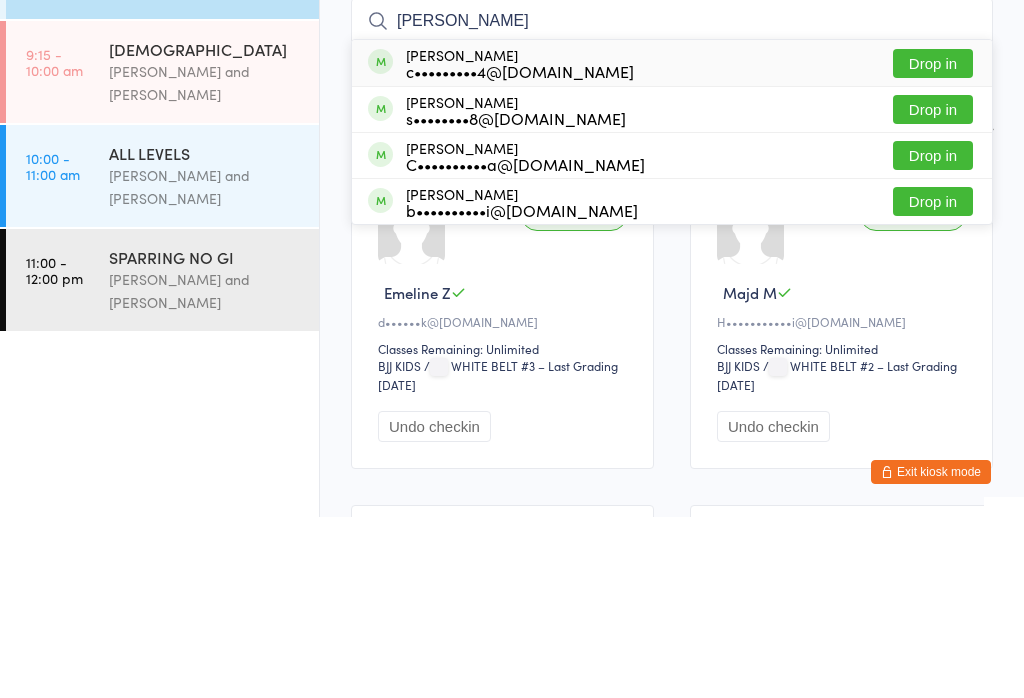 type on "Aurthur" 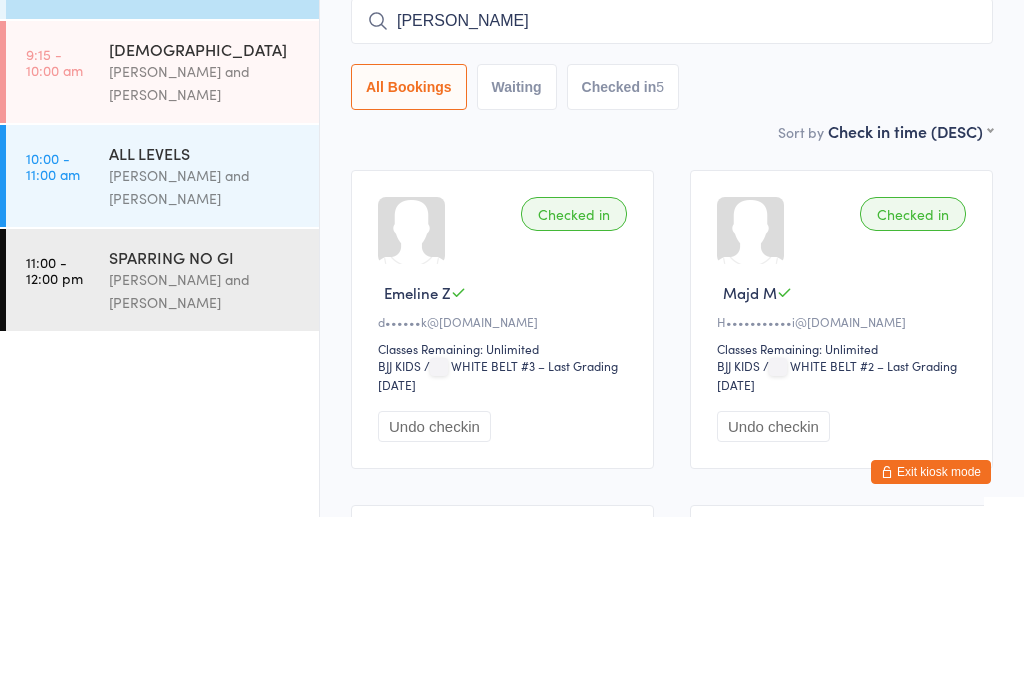 type 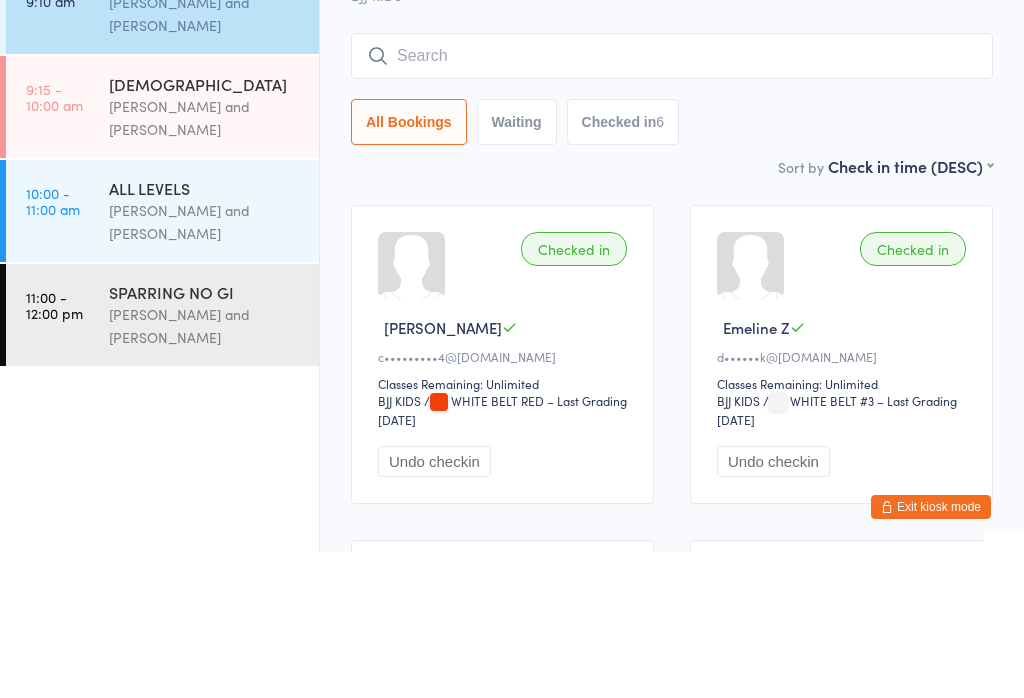click on "Otamar Barreto and Marcelo Gomide" at bounding box center [205, 264] 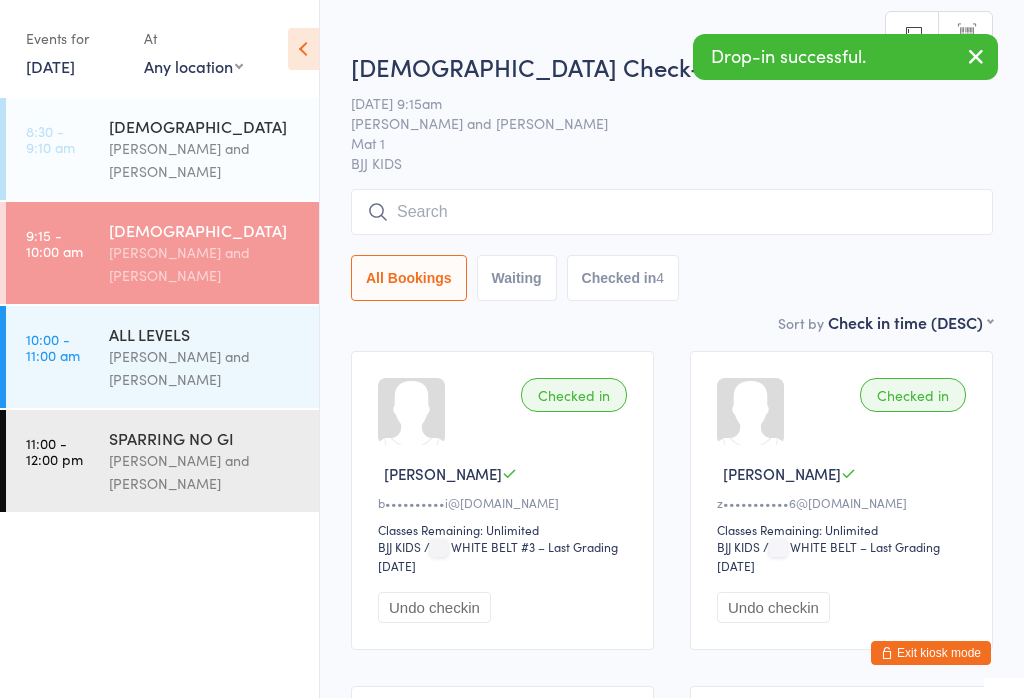 click on "Undo checkin" at bounding box center [434, 607] 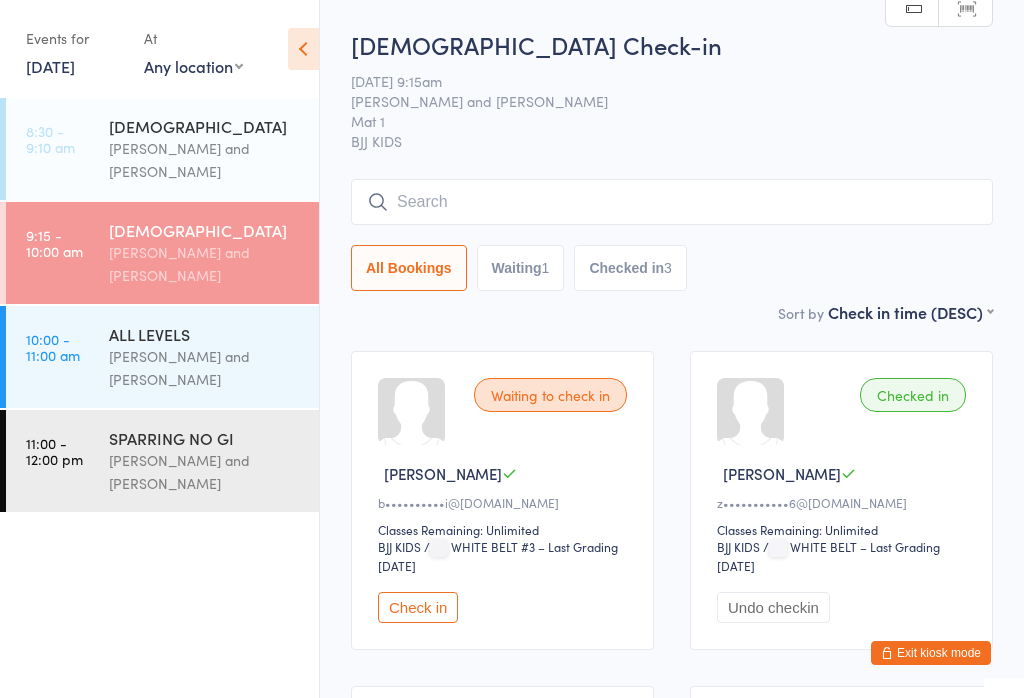 click on "Undo checkin" at bounding box center (773, 607) 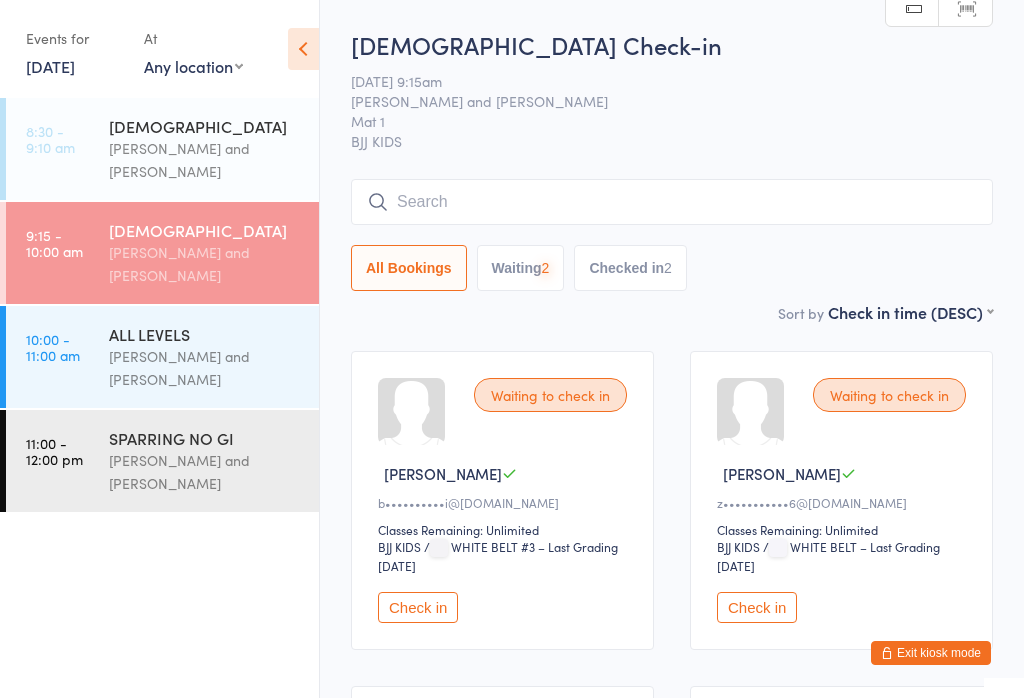 click on "8:30 - 9:10 am 3 - 5 YO Otamar Barreto and Marcelo Gomide" at bounding box center [162, 149] 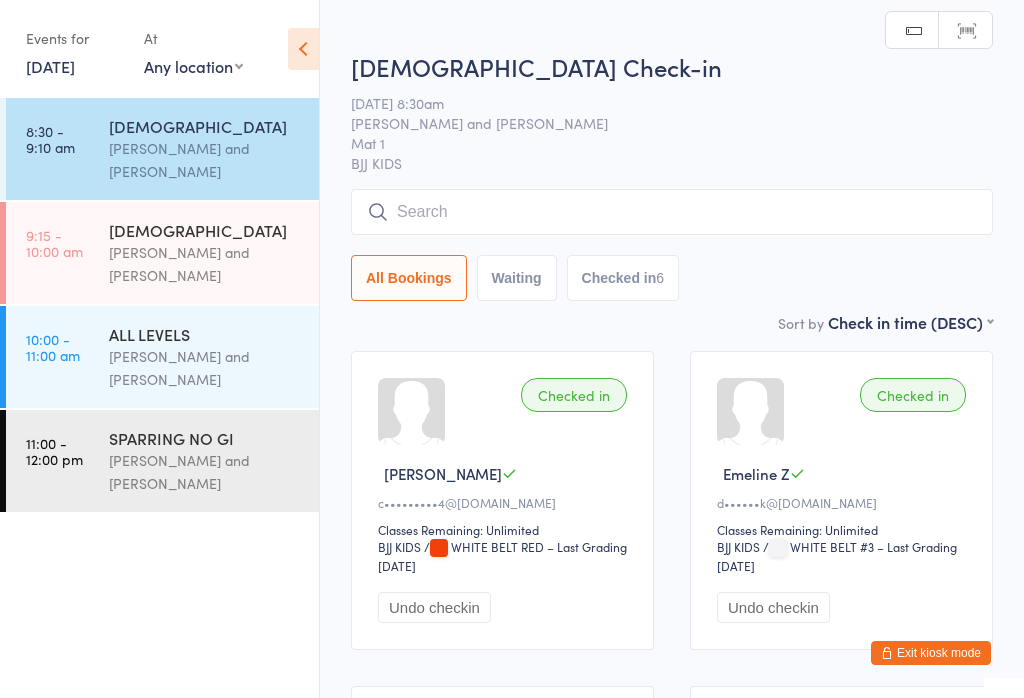 click at bounding box center (672, 212) 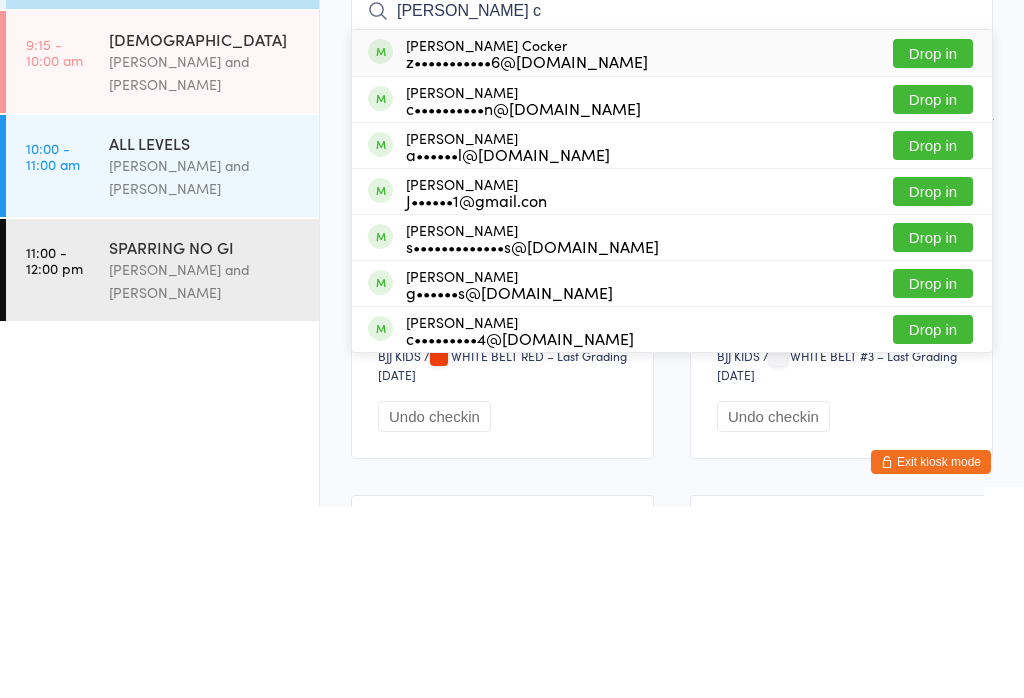 type on "Jackson c" 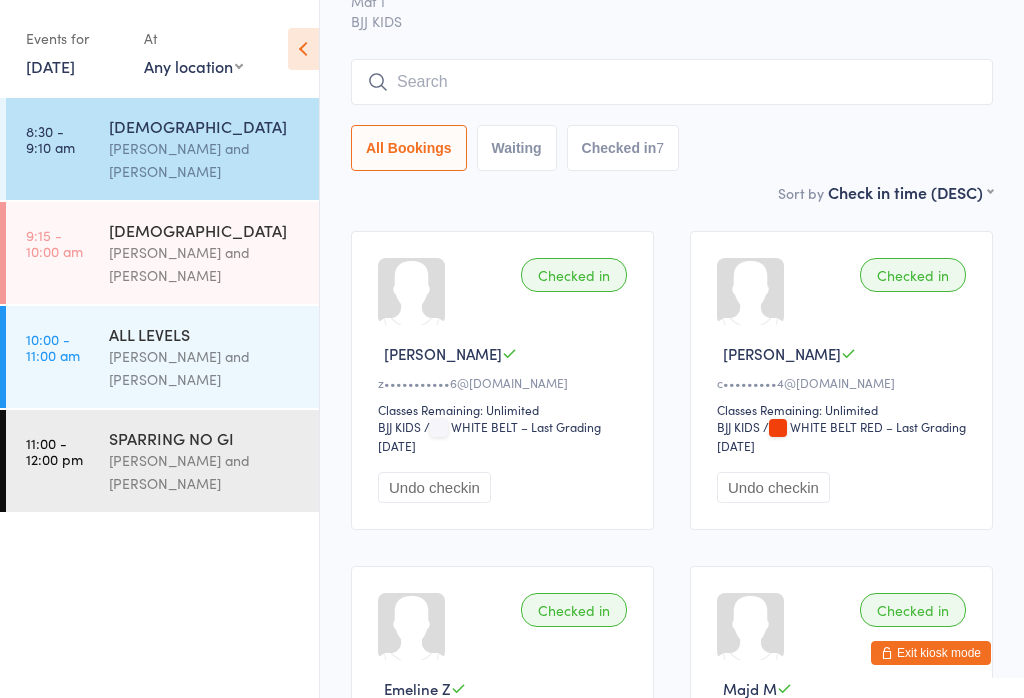 scroll, scrollTop: 117, scrollLeft: 0, axis: vertical 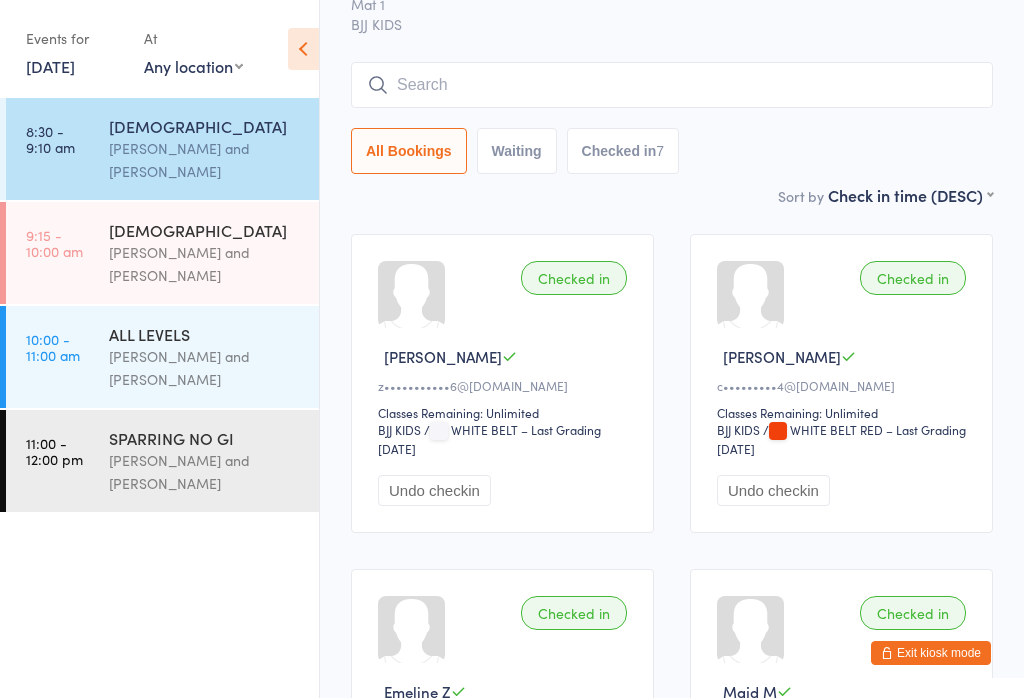 click at bounding box center (672, 85) 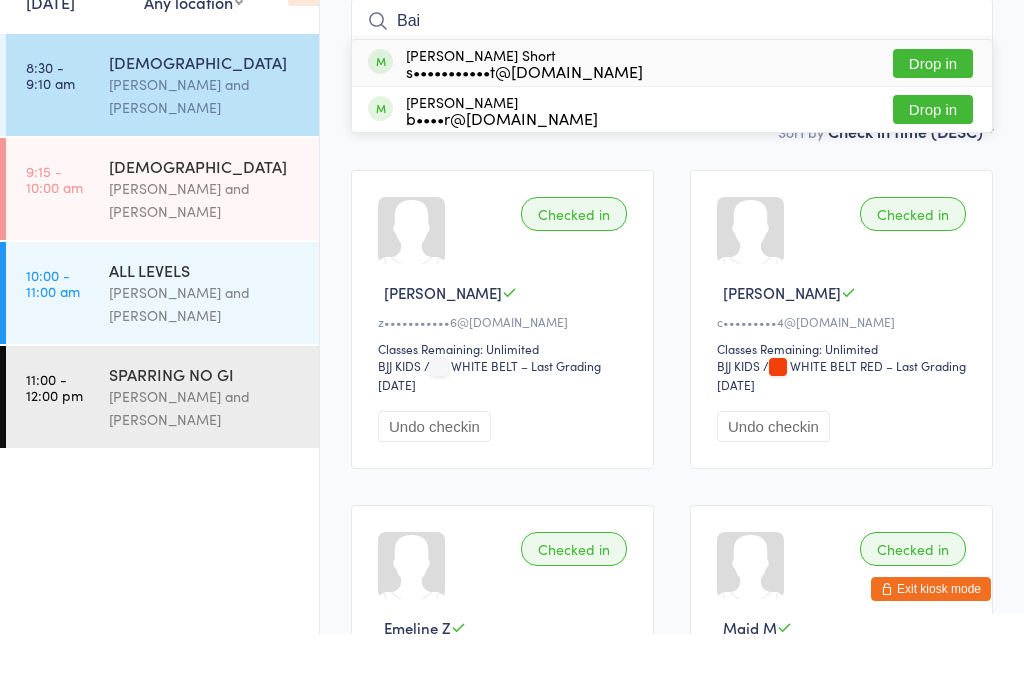type on "Bai" 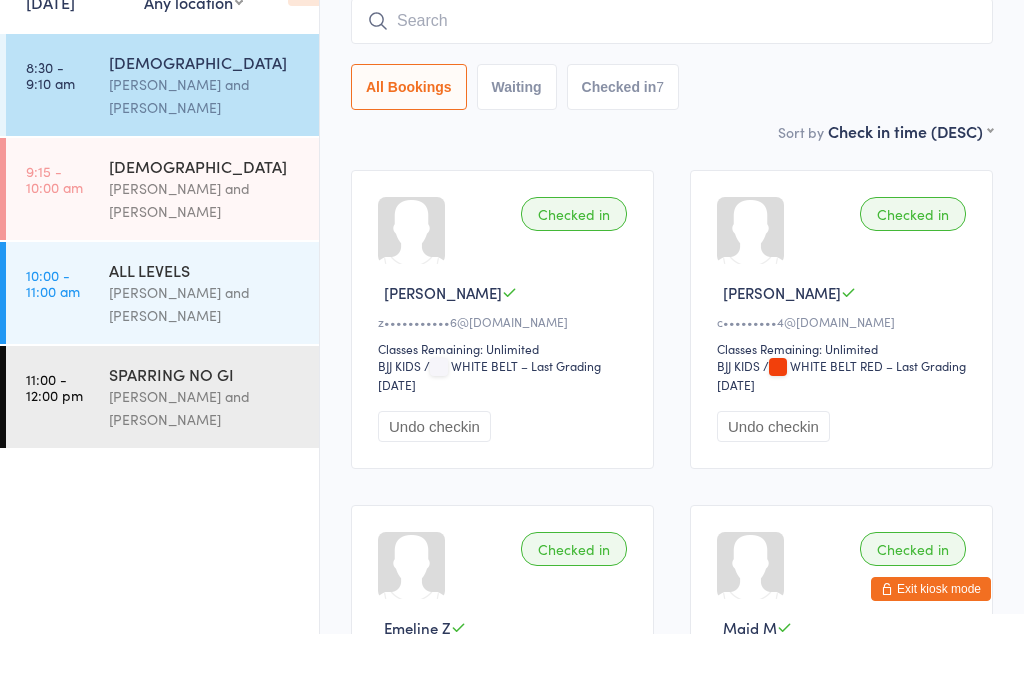 scroll, scrollTop: 181, scrollLeft: 0, axis: vertical 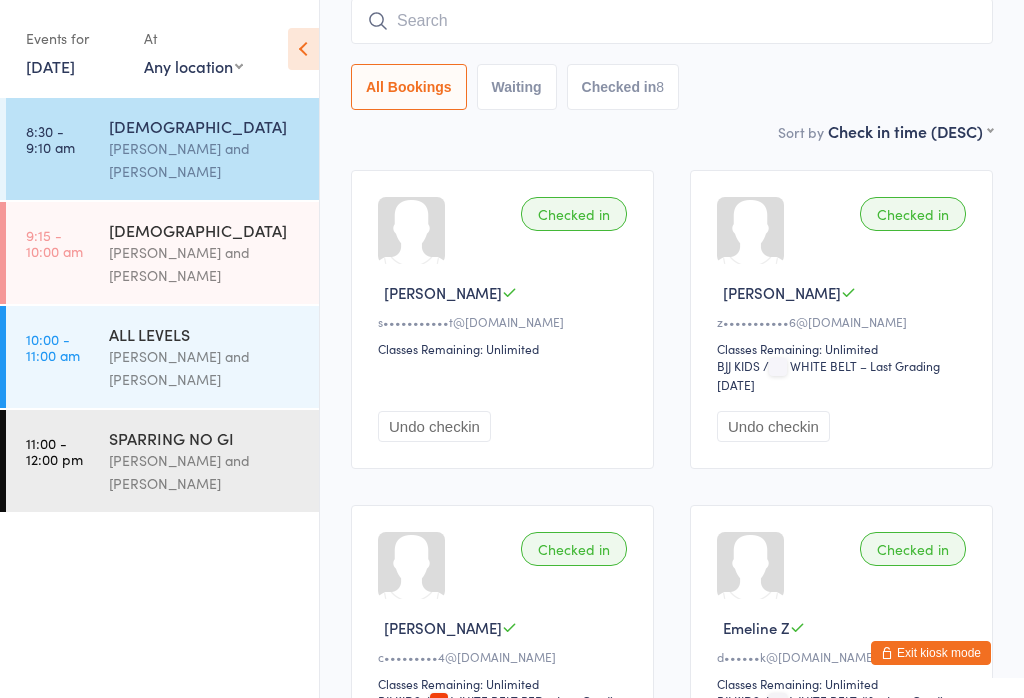 click at bounding box center (672, 21) 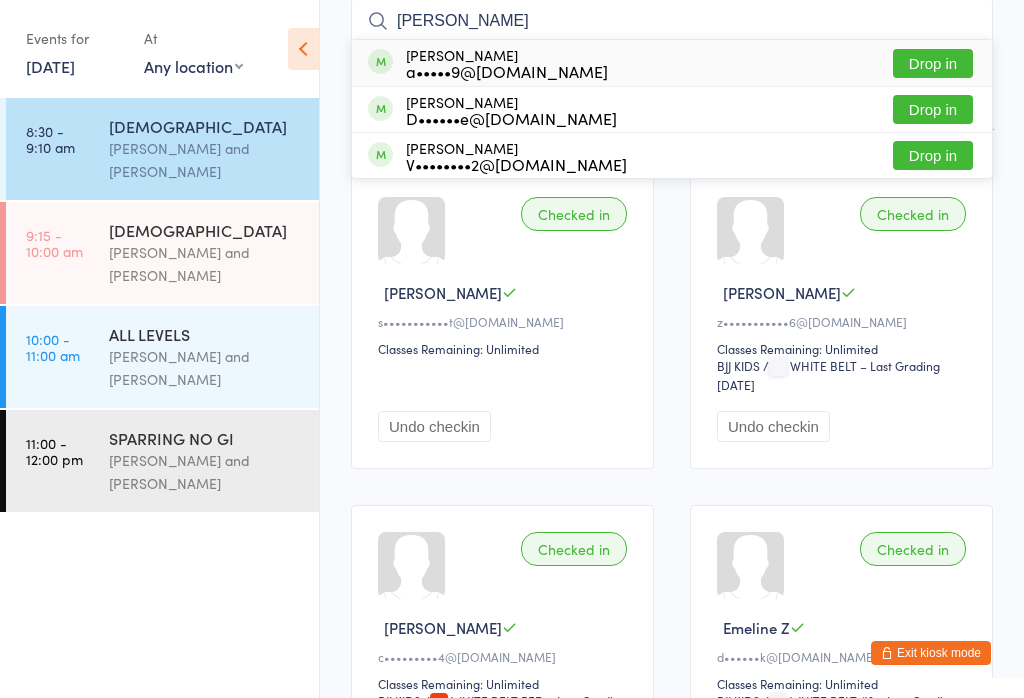 type on "Harr" 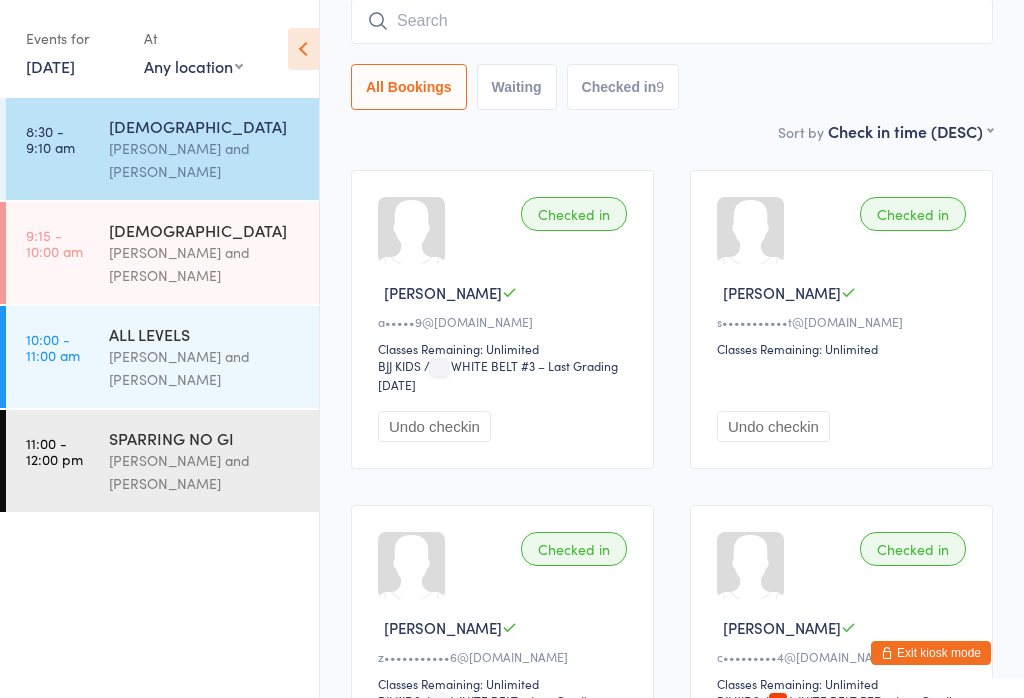 click at bounding box center [672, 21] 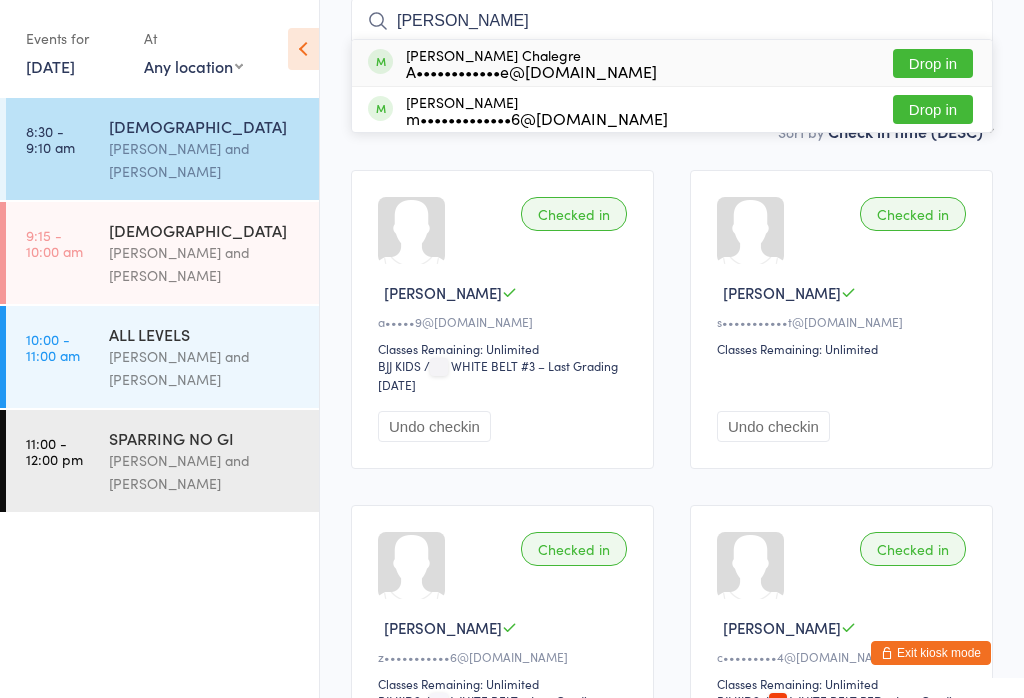 type on "Belinda" 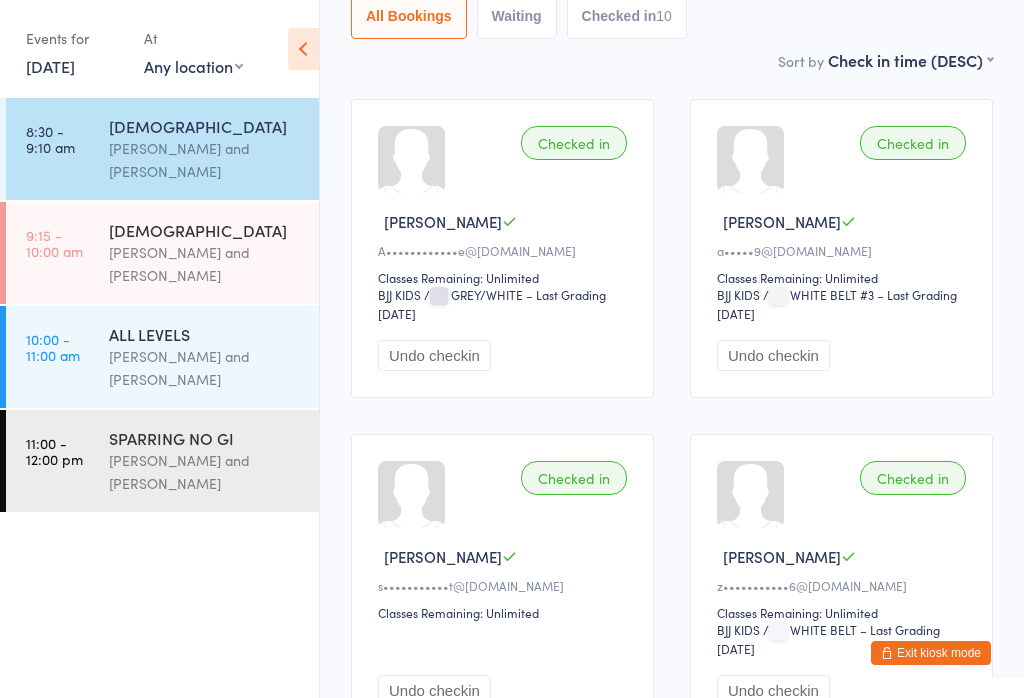 scroll, scrollTop: 0, scrollLeft: 0, axis: both 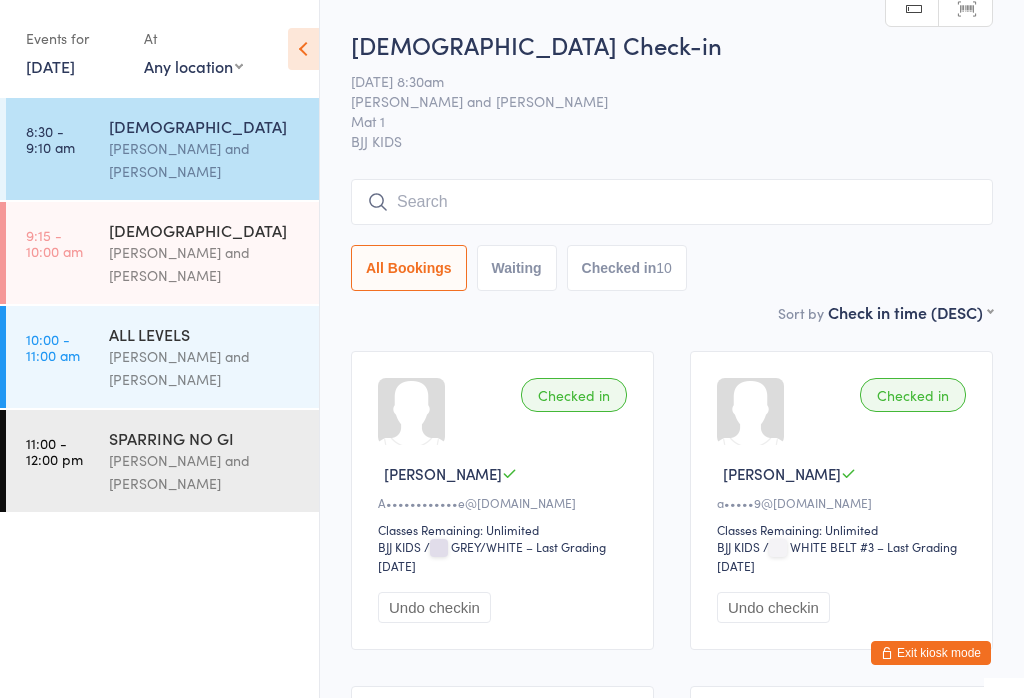 click at bounding box center [672, 202] 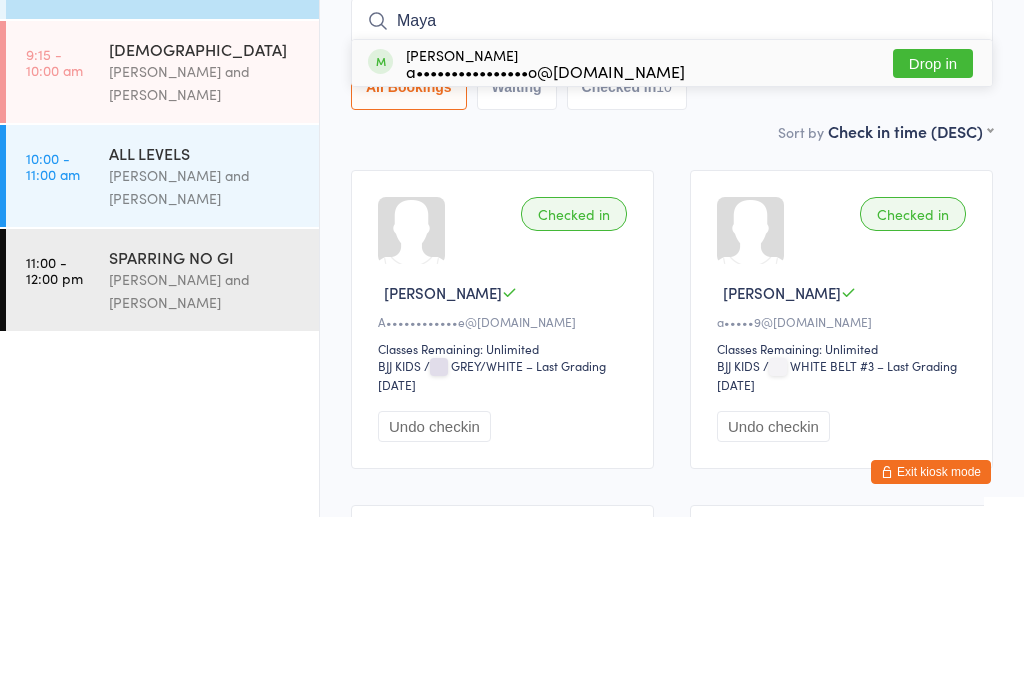type on "Maya" 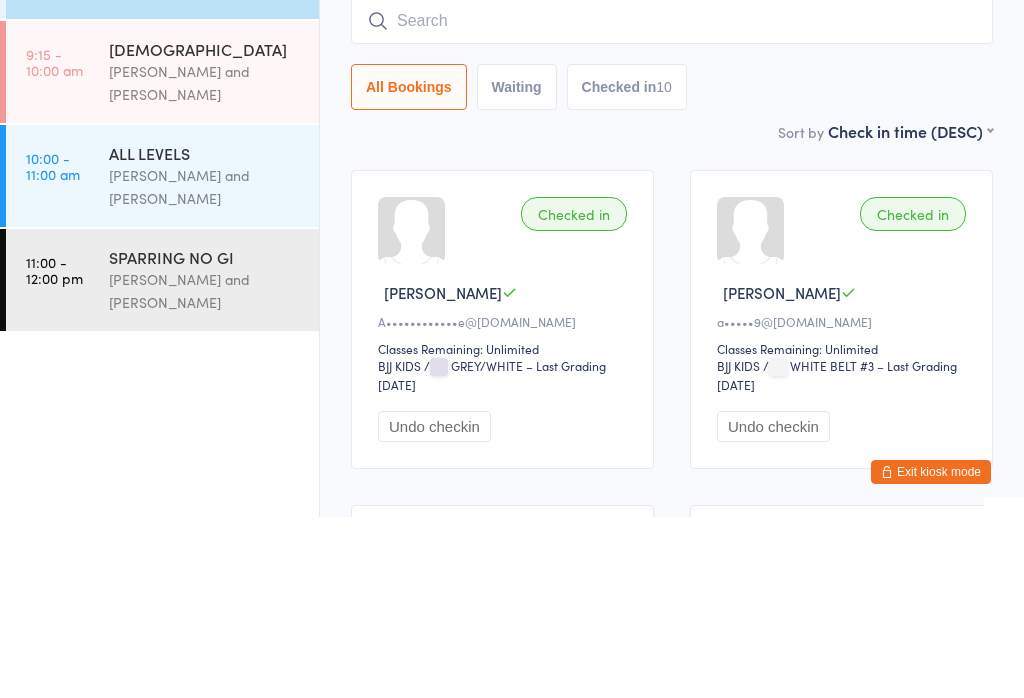 scroll, scrollTop: 181, scrollLeft: 0, axis: vertical 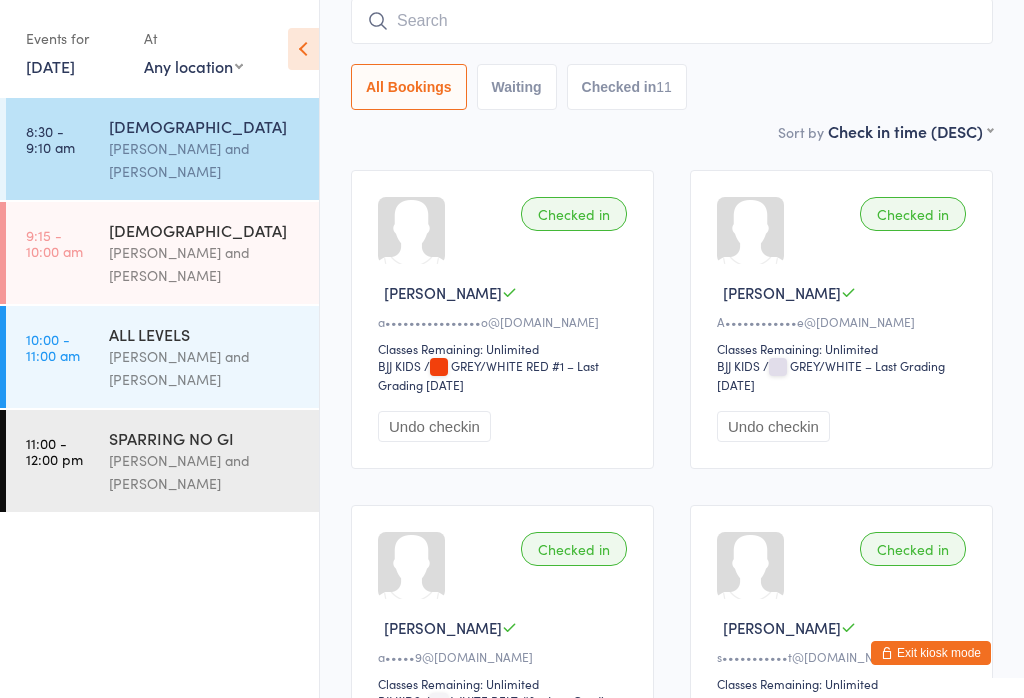 click at bounding box center [672, 21] 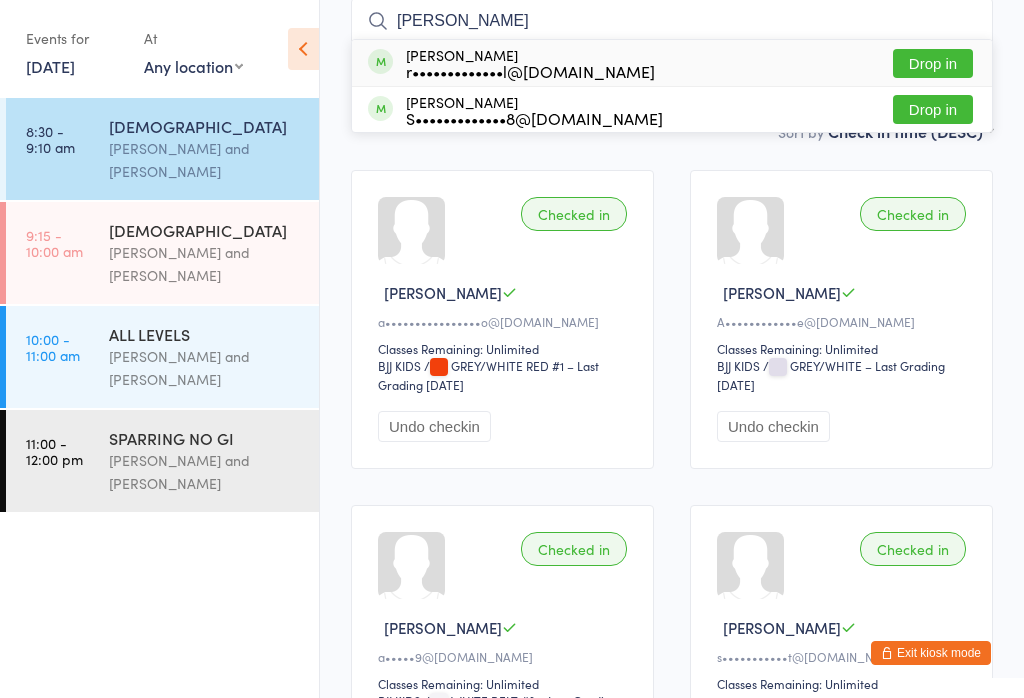 type on "Shaan" 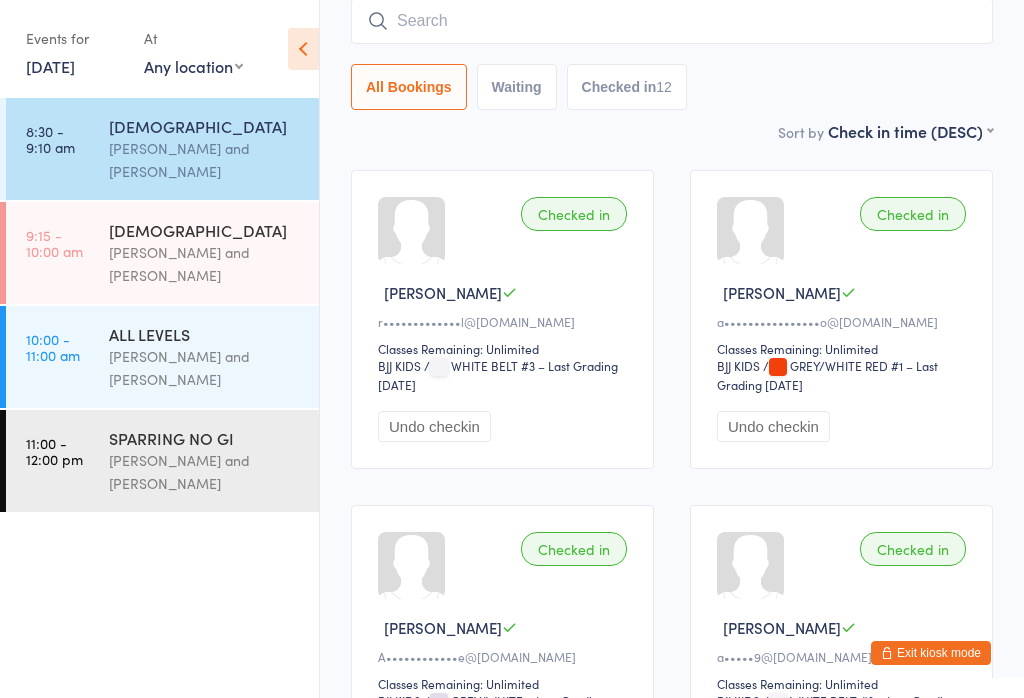 click at bounding box center [672, 21] 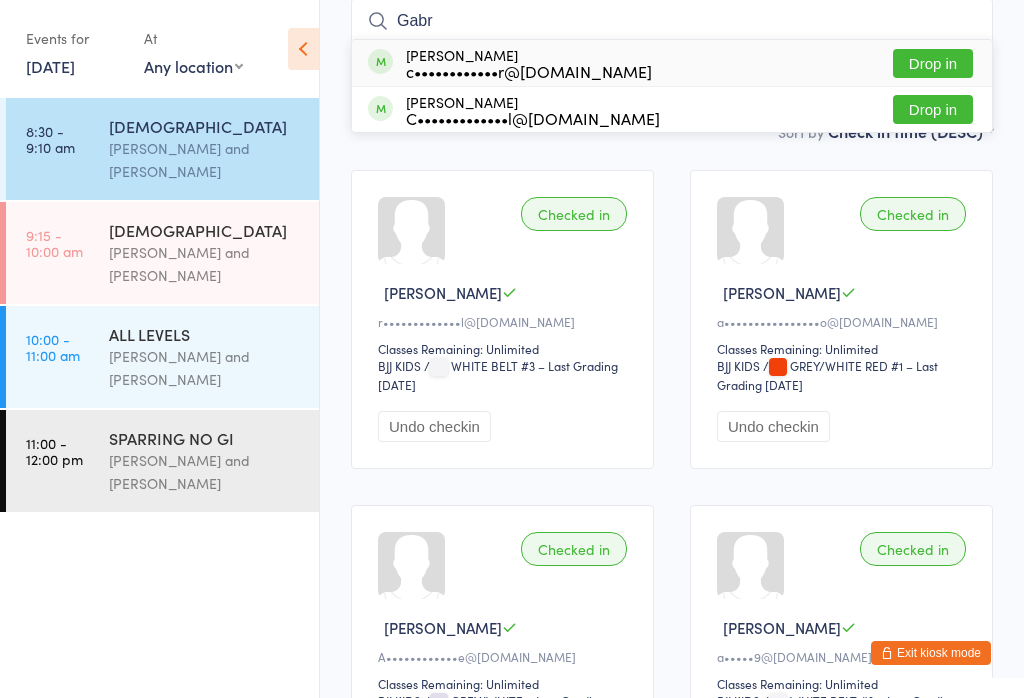 type on "Gabr" 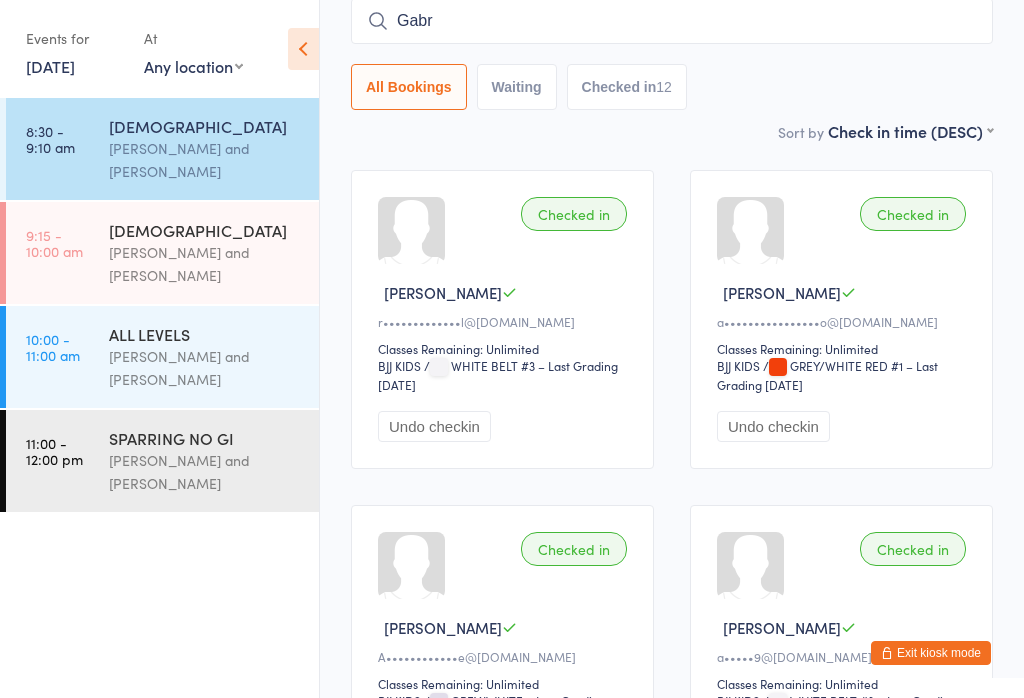 type 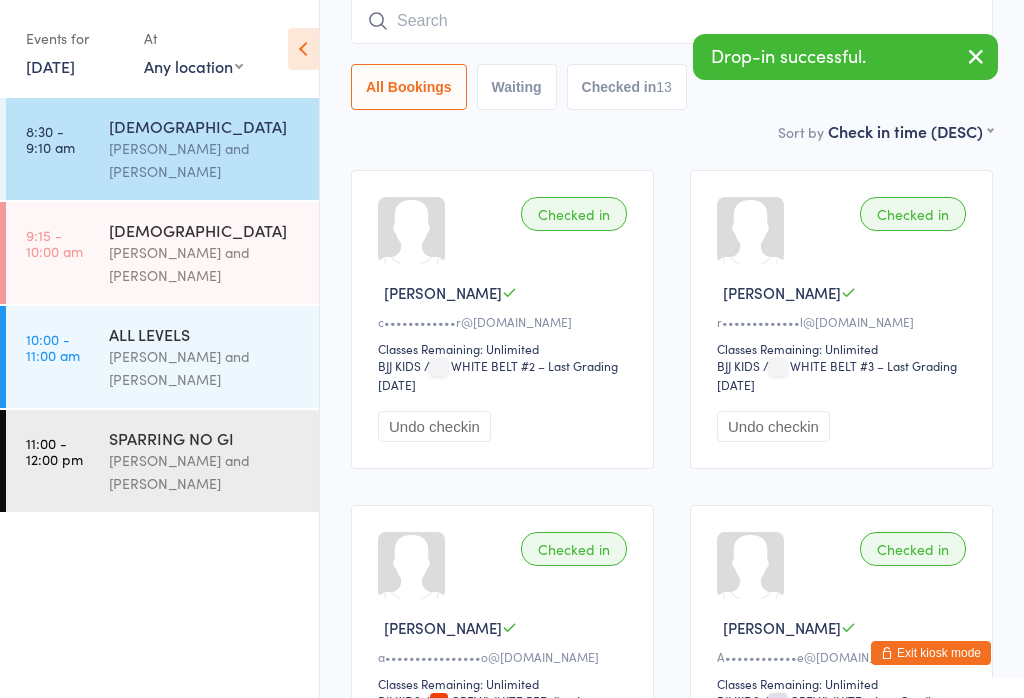 click on "12 Jul, 2025" at bounding box center (50, 66) 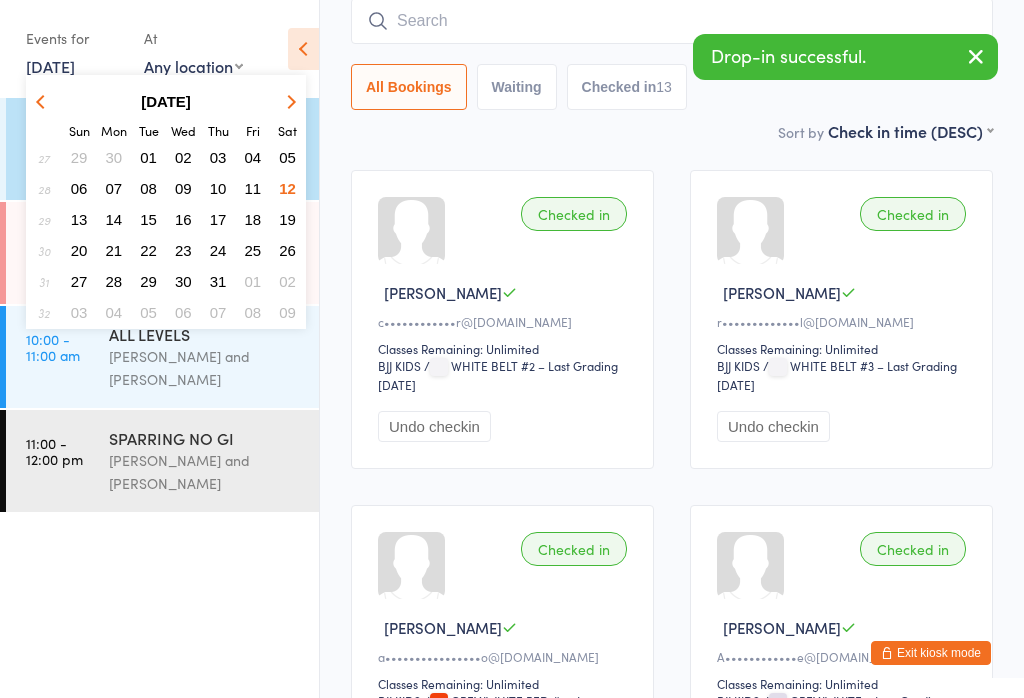 click on "11" at bounding box center (253, 188) 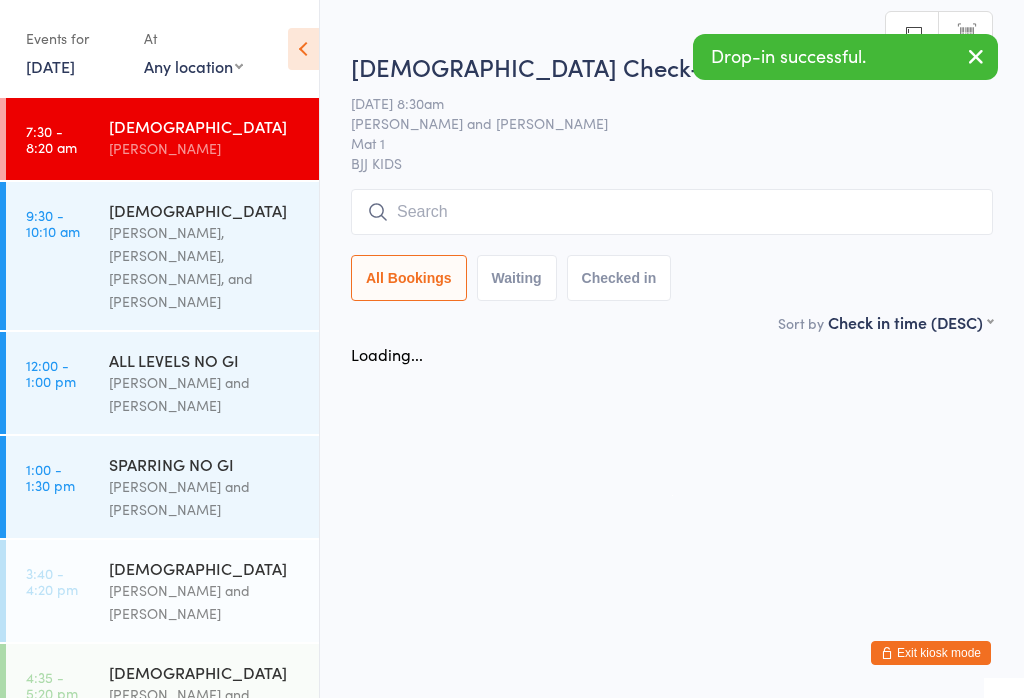 scroll, scrollTop: 0, scrollLeft: 0, axis: both 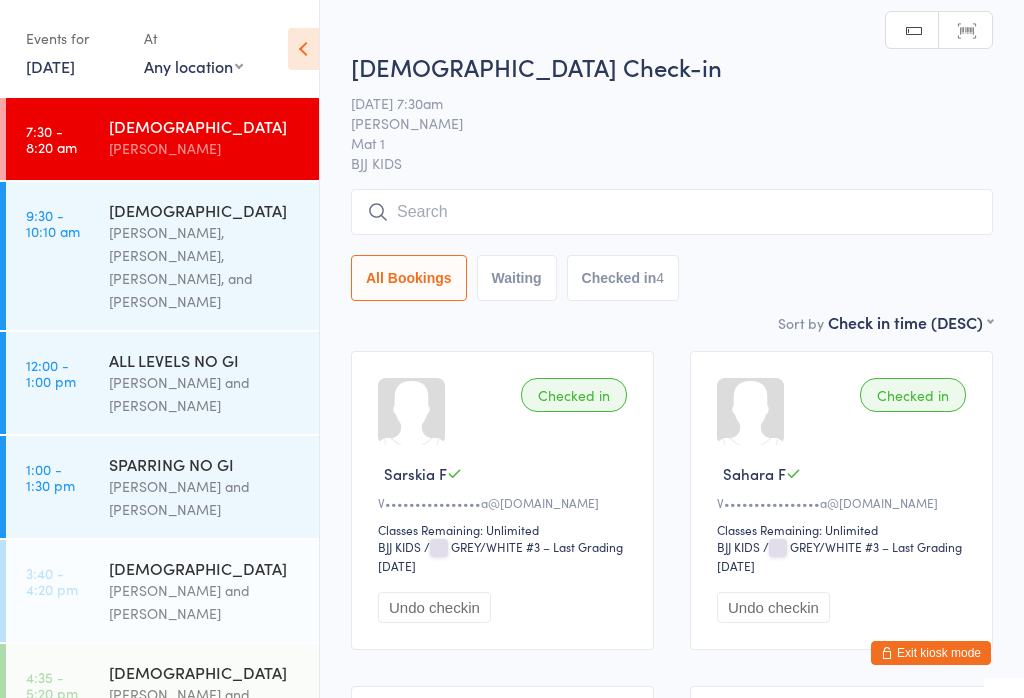 click on "Otamar Barreto, Lucas Lacerda, Marcelo Gomide, and Boban Gocheski" at bounding box center (205, 267) 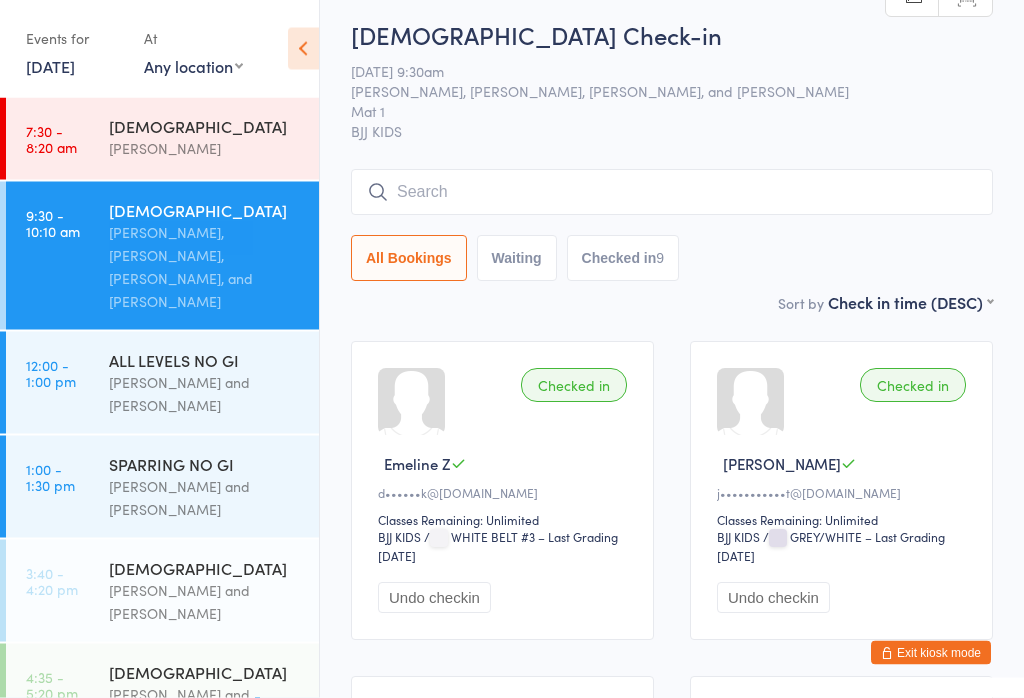 scroll, scrollTop: 0, scrollLeft: 0, axis: both 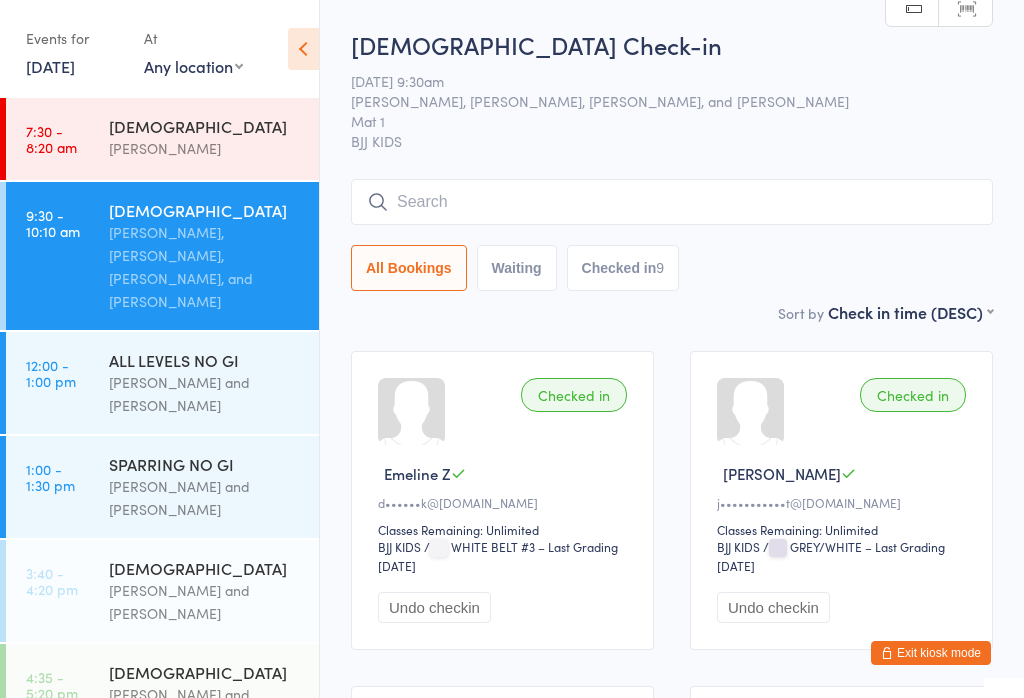 click at bounding box center (672, 202) 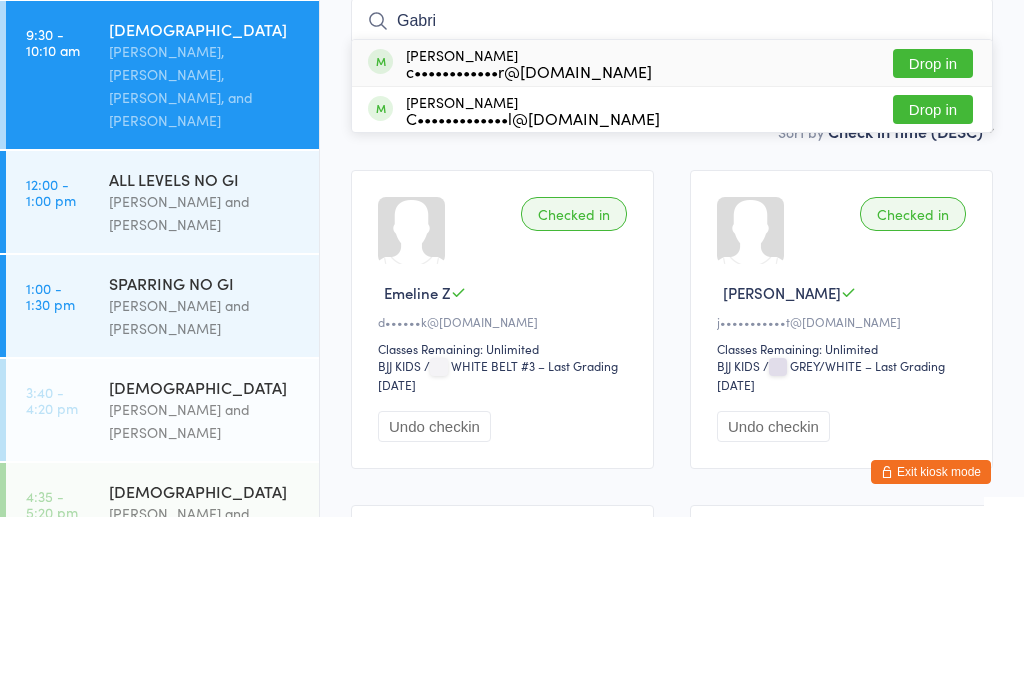type on "Gabri" 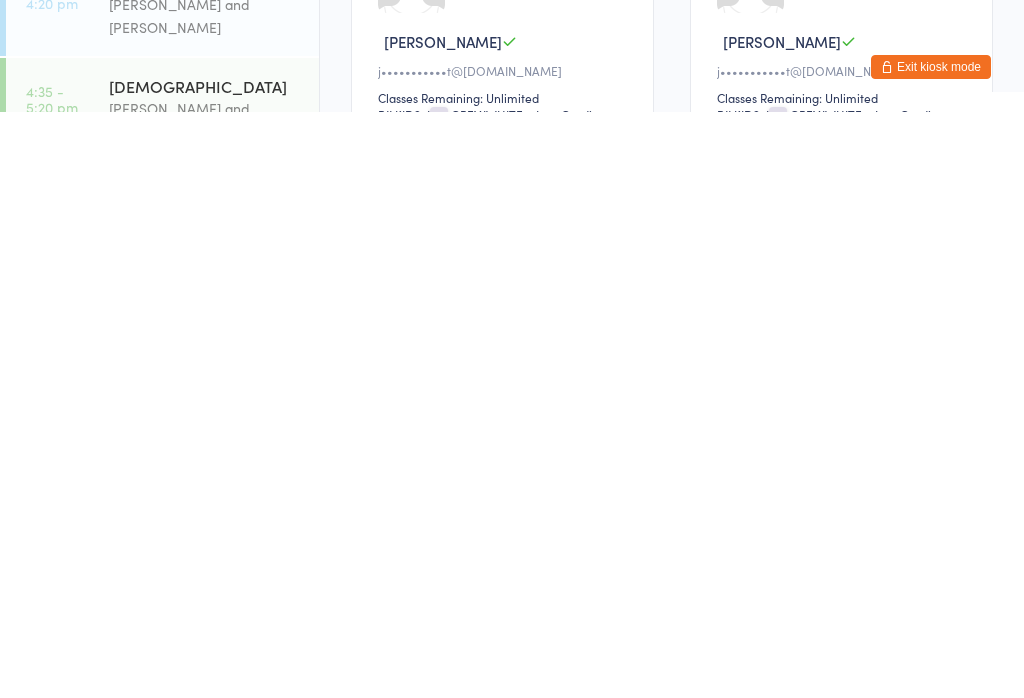 scroll, scrollTop: 1455, scrollLeft: 0, axis: vertical 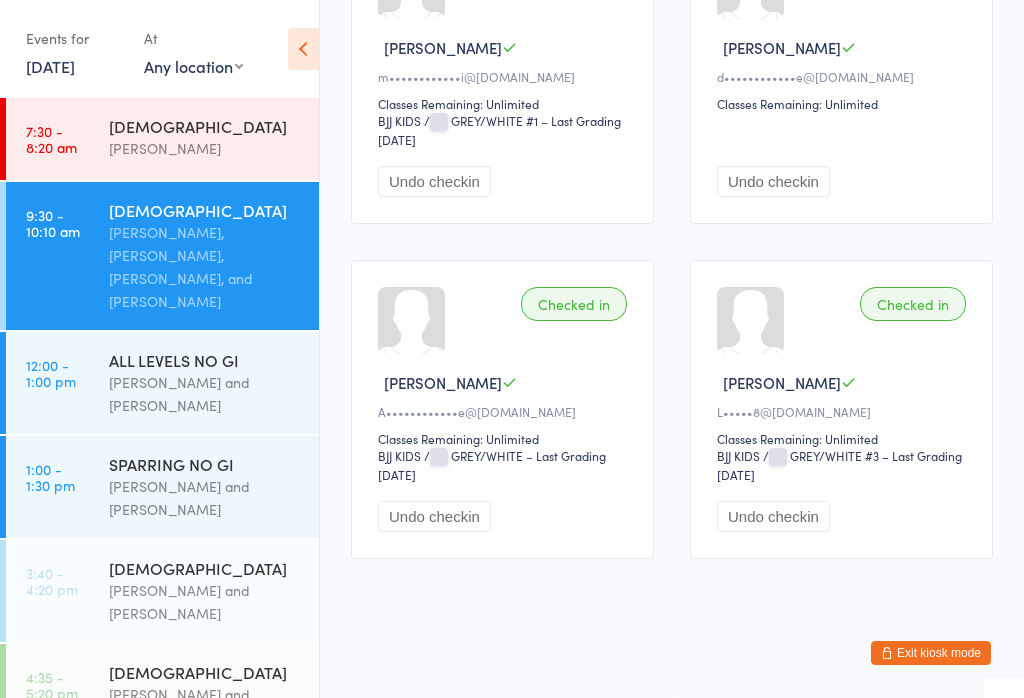 click on "Events for" at bounding box center [75, 38] 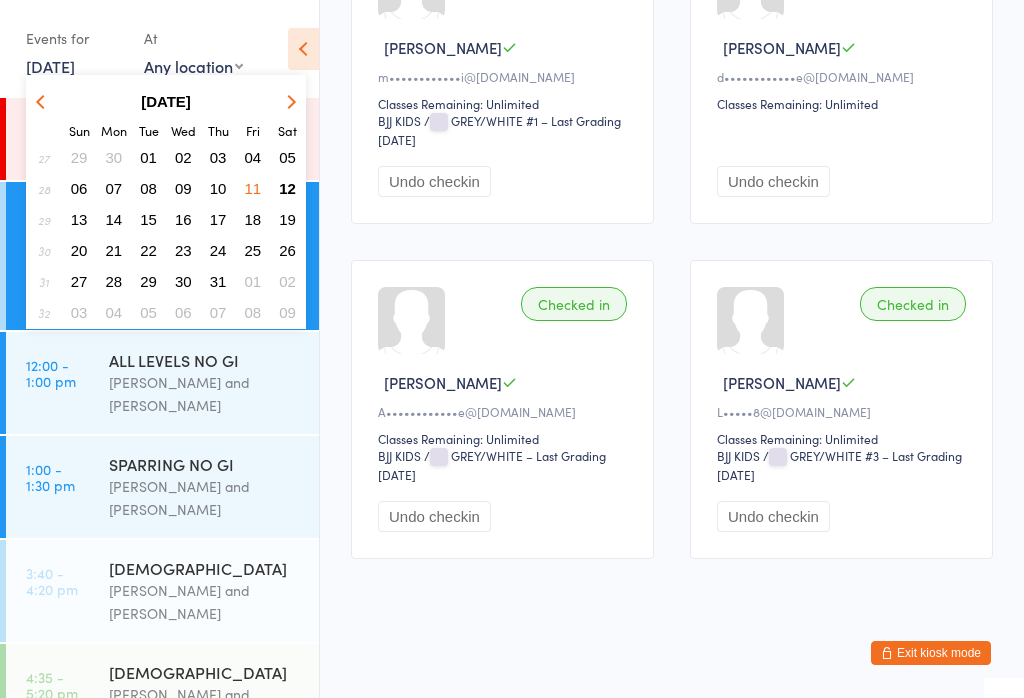 click on "12" at bounding box center [287, 188] 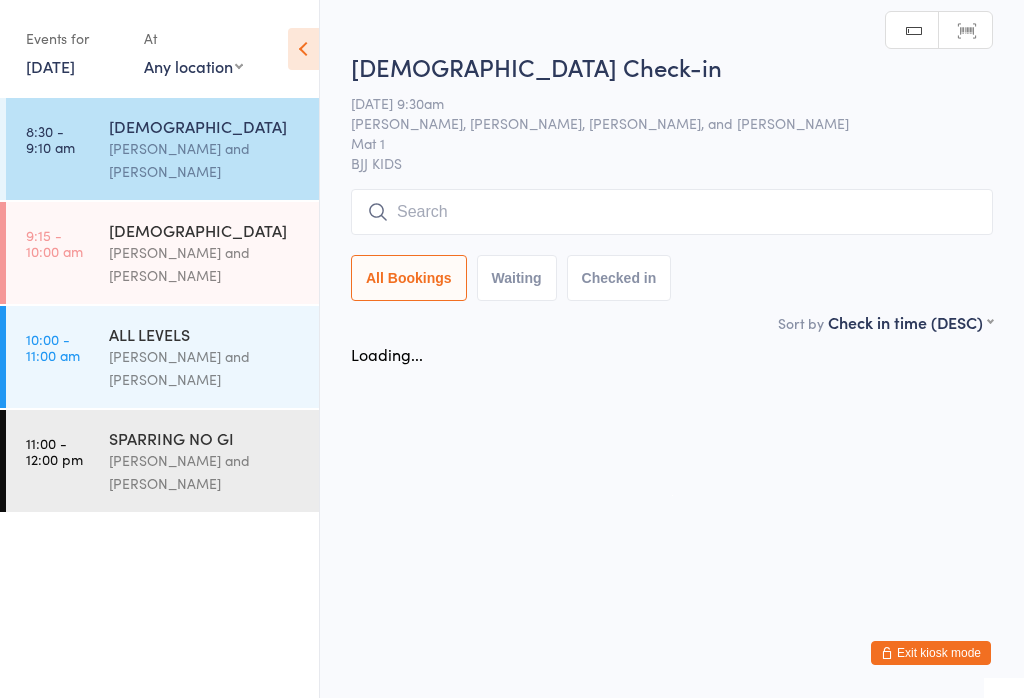 scroll, scrollTop: 0, scrollLeft: 0, axis: both 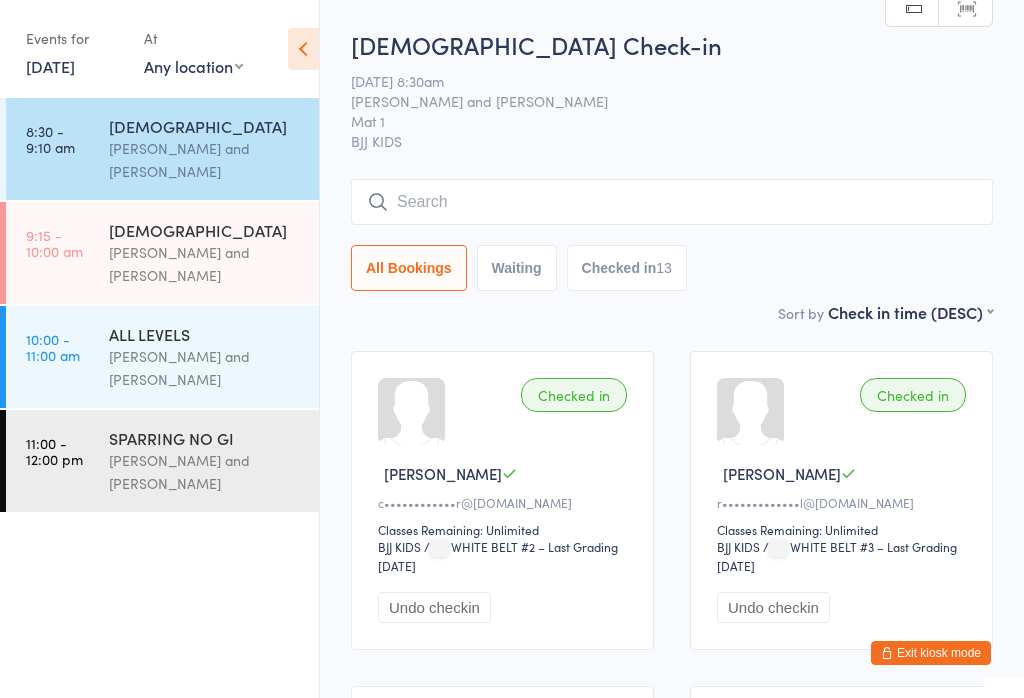 click at bounding box center (672, 202) 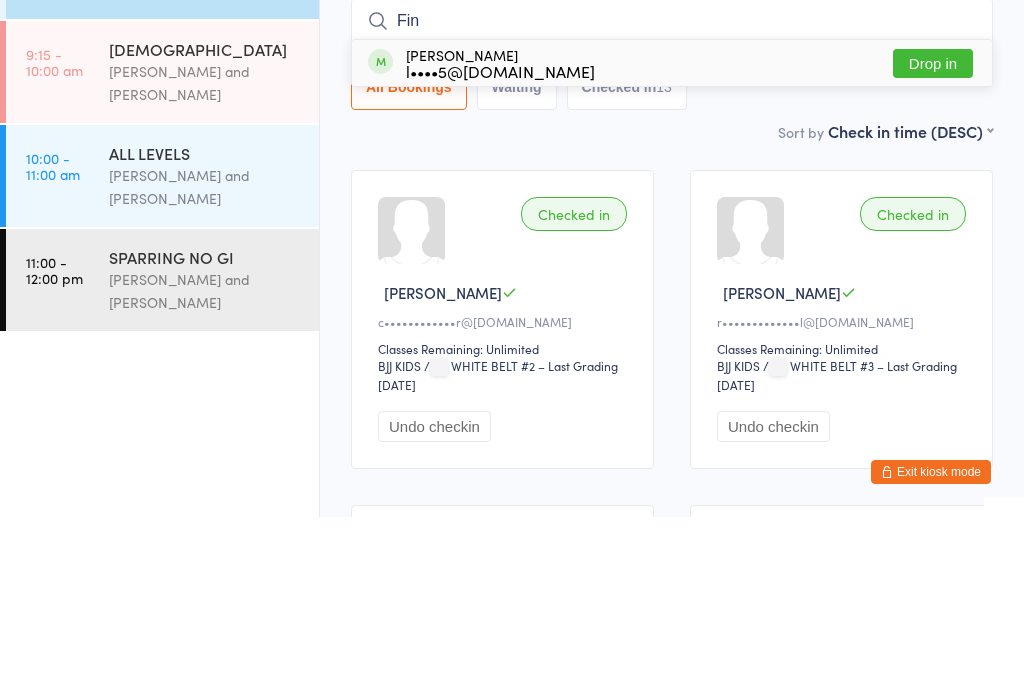 type on "Fin" 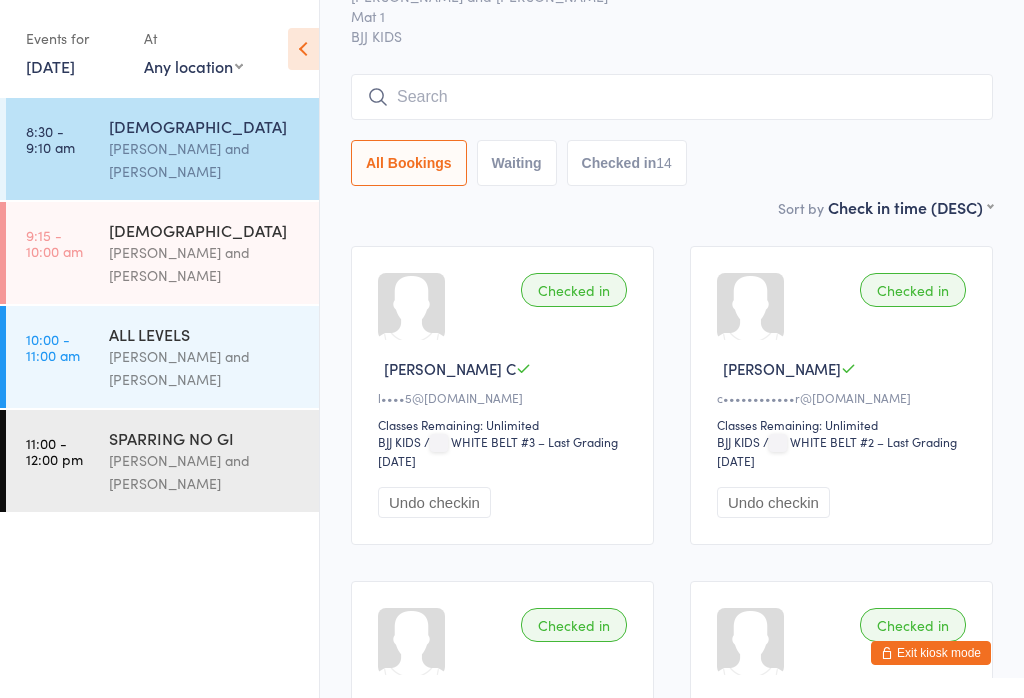 scroll, scrollTop: 92, scrollLeft: 0, axis: vertical 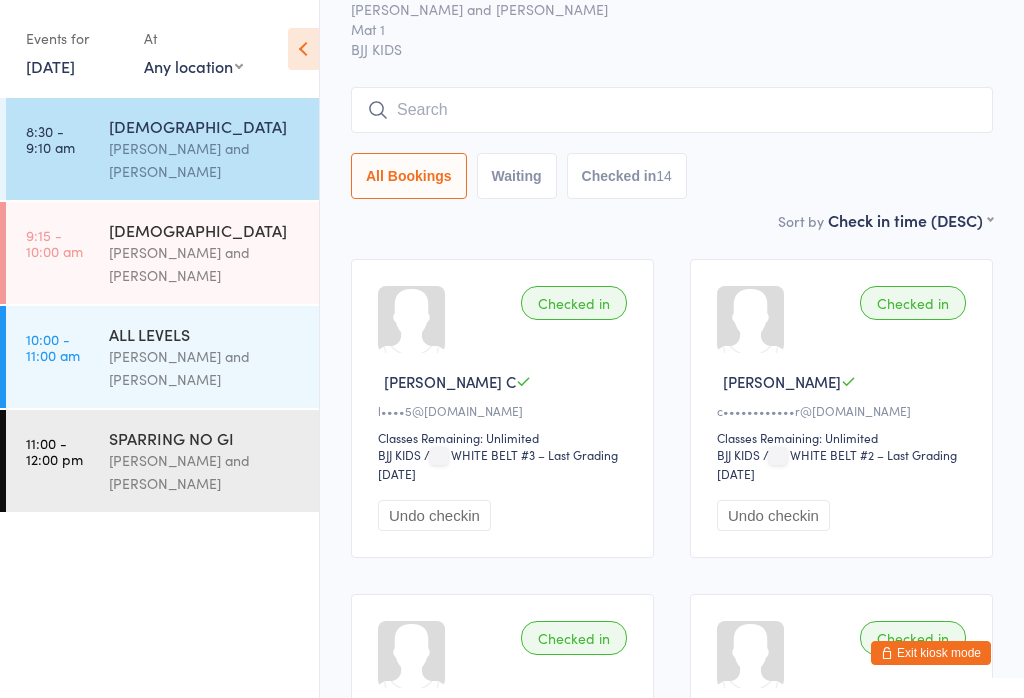 click at bounding box center (672, 110) 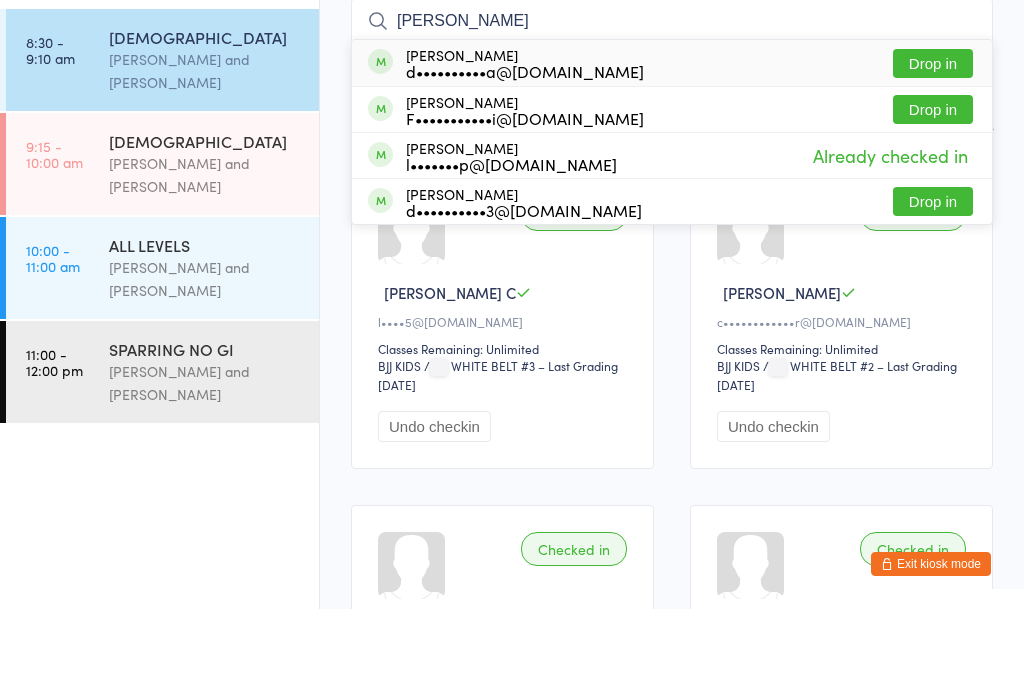 type on "Dan" 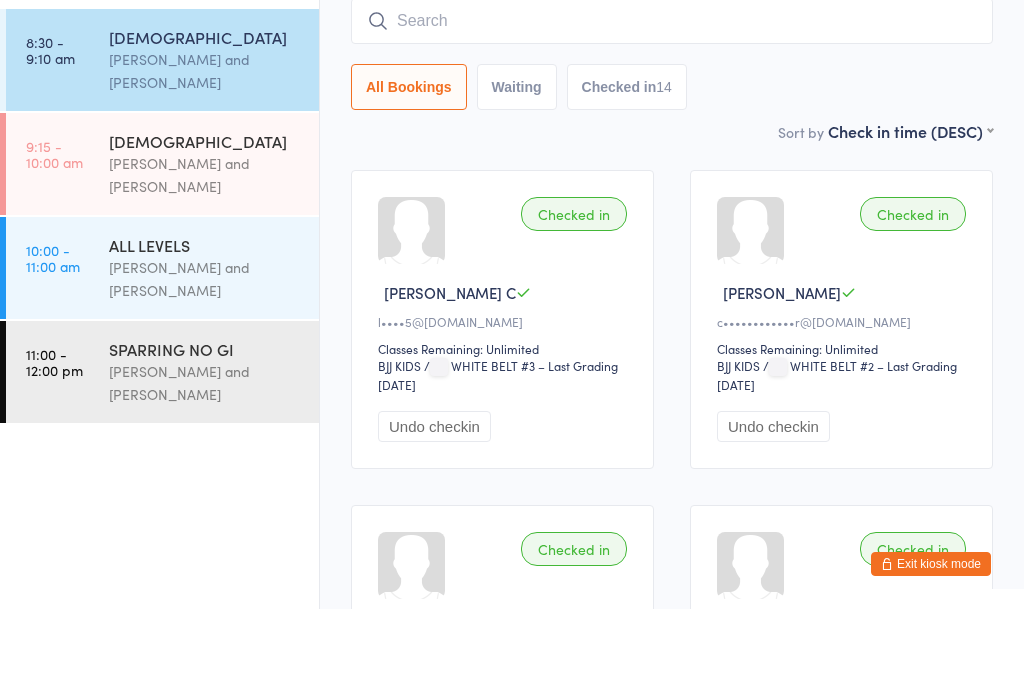 scroll, scrollTop: 181, scrollLeft: 0, axis: vertical 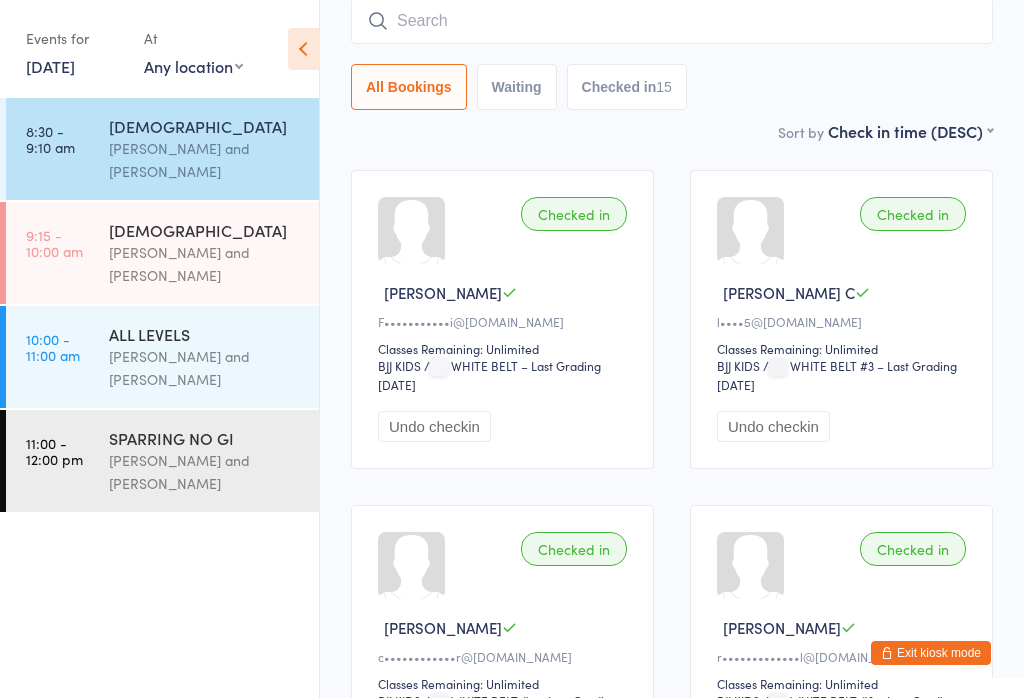 click at bounding box center [672, 21] 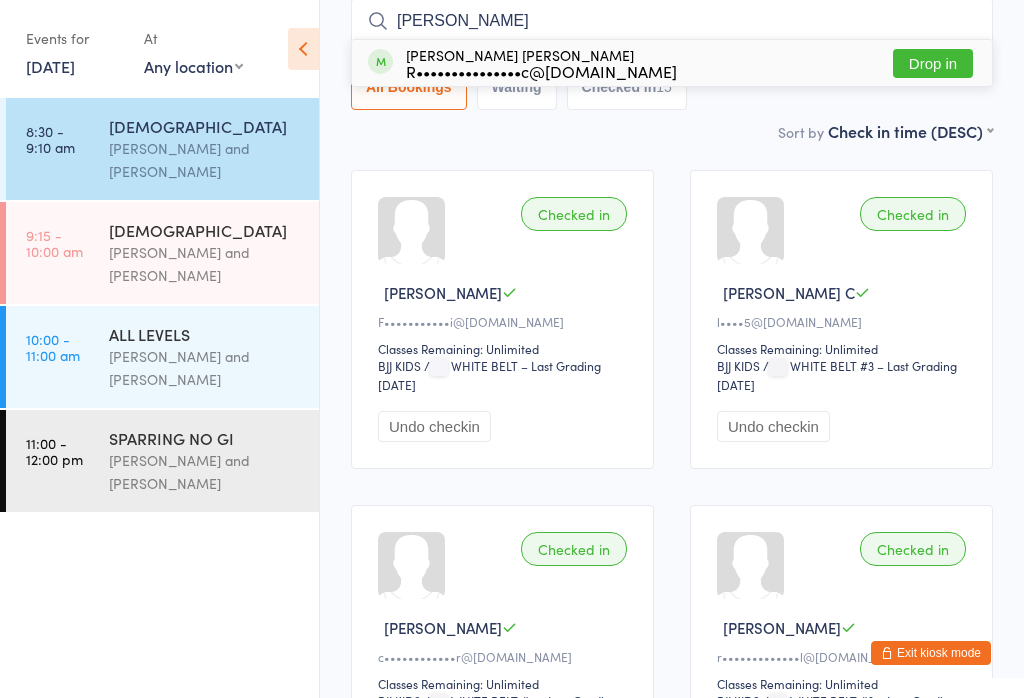 type on "Maria" 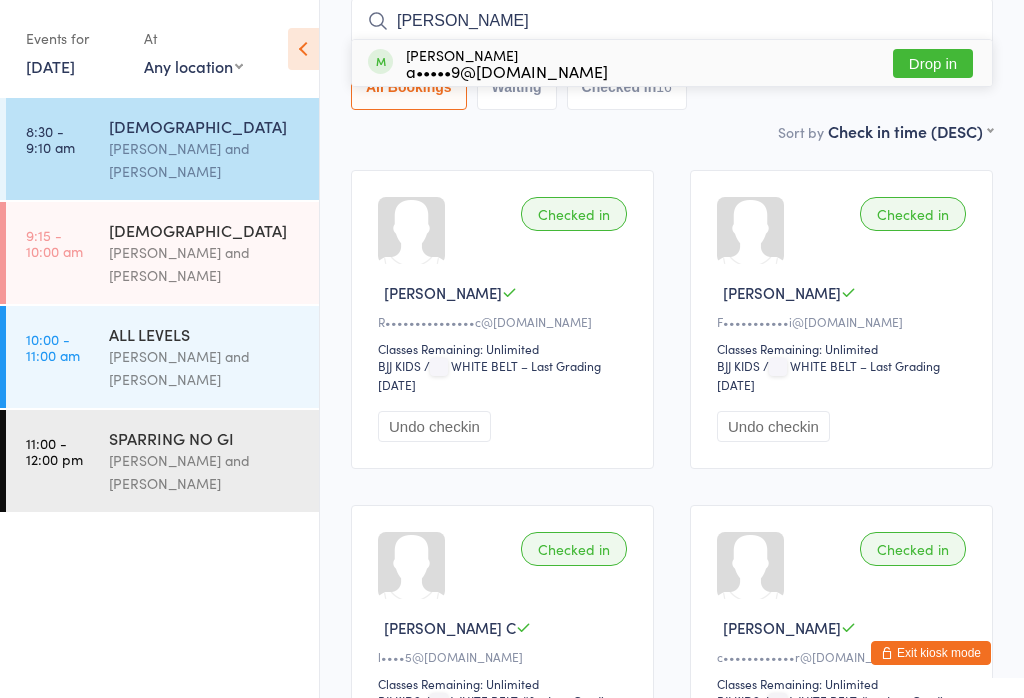 type on "liz" 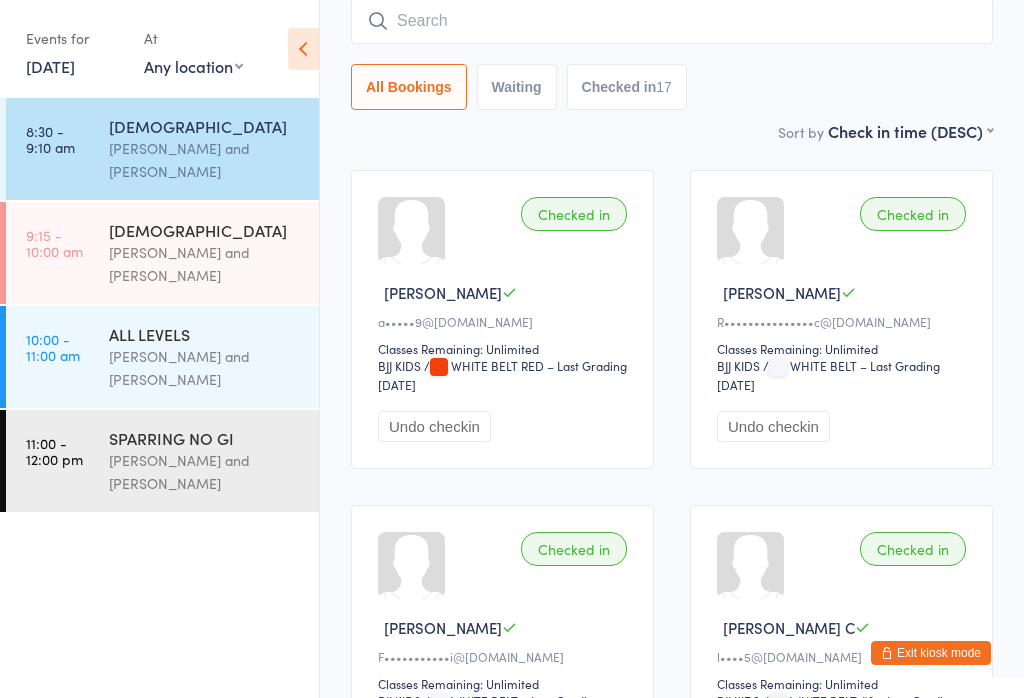 click on "Otamar Barreto and Marcelo Gomide" at bounding box center (205, 264) 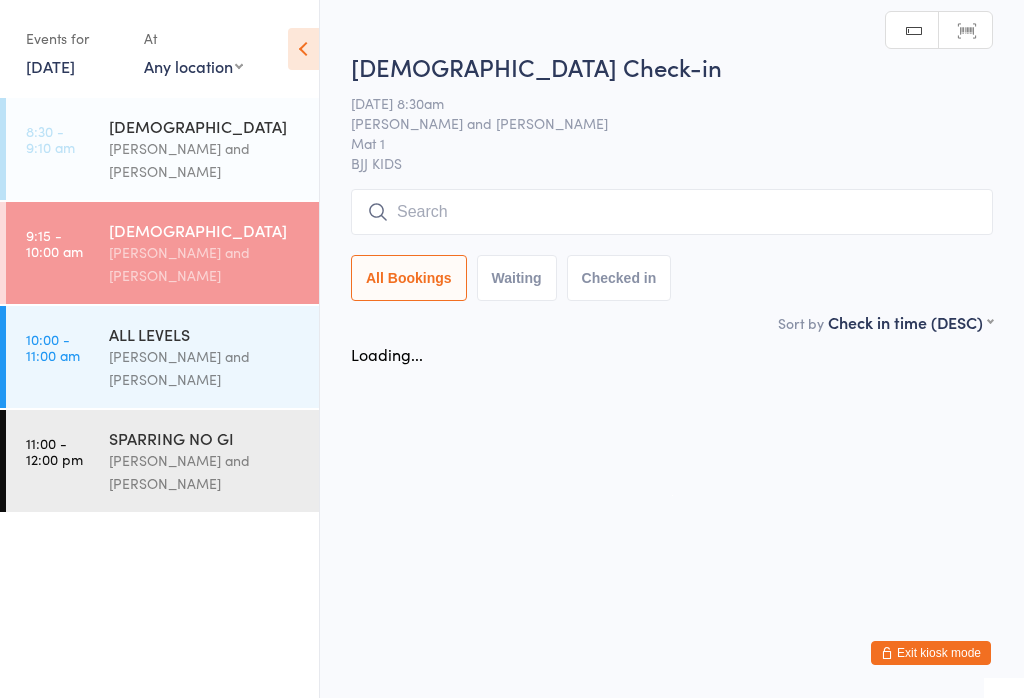scroll, scrollTop: 0, scrollLeft: 0, axis: both 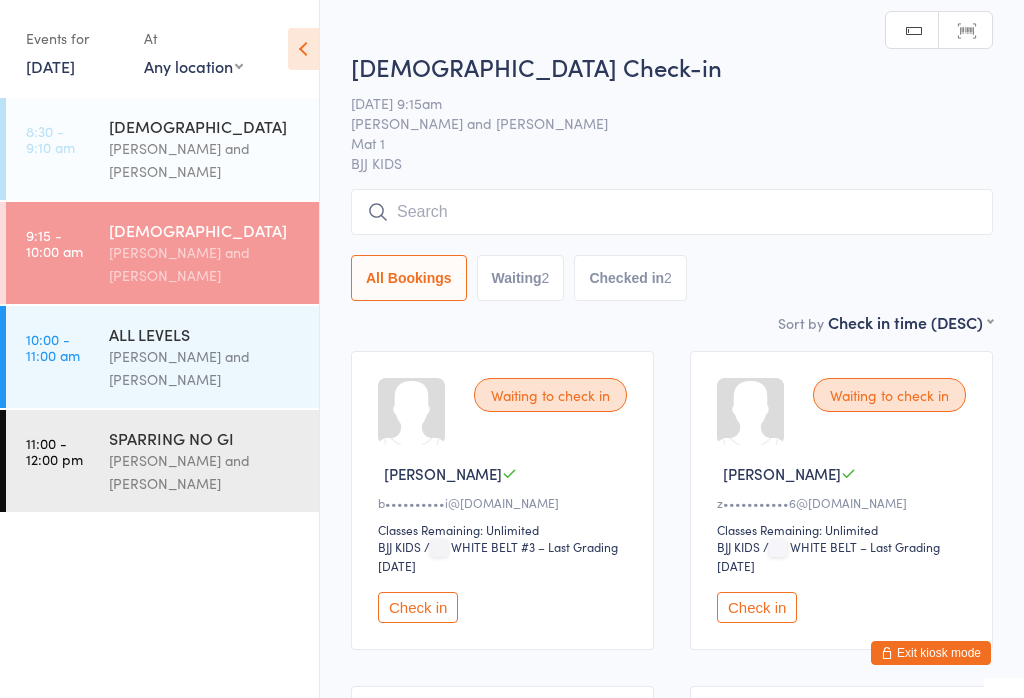 click at bounding box center [672, 212] 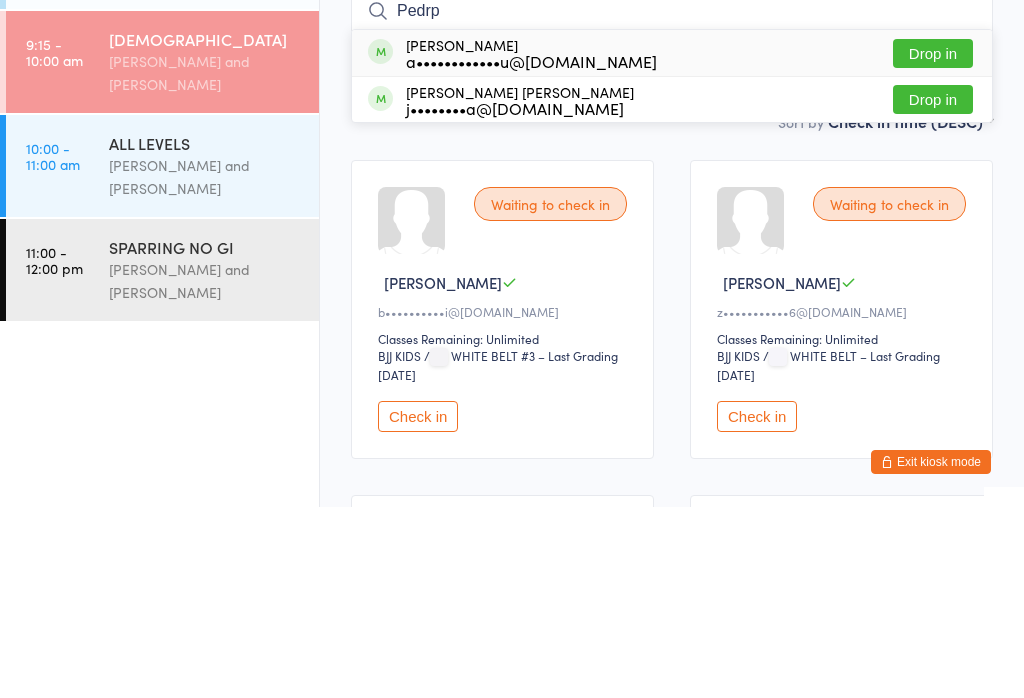 type on "Pedrp" 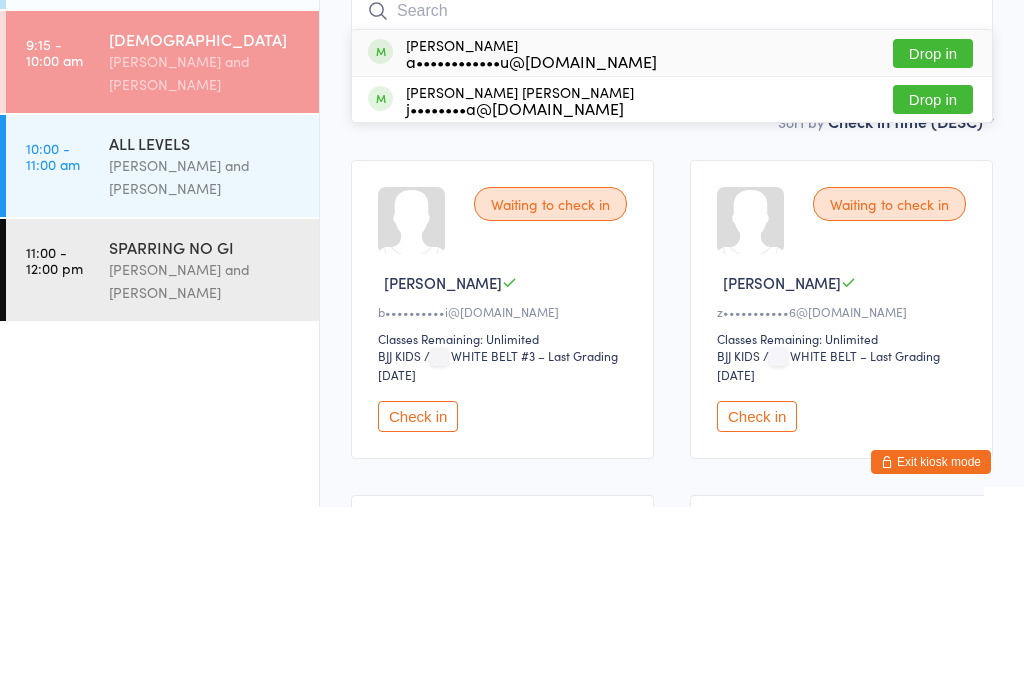 scroll, scrollTop: 191, scrollLeft: 0, axis: vertical 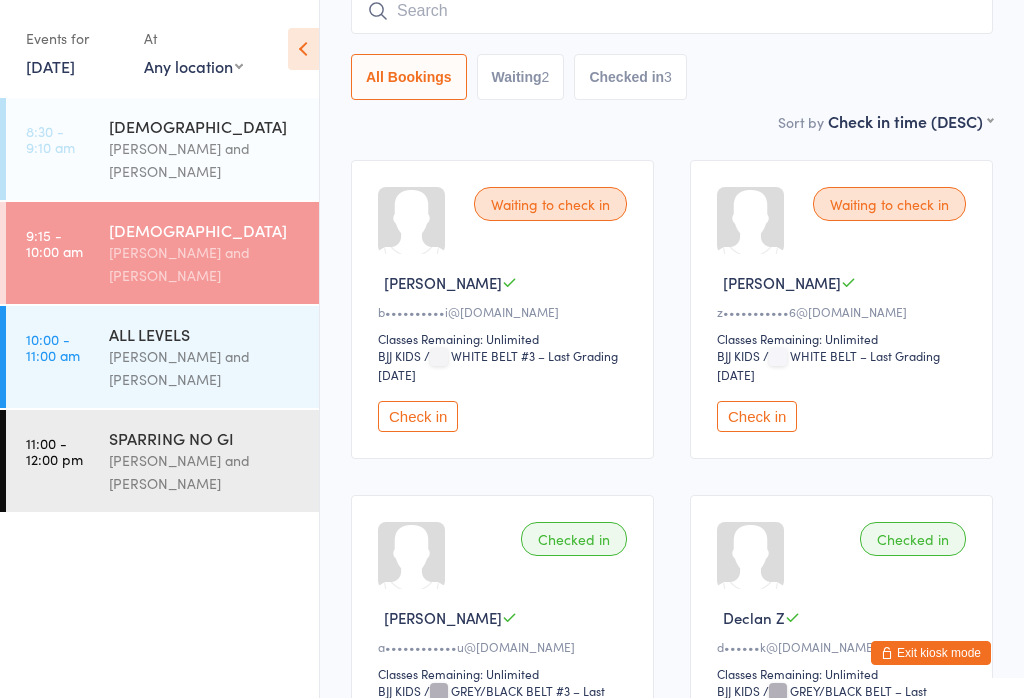 click at bounding box center (672, 11) 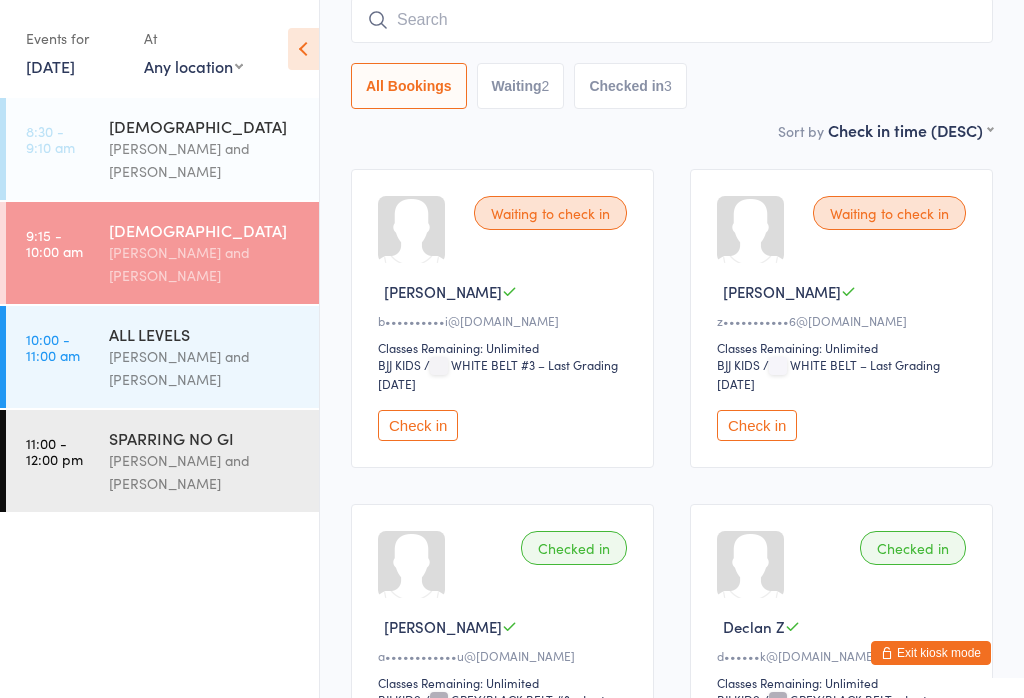 scroll, scrollTop: 181, scrollLeft: 0, axis: vertical 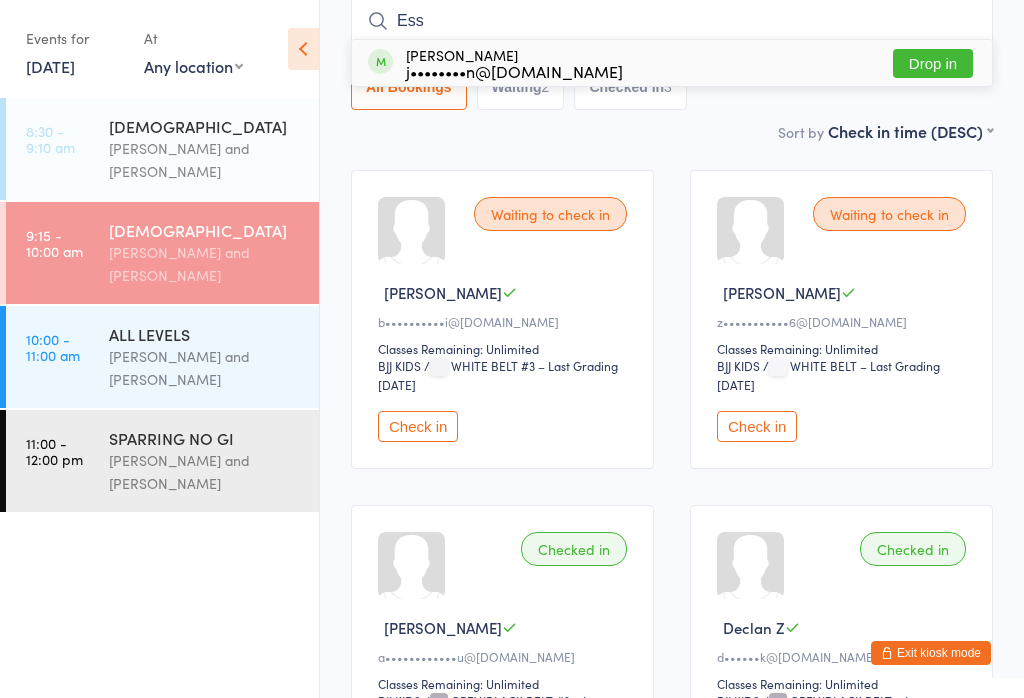 type on "Ess" 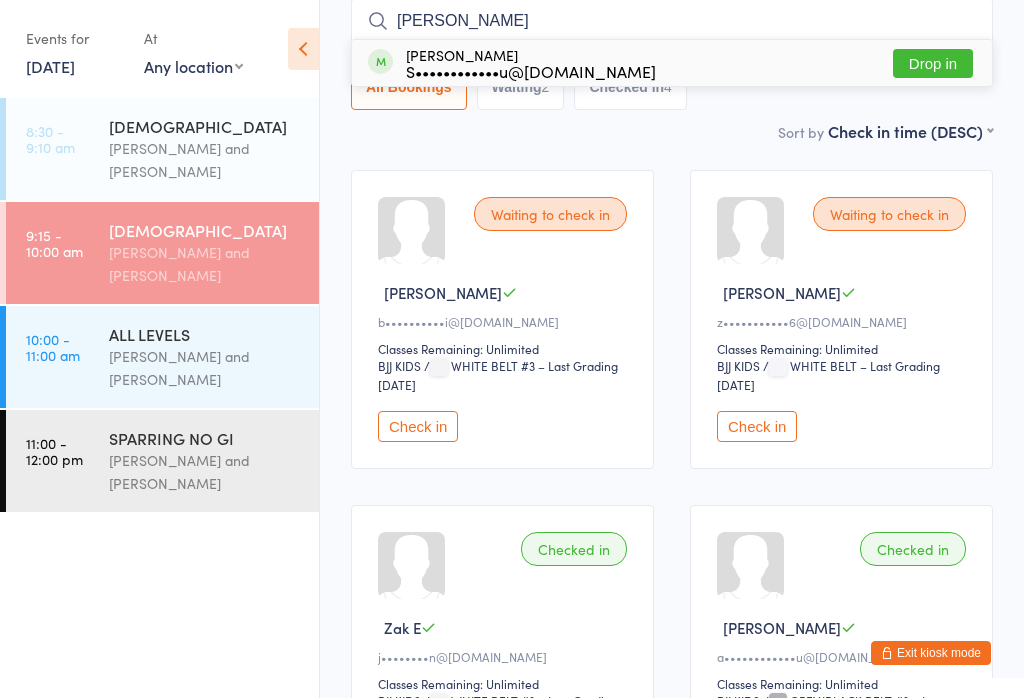 type on "emily" 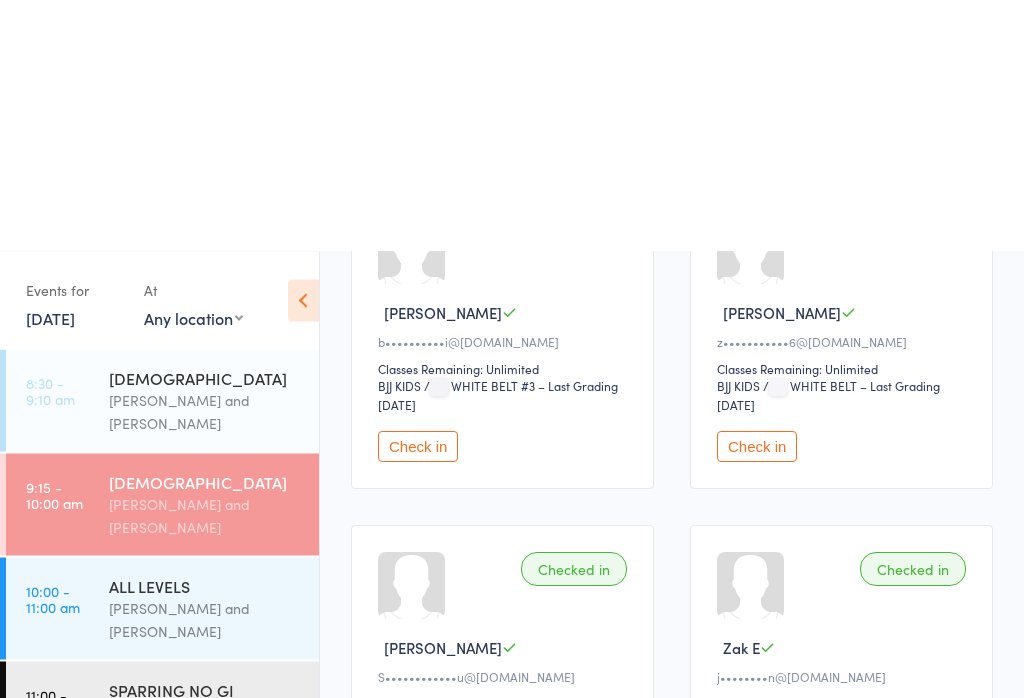 scroll, scrollTop: 0, scrollLeft: 0, axis: both 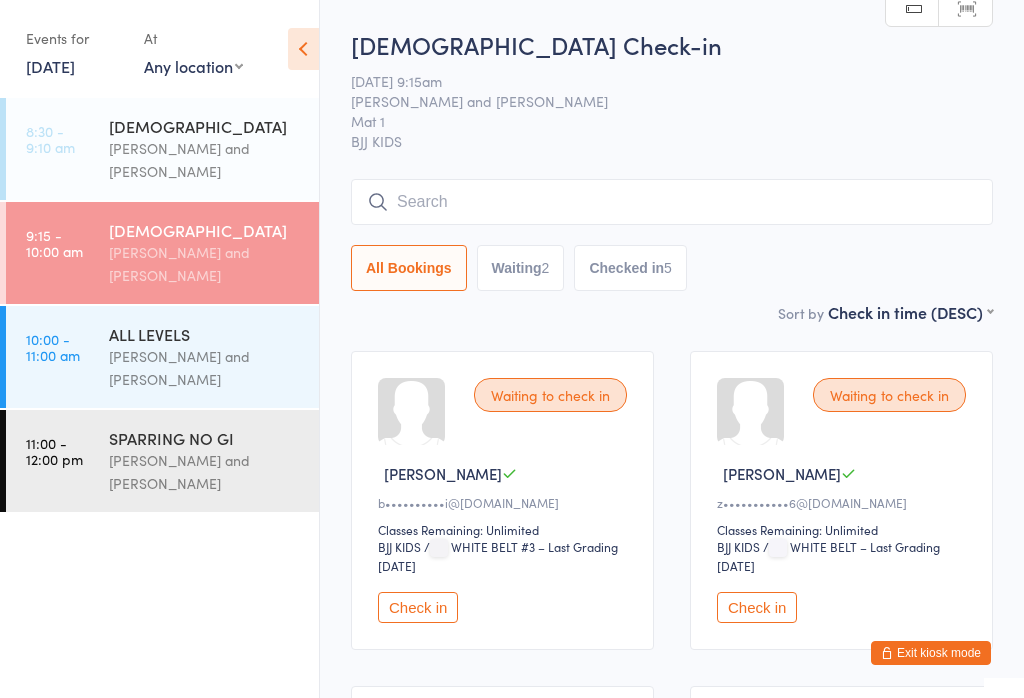 click at bounding box center [672, 202] 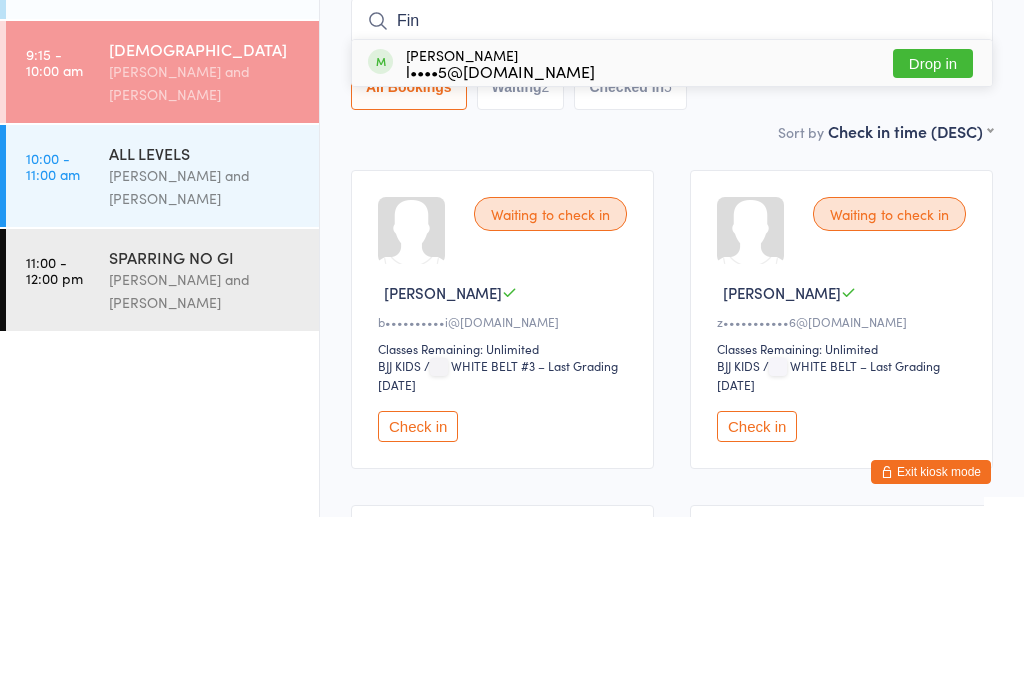 type on "Fin" 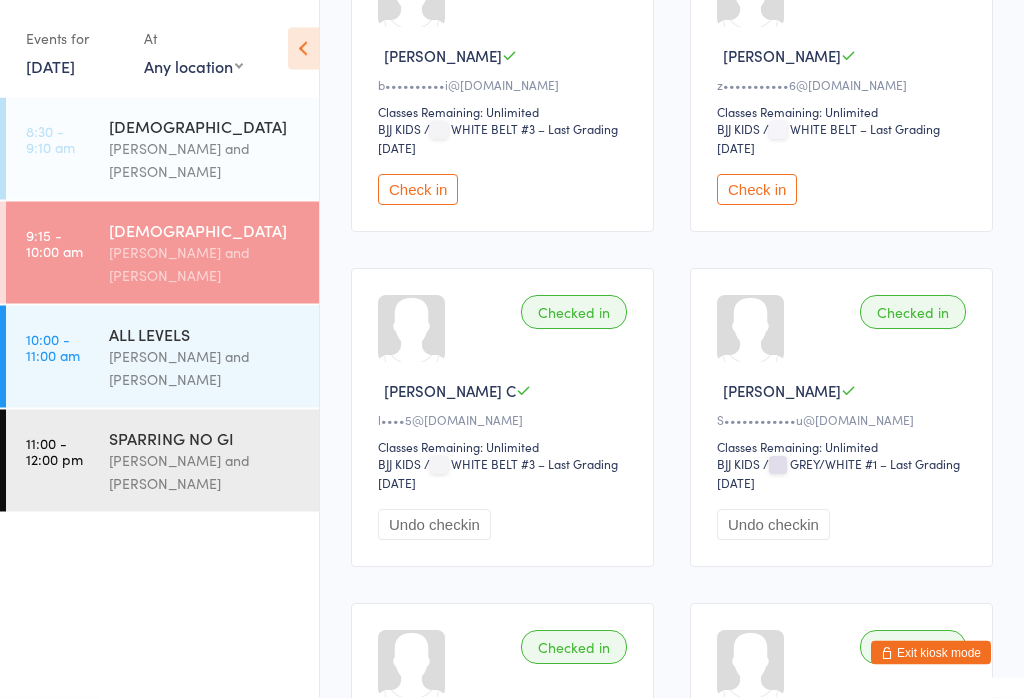 scroll, scrollTop: 0, scrollLeft: 0, axis: both 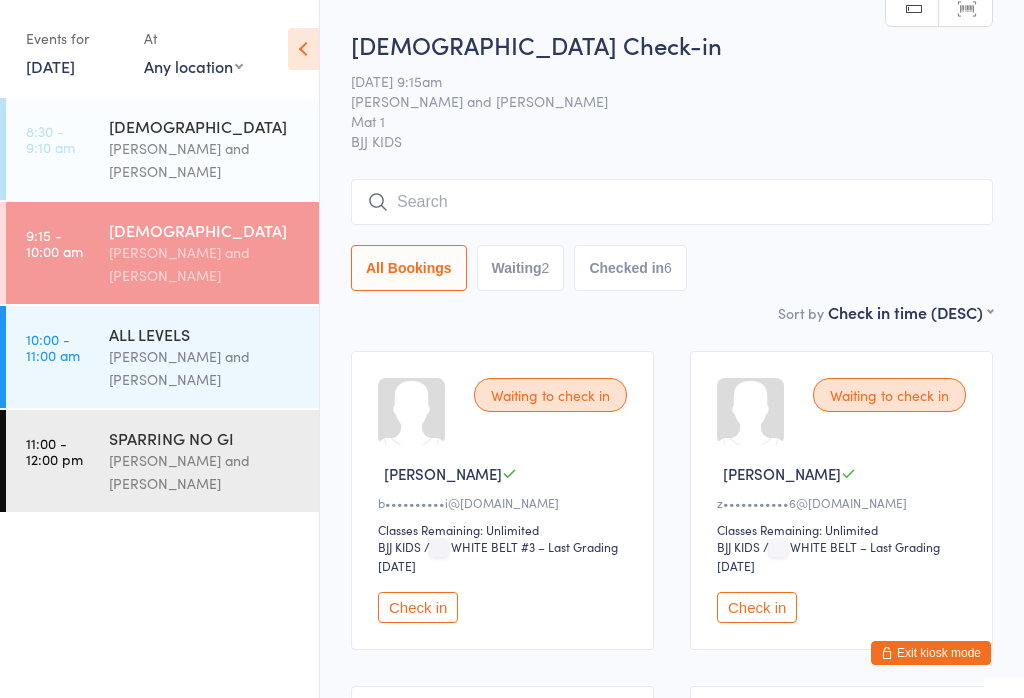 click at bounding box center [672, 202] 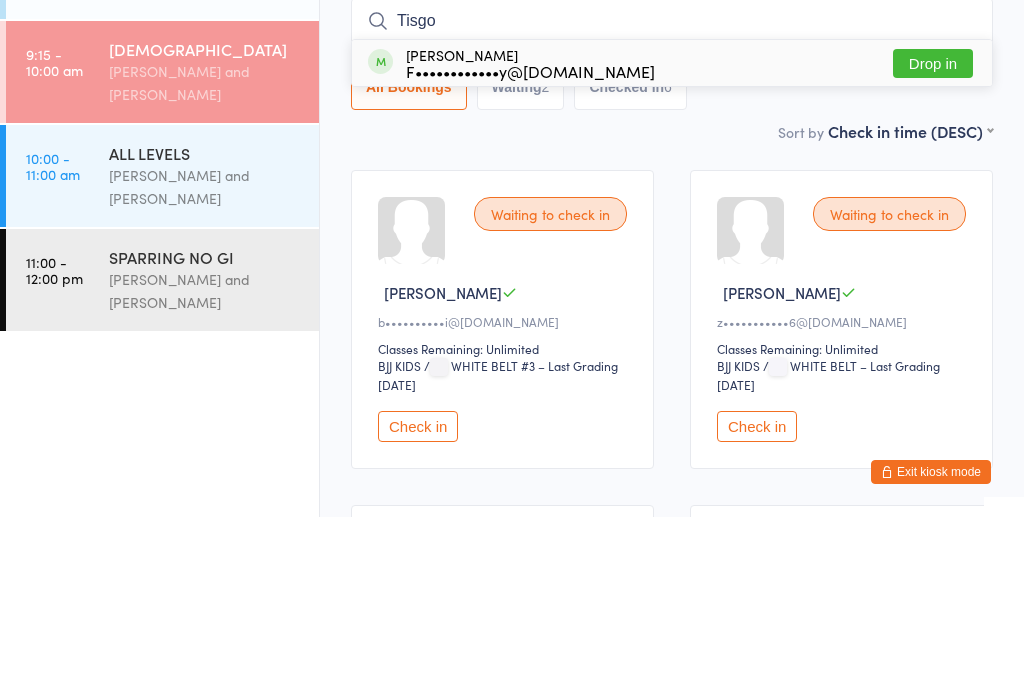 type on "Tisgo" 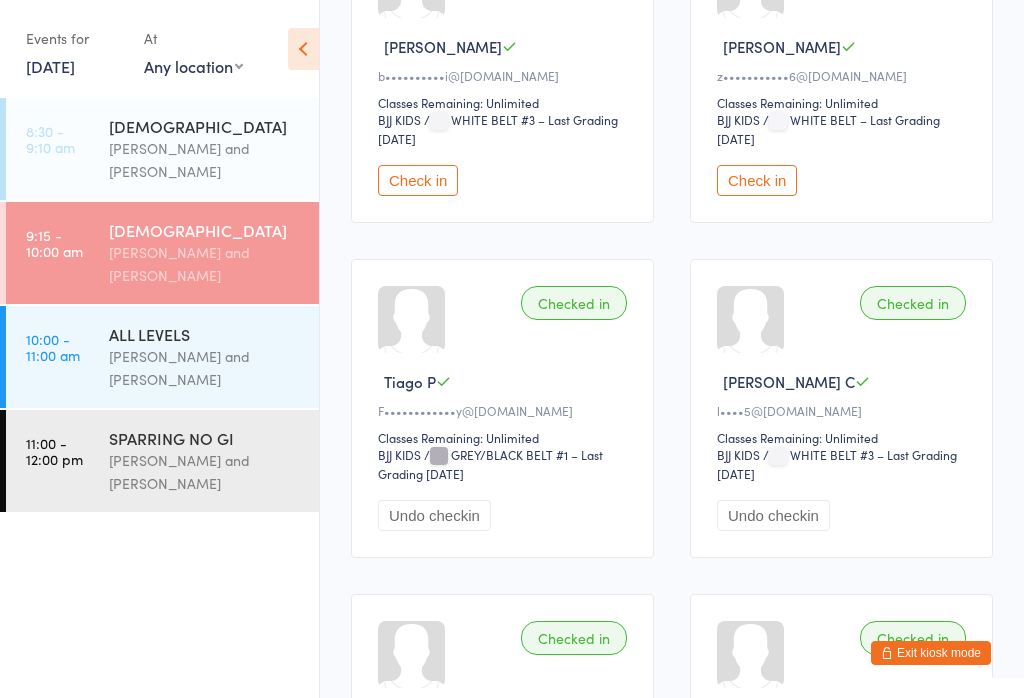 scroll, scrollTop: 0, scrollLeft: 0, axis: both 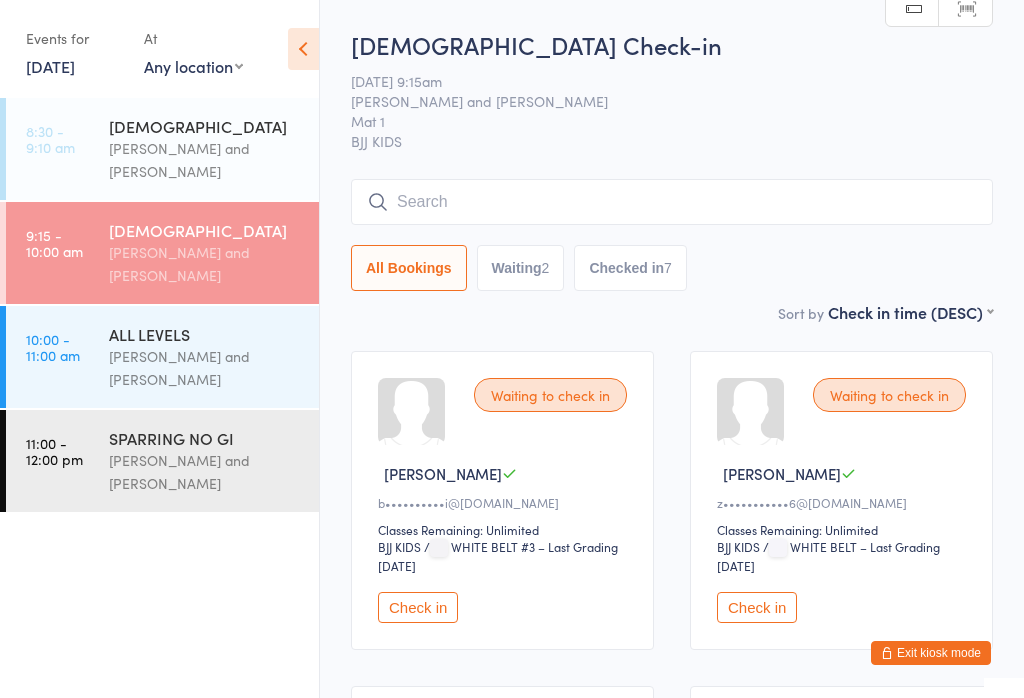 click on "Otamar Barreto and Marcelo Gomide" at bounding box center [205, 160] 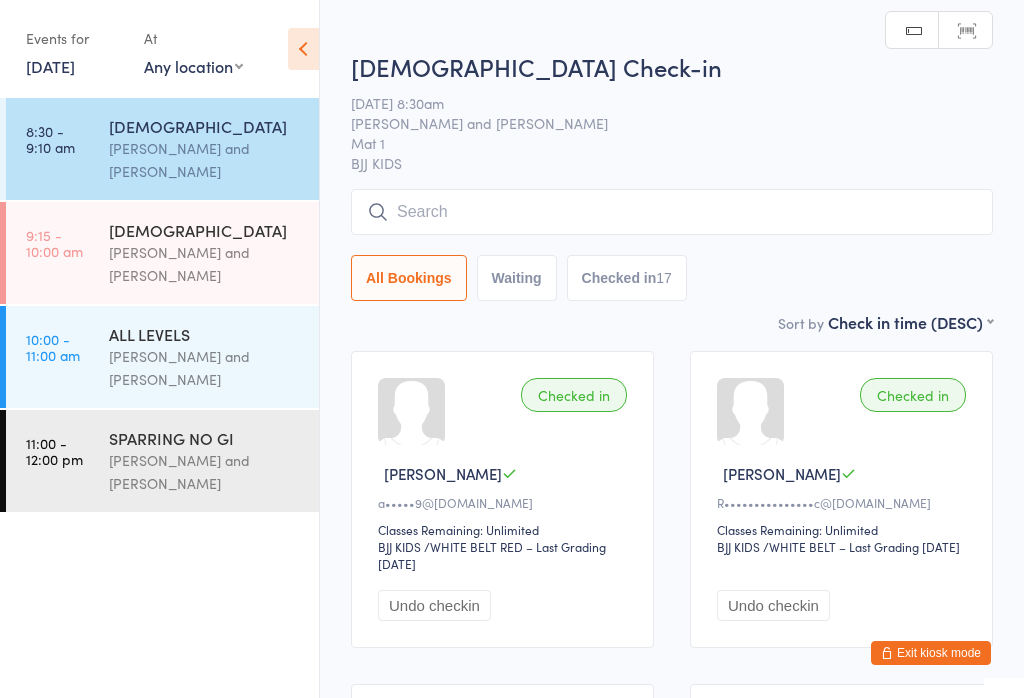 click at bounding box center [672, 212] 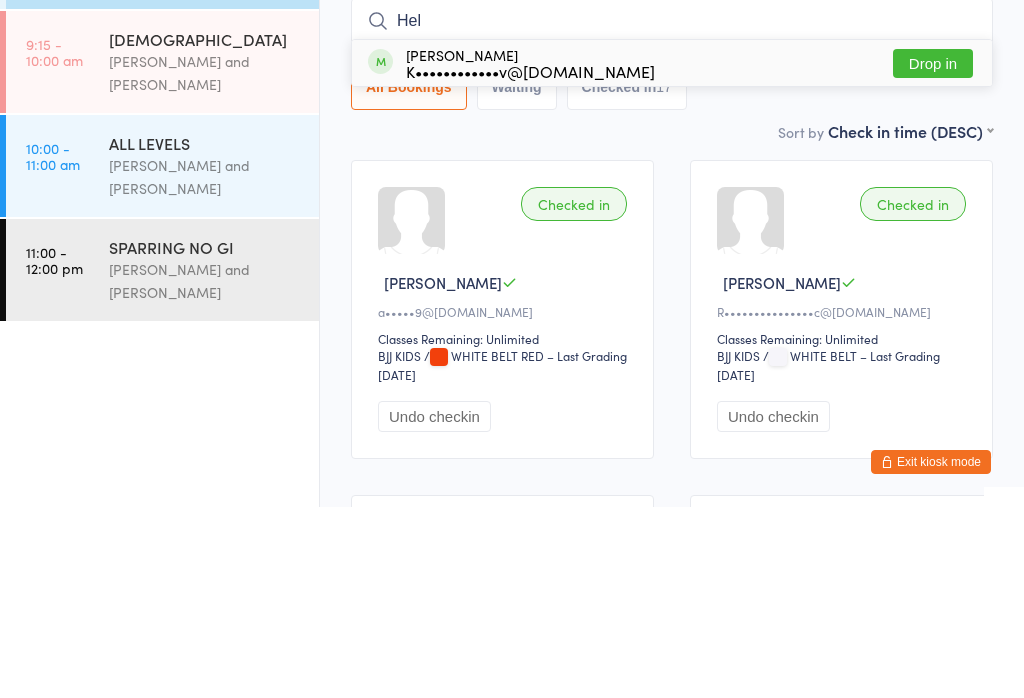 type on "Hel" 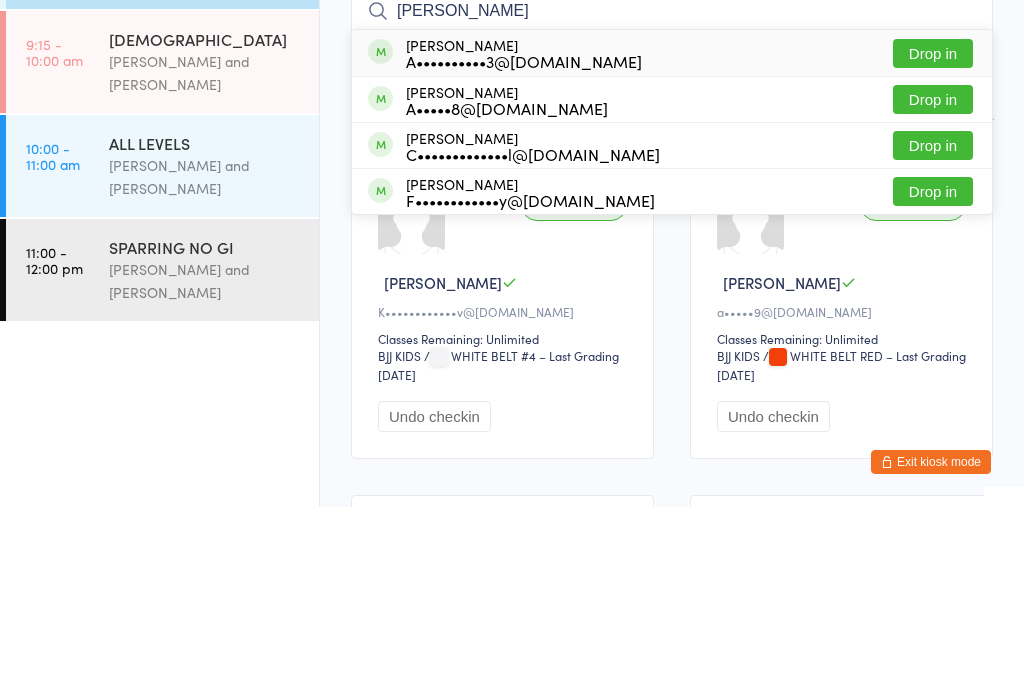 type on "alex" 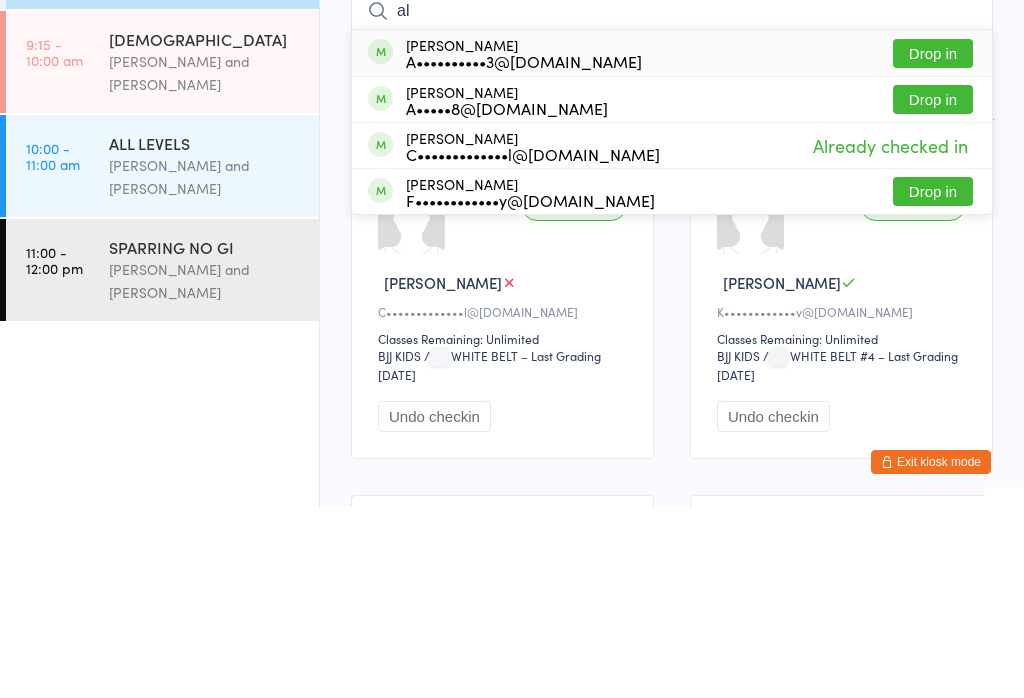 type on "a" 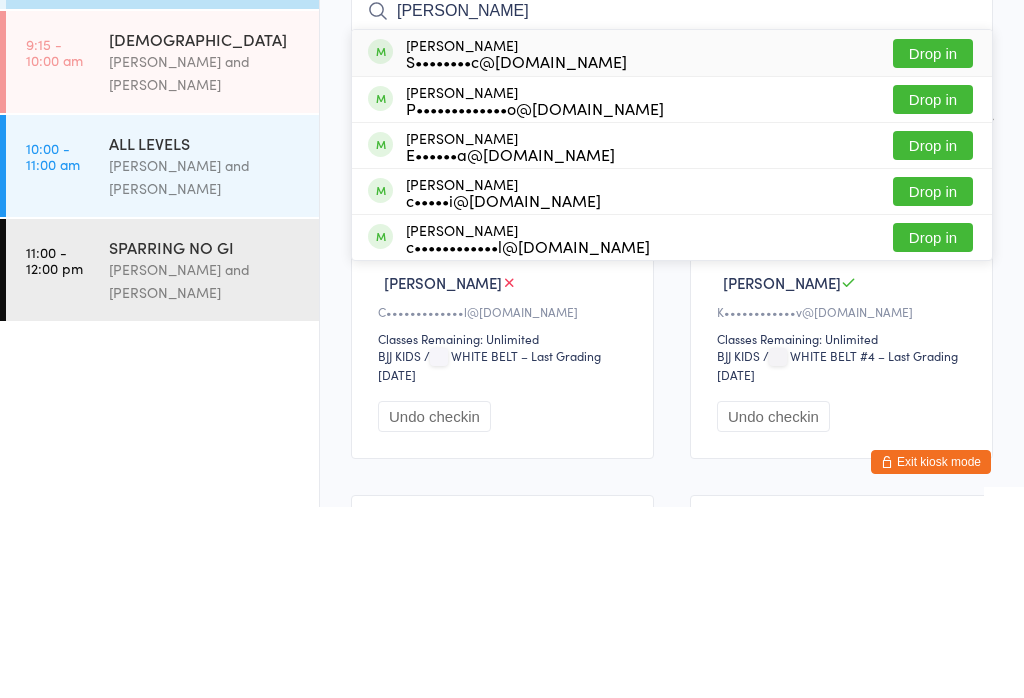 type on "julian" 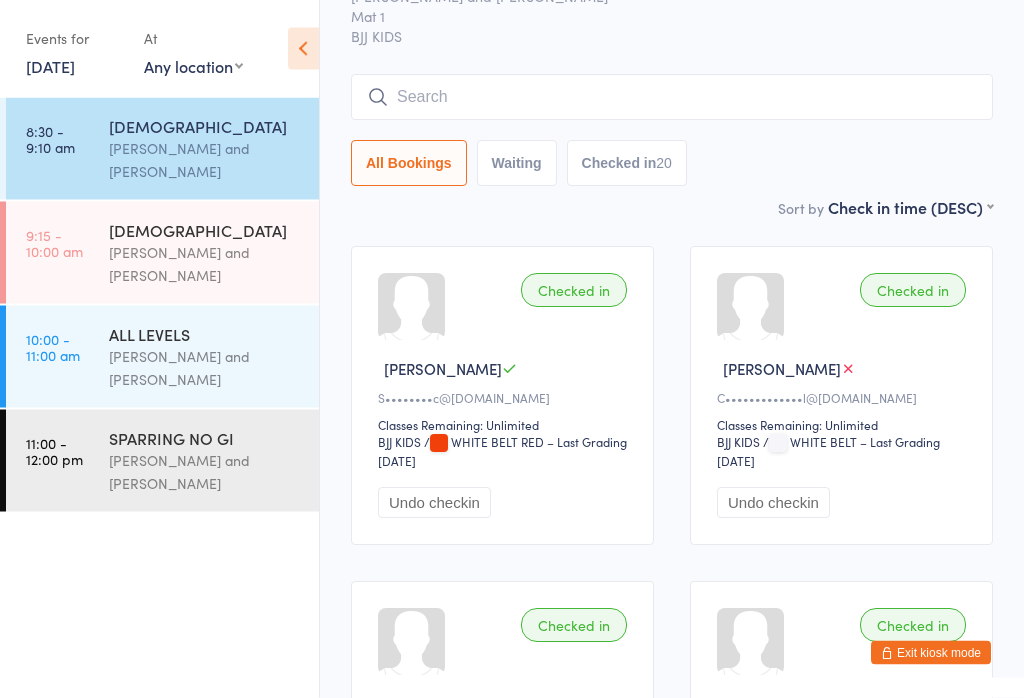 scroll, scrollTop: 103, scrollLeft: 0, axis: vertical 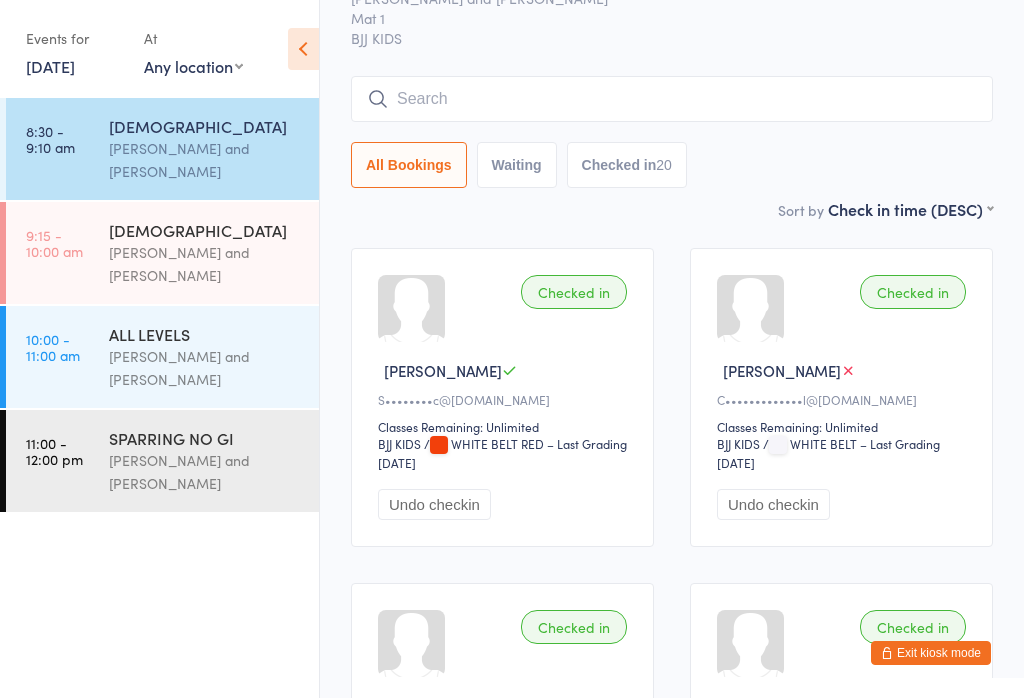 click at bounding box center [672, 99] 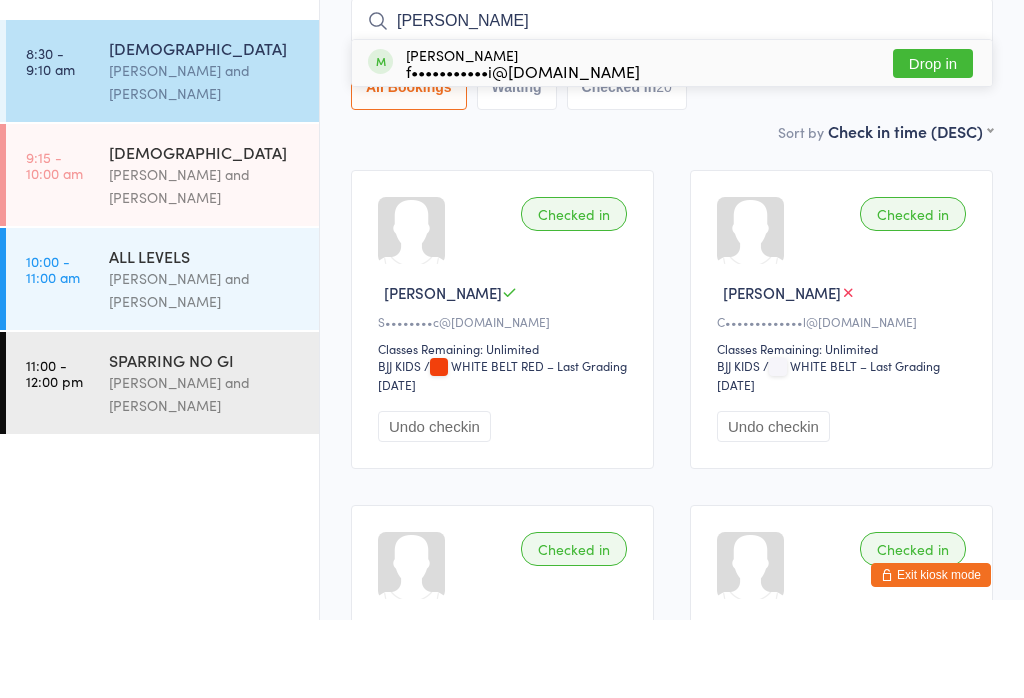 type on "Terry" 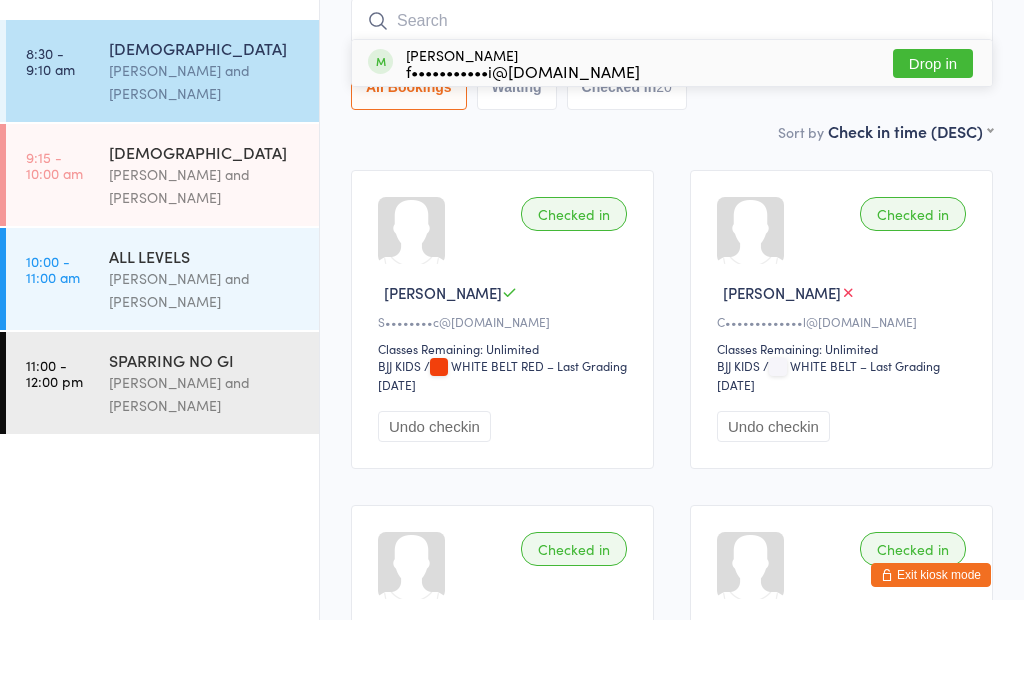 scroll, scrollTop: 181, scrollLeft: 0, axis: vertical 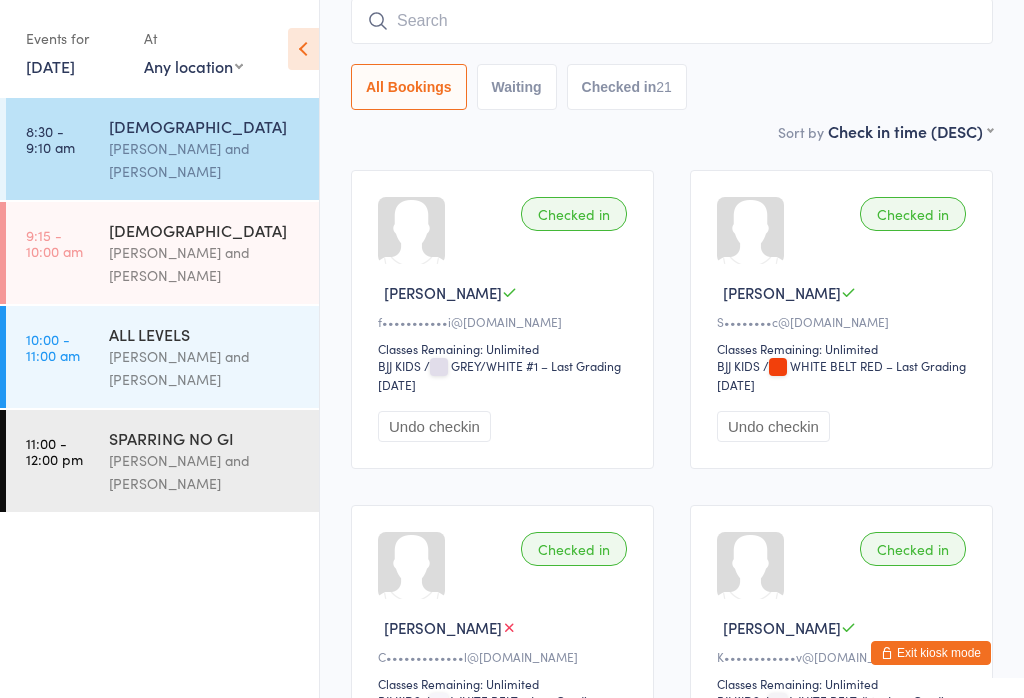 click on "Exit kiosk mode" at bounding box center [931, 653] 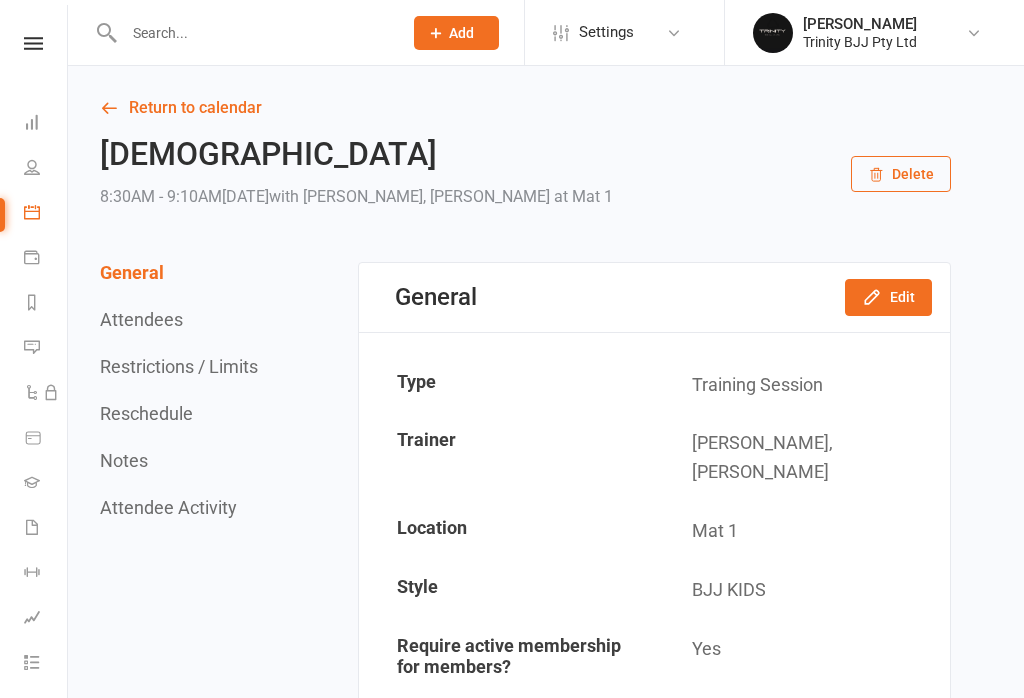 scroll, scrollTop: 0, scrollLeft: 0, axis: both 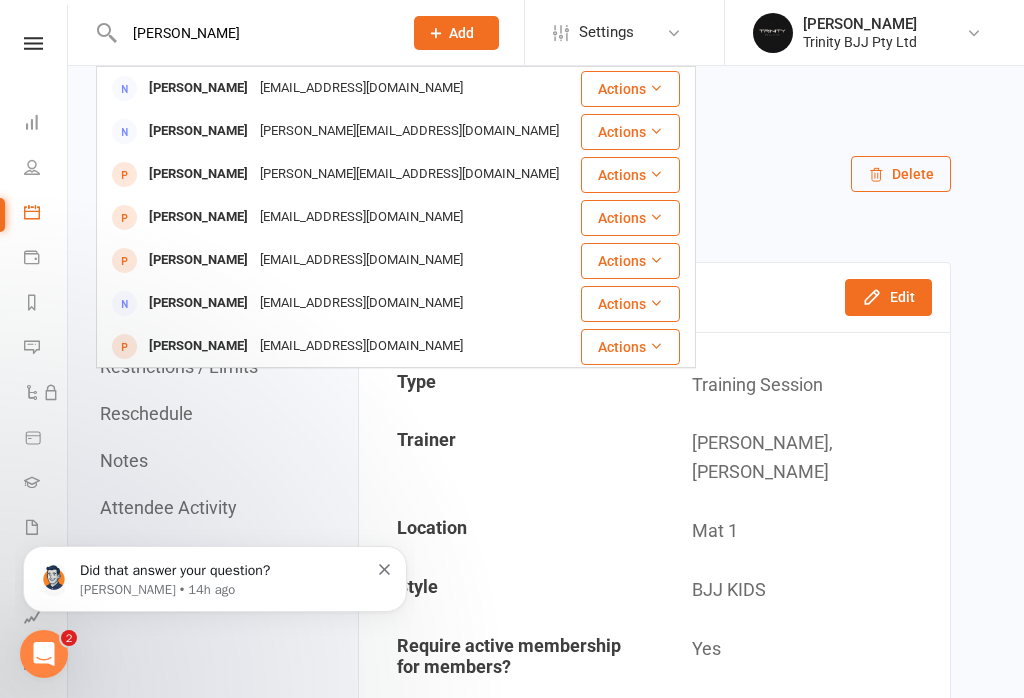 type on "[PERSON_NAME]" 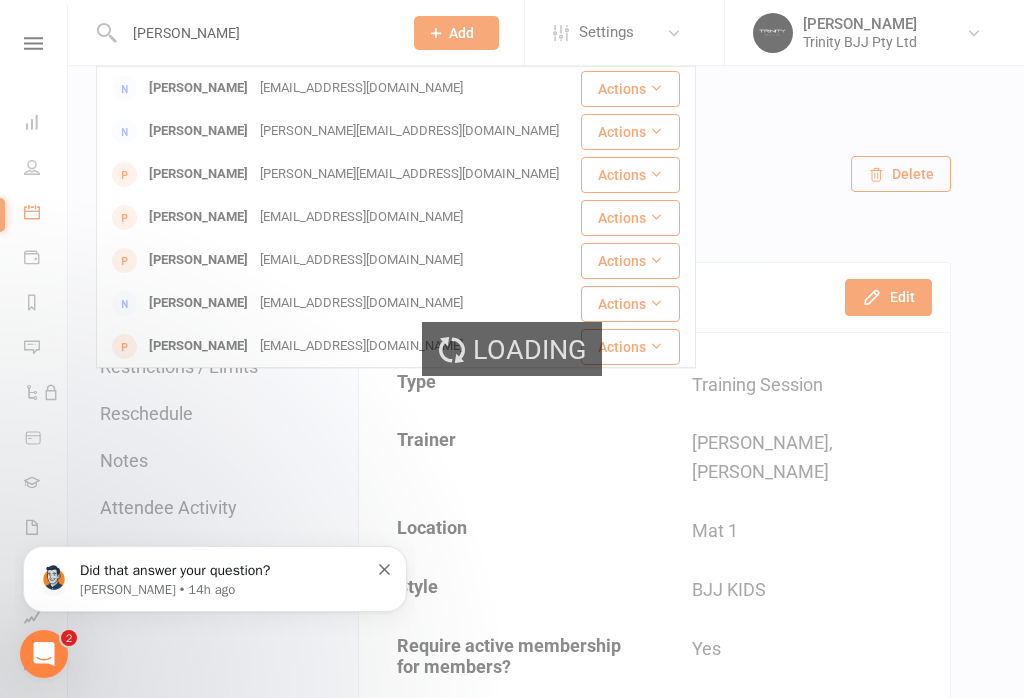 type 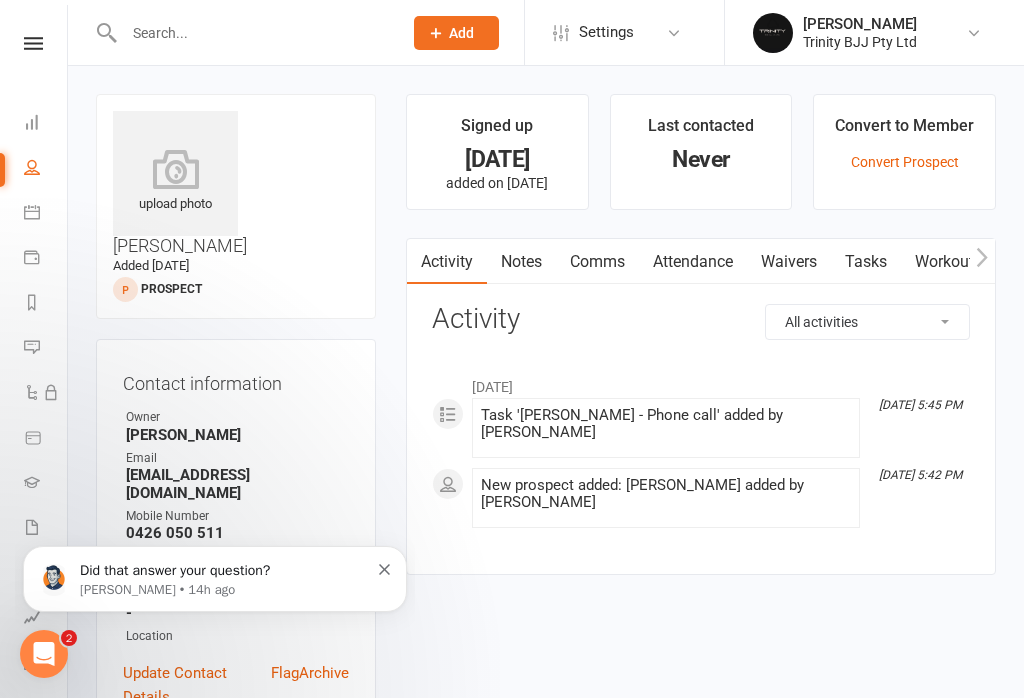 click on "Convert Prospect" at bounding box center [905, 162] 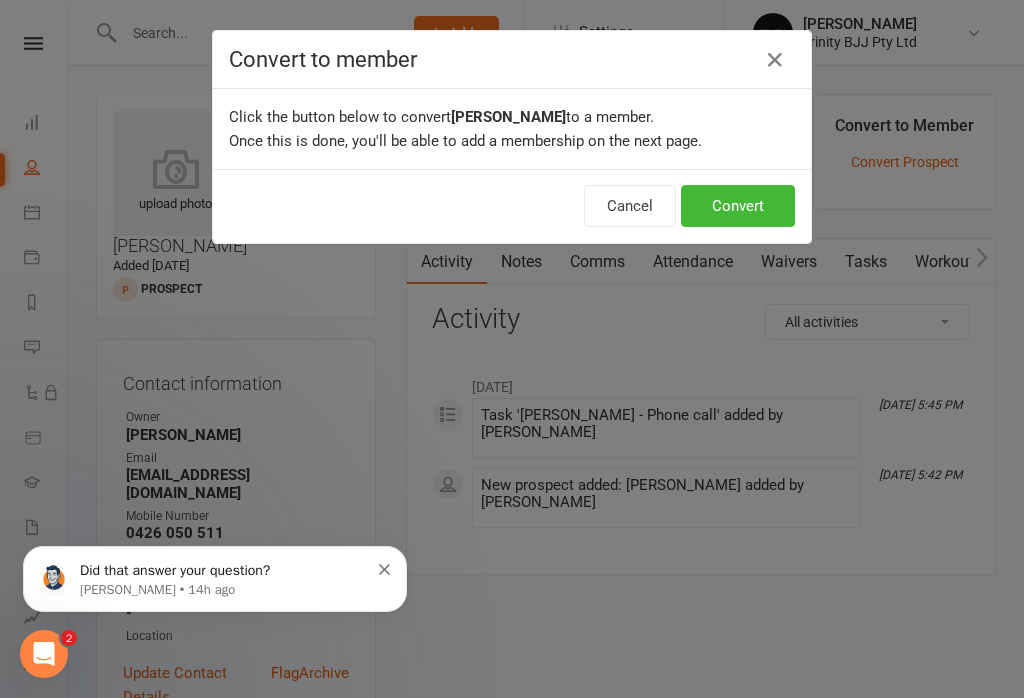 click on "Convert" at bounding box center [738, 206] 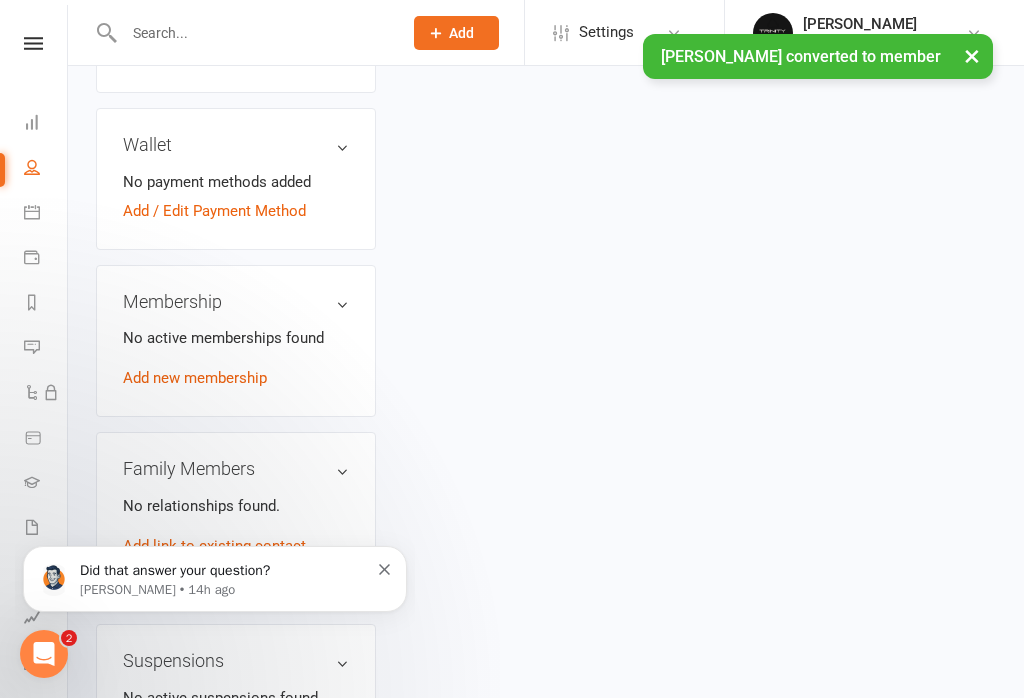 click 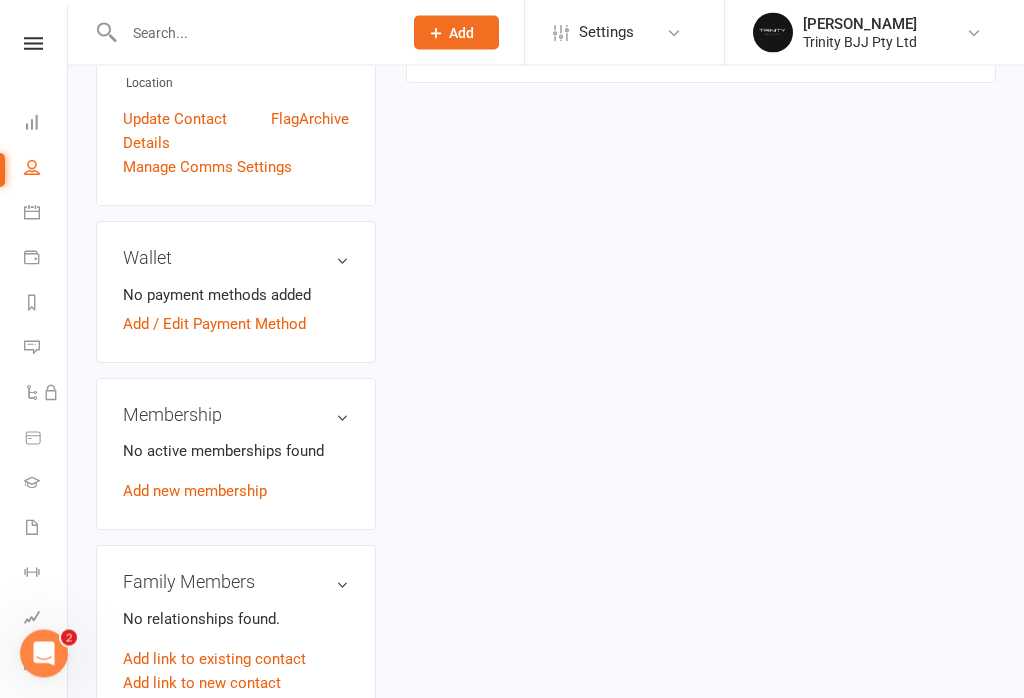 scroll, scrollTop: 603, scrollLeft: 0, axis: vertical 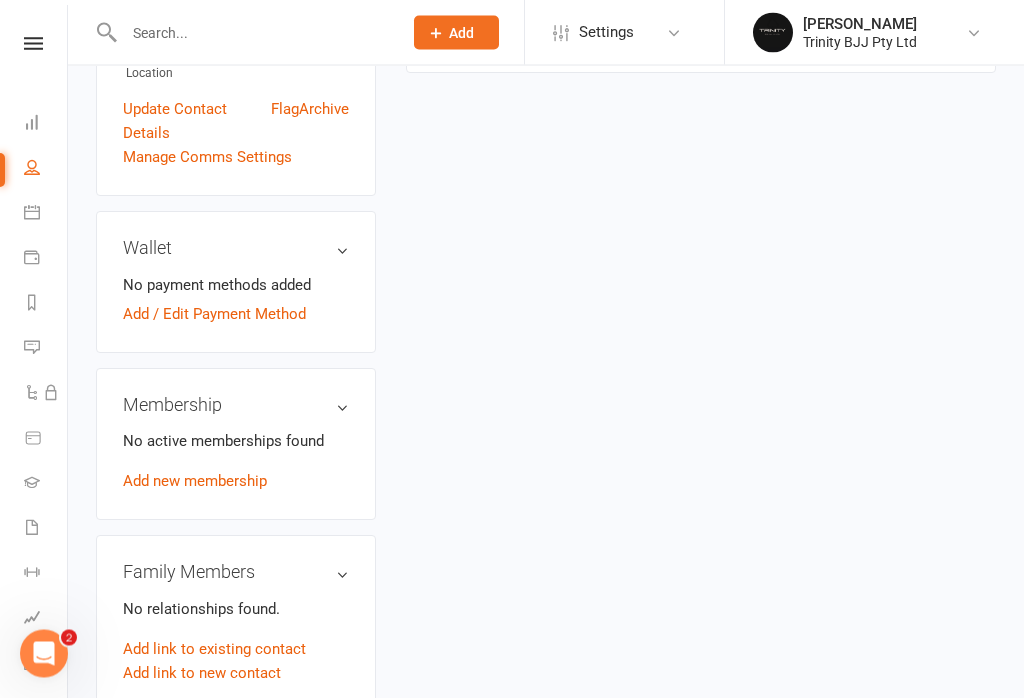click on "No active memberships found Add new membership" at bounding box center (236, 462) 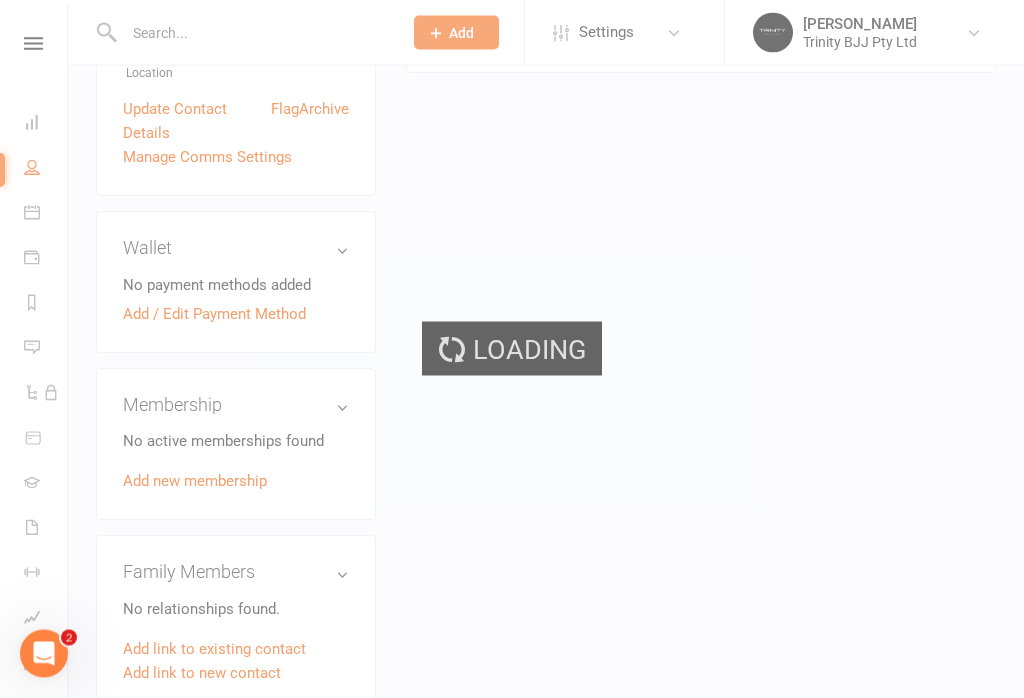 scroll, scrollTop: 604, scrollLeft: 0, axis: vertical 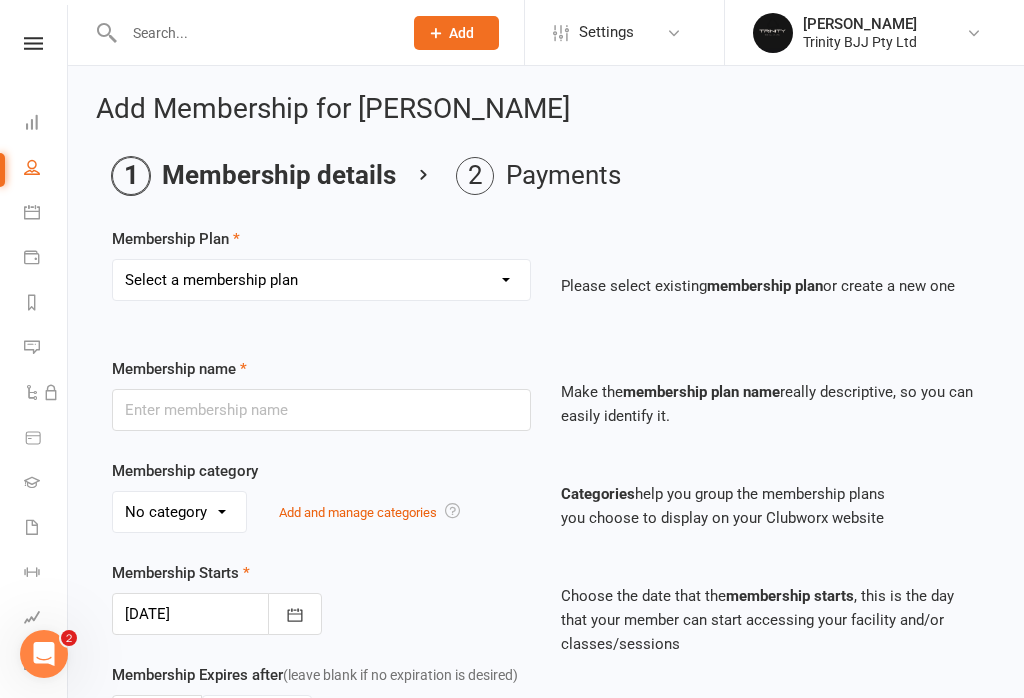 click on "Select a membership plan Create new Membership Plan Founder Adults Adults Founder Kids Kids SINGLE VISIT TEST Membership Short sale STAFF Parents 2 days Jiu-Jitsu Workshop 1 month Gym space lease Woman's Self Defence Founders (10 remaining) Woman's Self Defence One day kids" at bounding box center (321, 280) 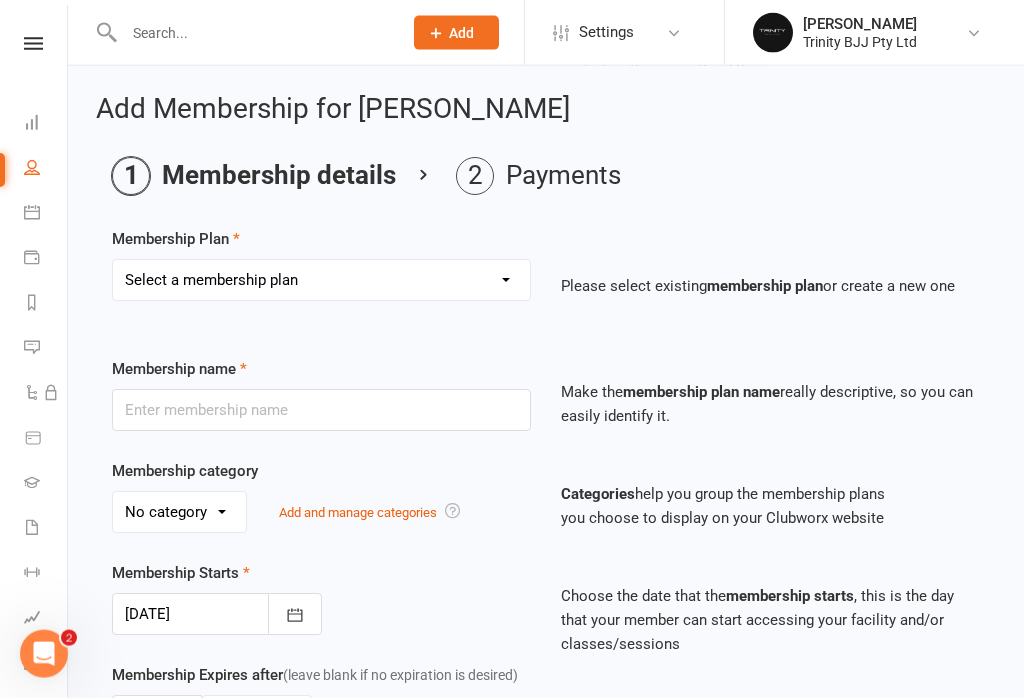 scroll, scrollTop: 31, scrollLeft: 0, axis: vertical 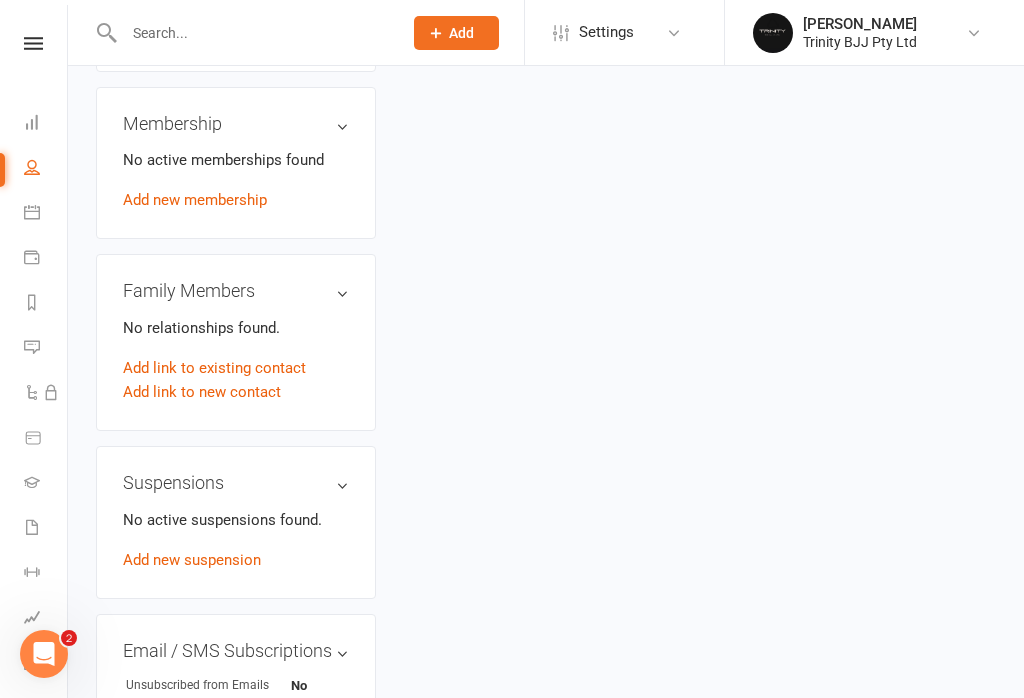 click on "Add link to new contact" at bounding box center [202, 392] 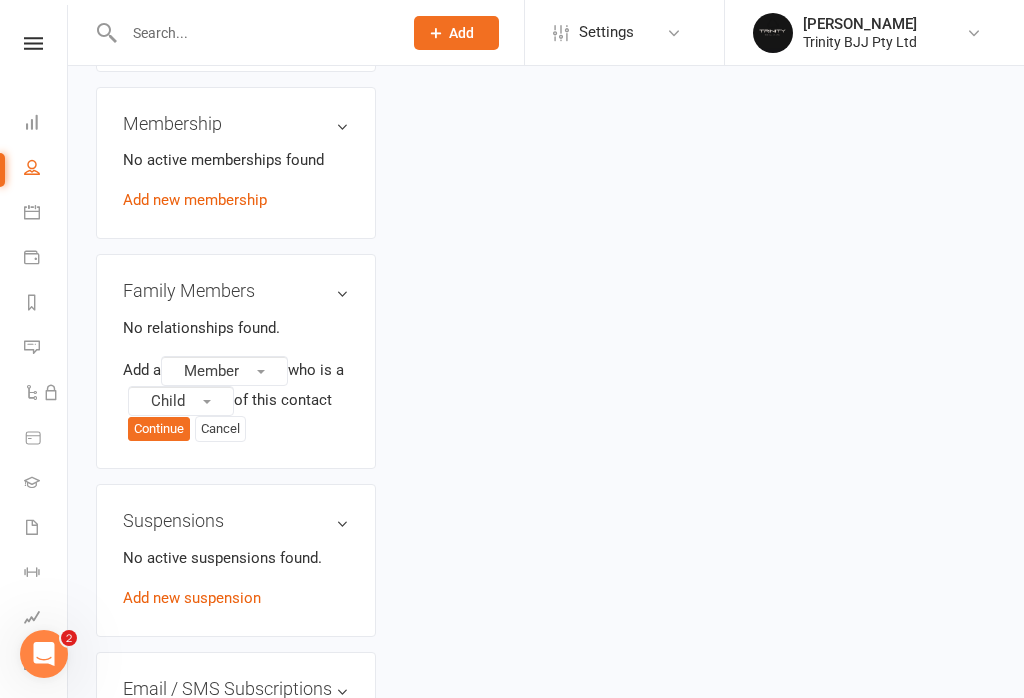 click on "Child" at bounding box center [181, 401] 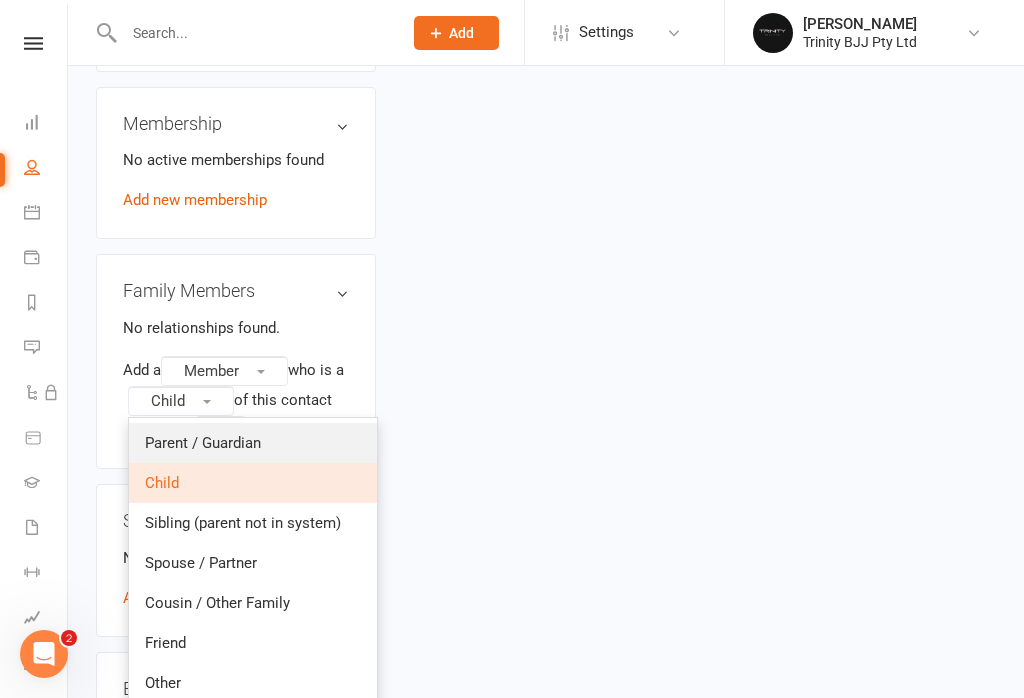 click on "Parent / Guardian" at bounding box center (253, 443) 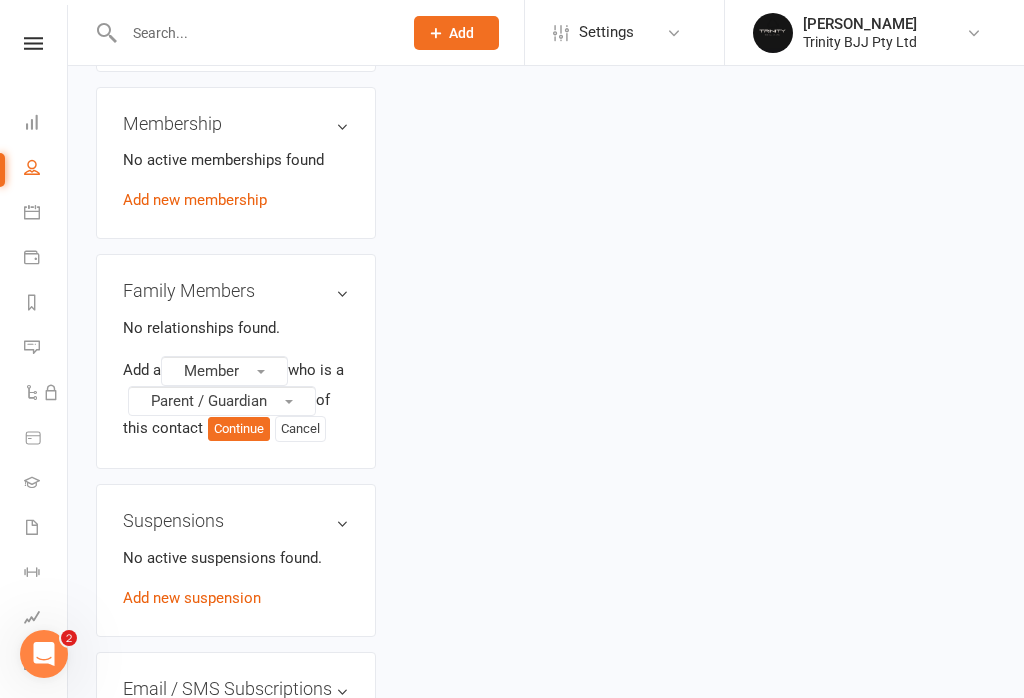 click on "Continue" at bounding box center (239, 429) 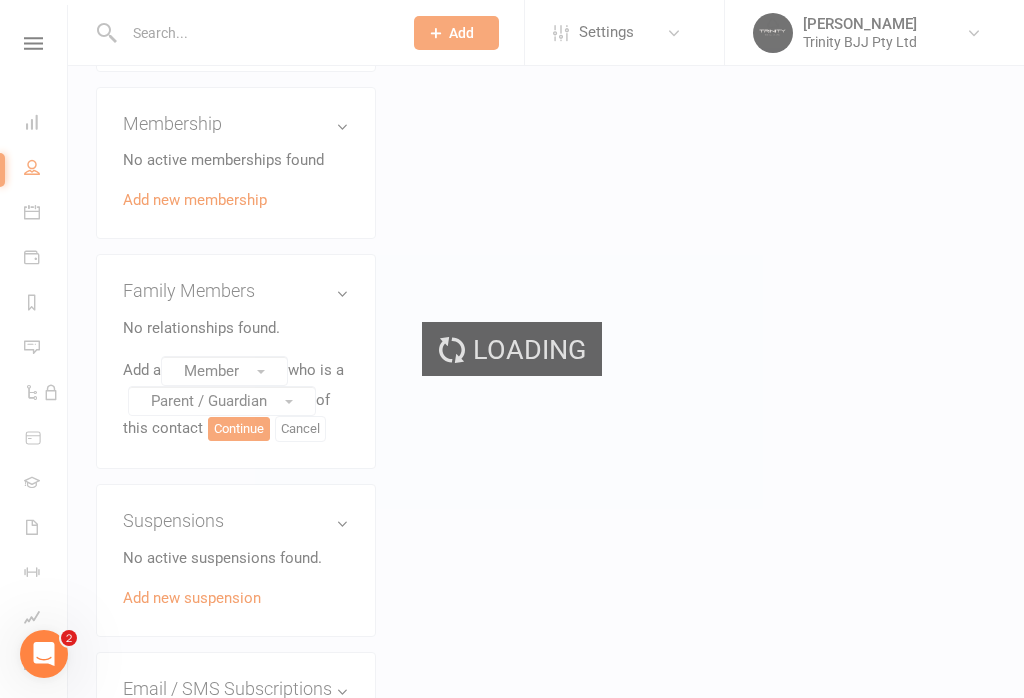 scroll, scrollTop: 0, scrollLeft: 0, axis: both 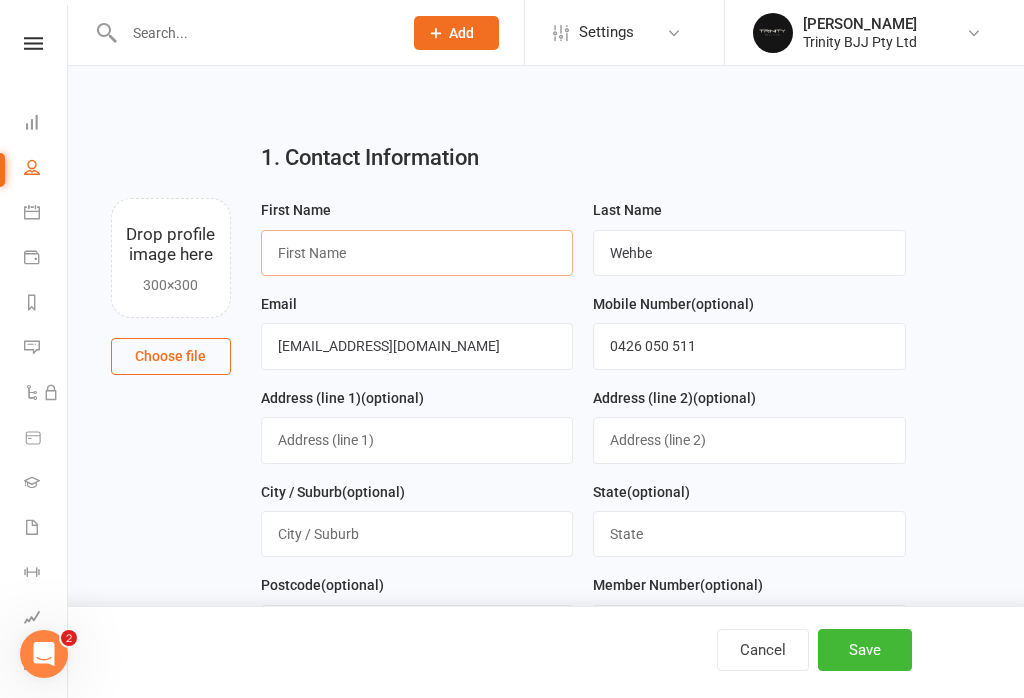 click at bounding box center (417, 253) 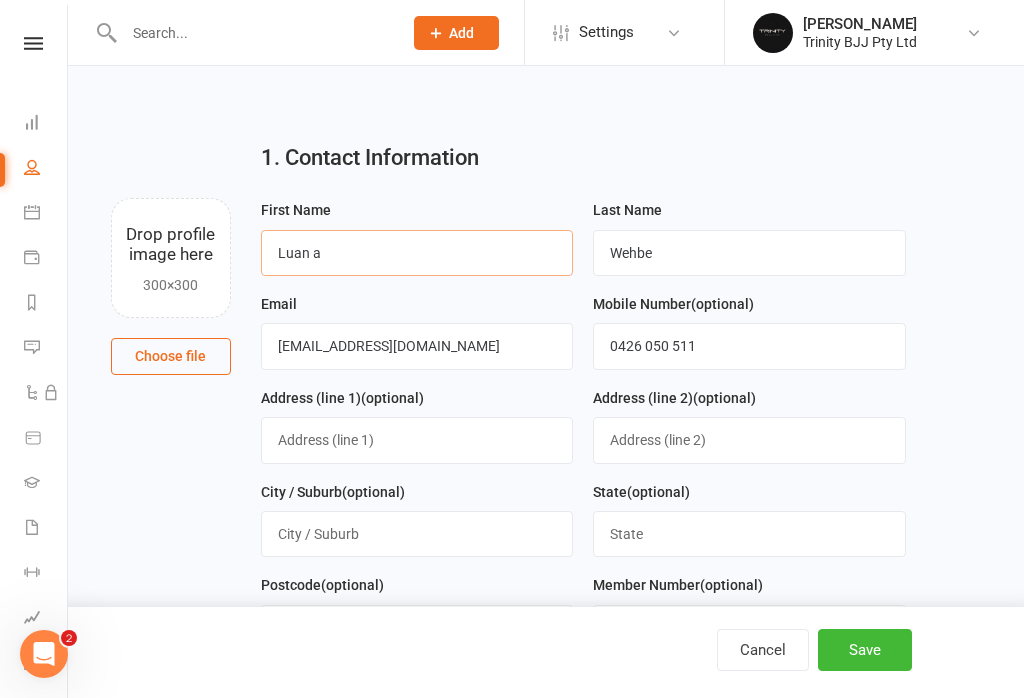 click on "Luan a" at bounding box center [417, 253] 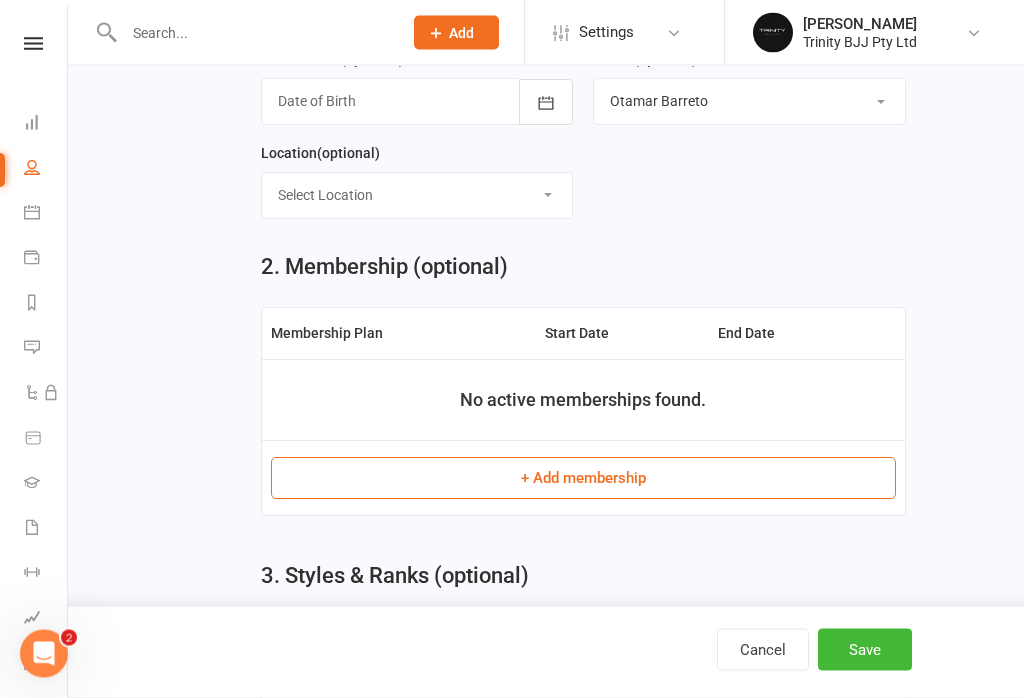 scroll, scrollTop: 708, scrollLeft: 0, axis: vertical 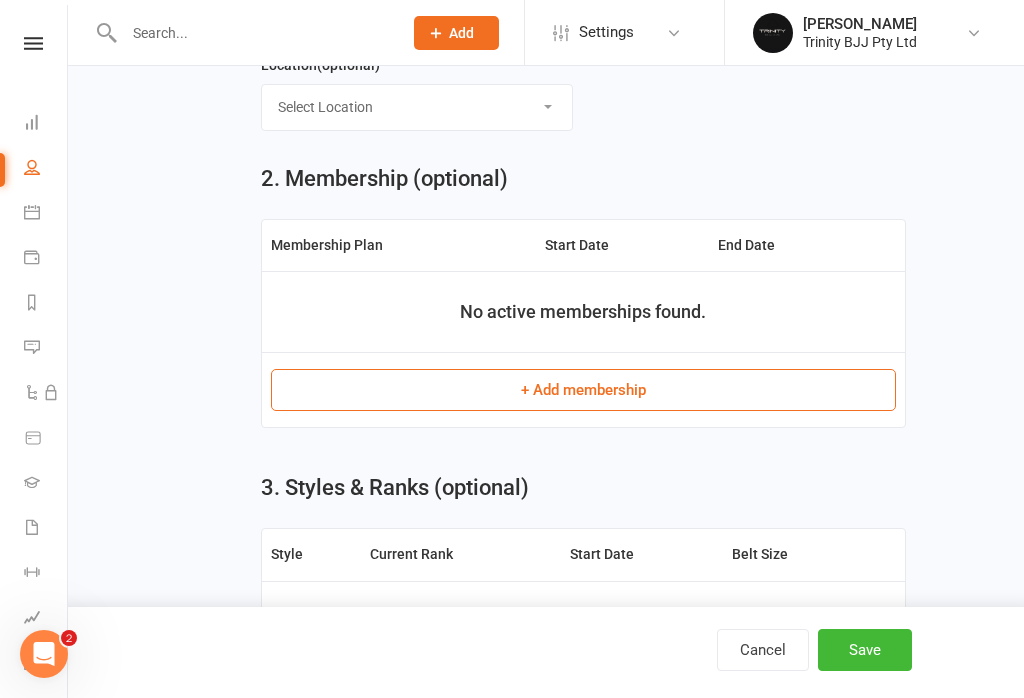 type on "Luana" 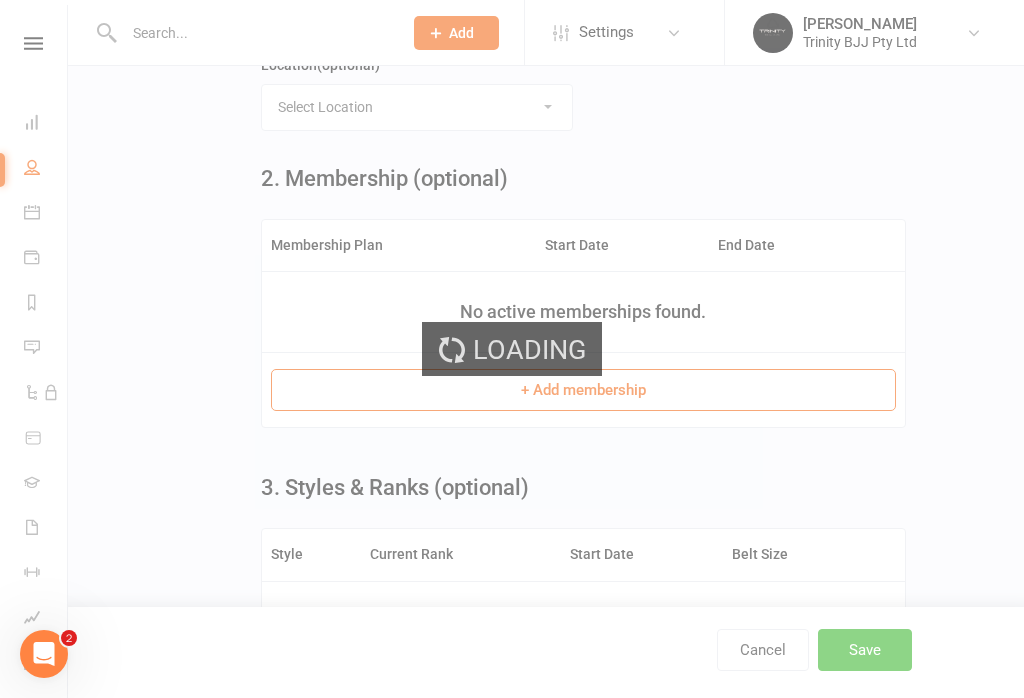 scroll, scrollTop: 0, scrollLeft: 0, axis: both 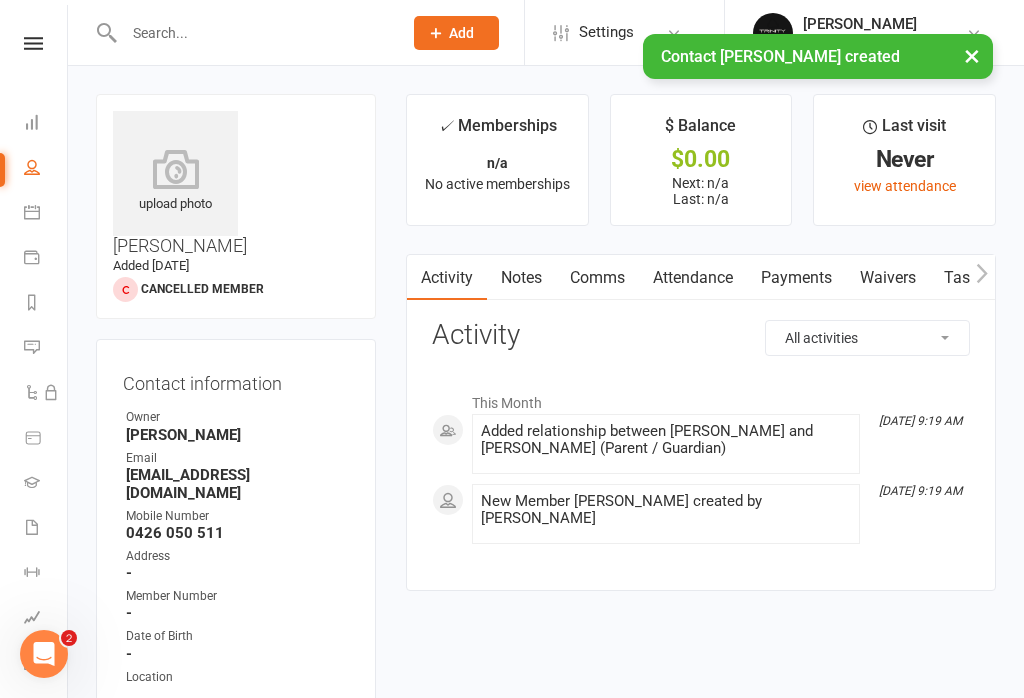click on "× Contact [PERSON_NAME] created" at bounding box center (499, 34) 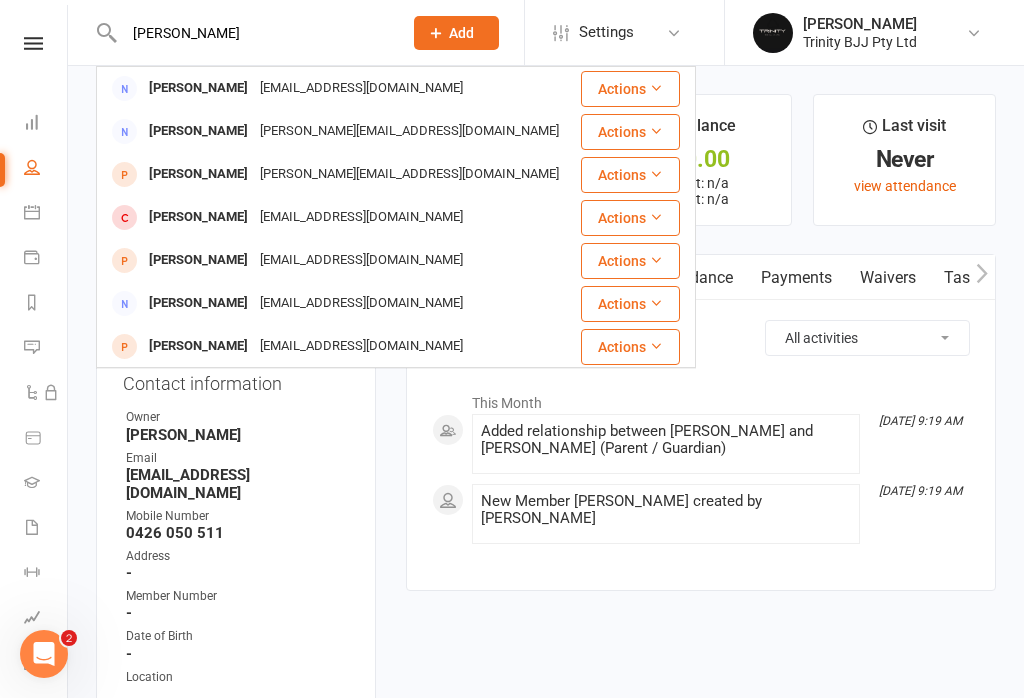 type on "[PERSON_NAME]" 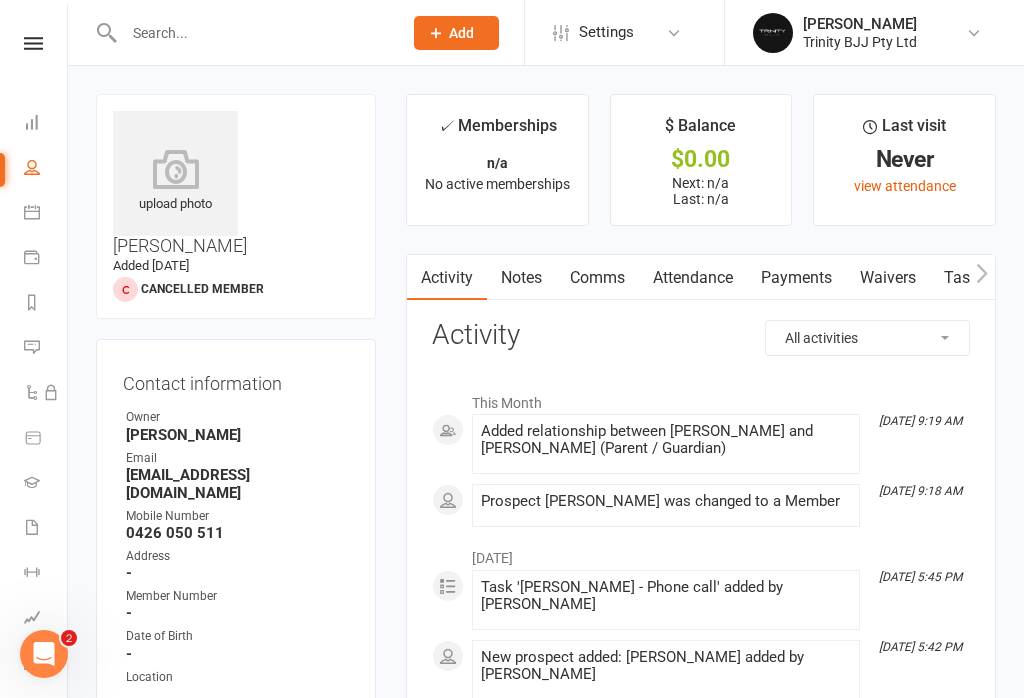 click on "Waivers" at bounding box center [888, 278] 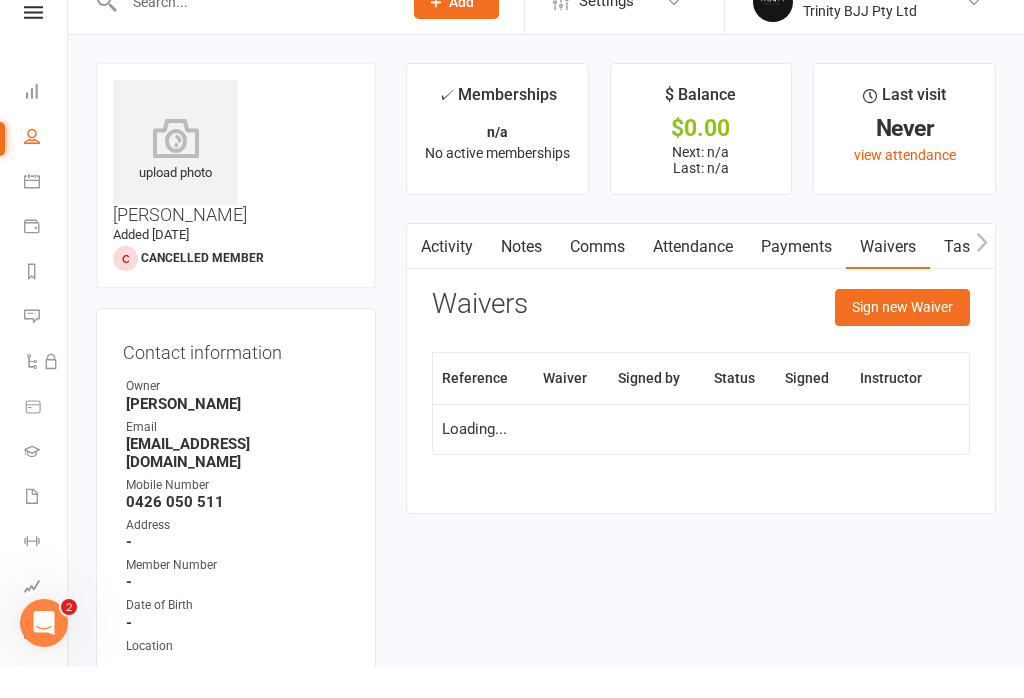 scroll, scrollTop: 31, scrollLeft: 0, axis: vertical 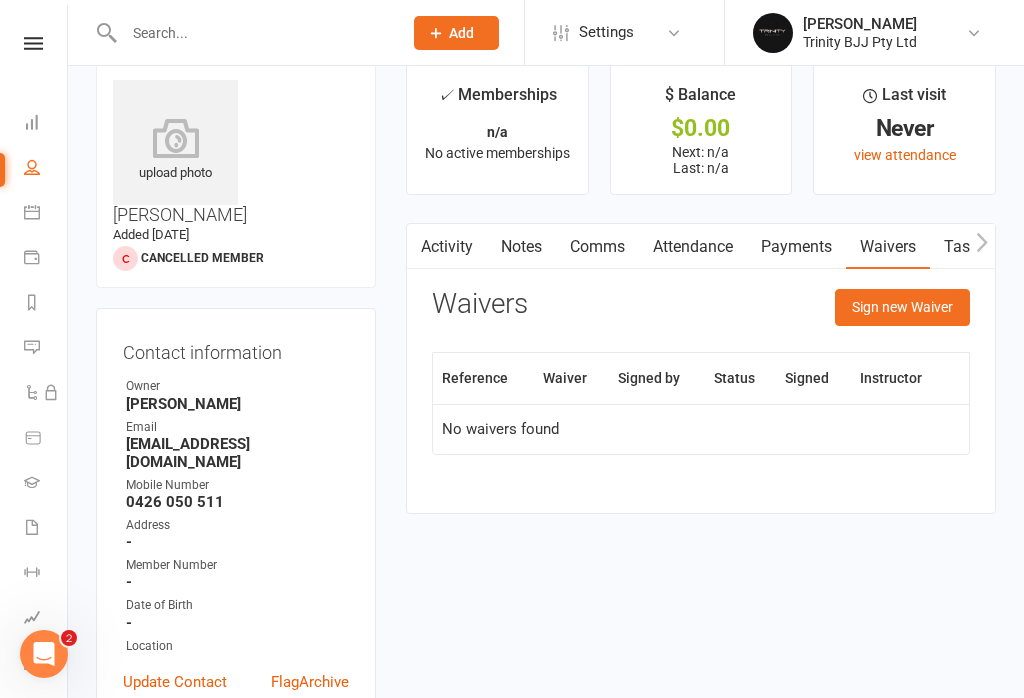 click on "Sign new Waiver" at bounding box center (902, 307) 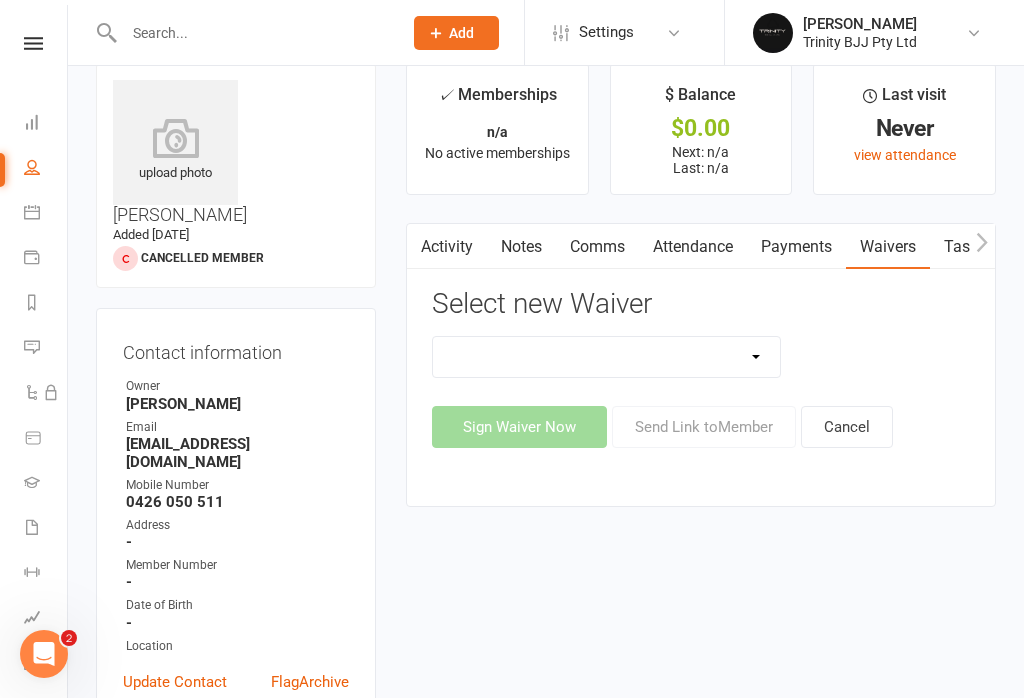 click on "Intro Lesson Form MEMBERSHIP AGREEMENT MEMBERSHIP AGREEMENT FOUNDATION Payment Detail Update VISITOR FORM" at bounding box center [606, 357] 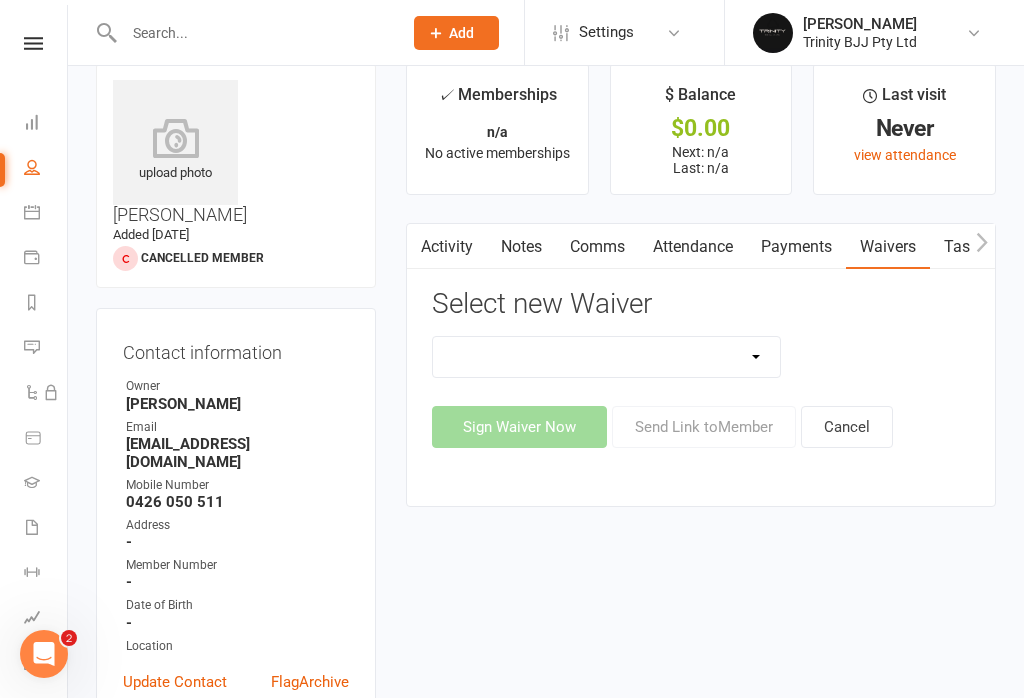 select on "11525" 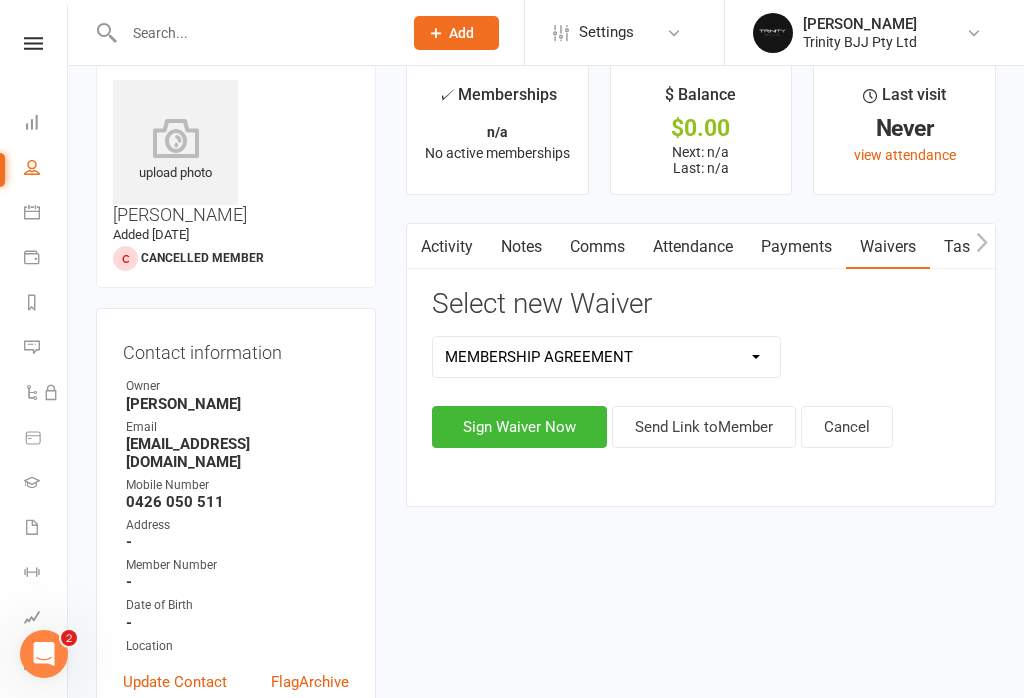 click on "Sign Waiver Now" at bounding box center [519, 427] 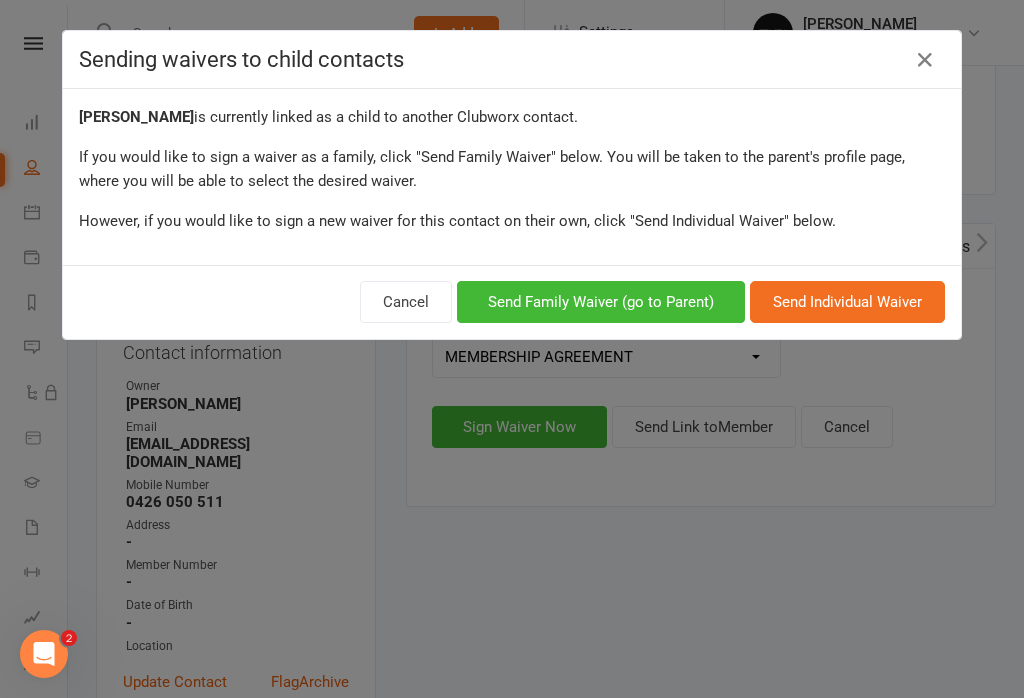 click on "Send Family Waiver (go to Parent)" at bounding box center [601, 302] 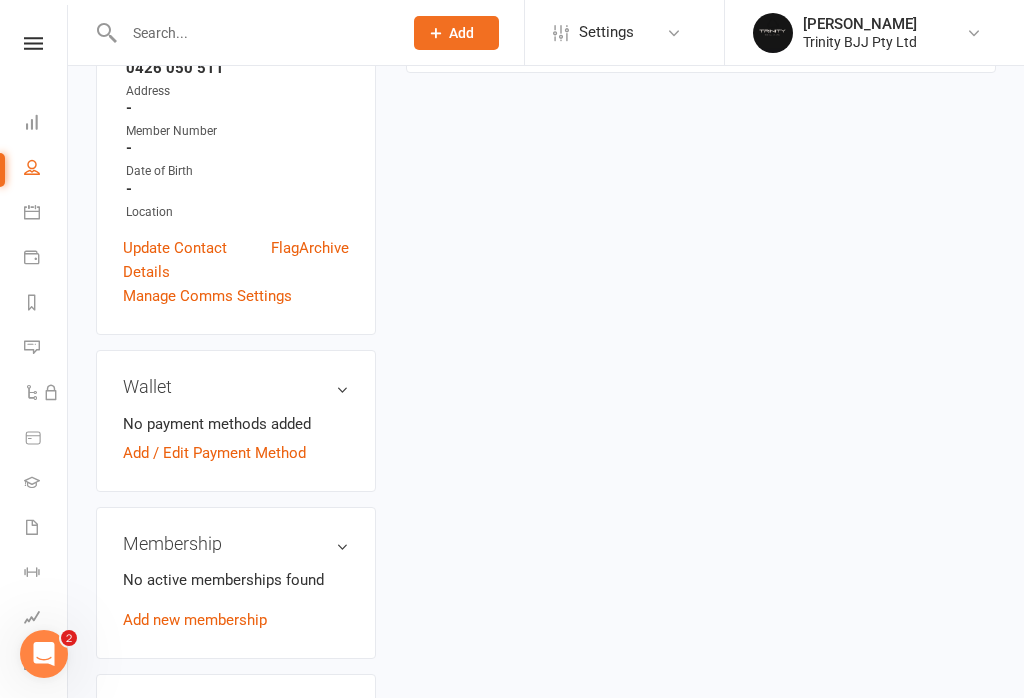 scroll, scrollTop: 513, scrollLeft: 0, axis: vertical 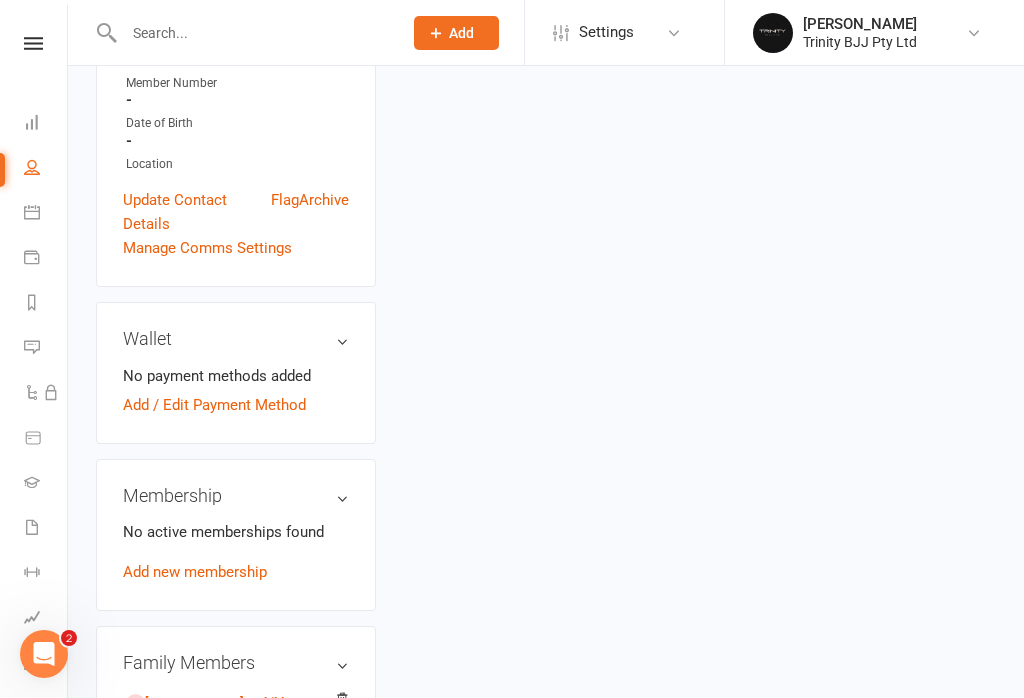 click on "Add / Edit Payment Method" at bounding box center [214, 405] 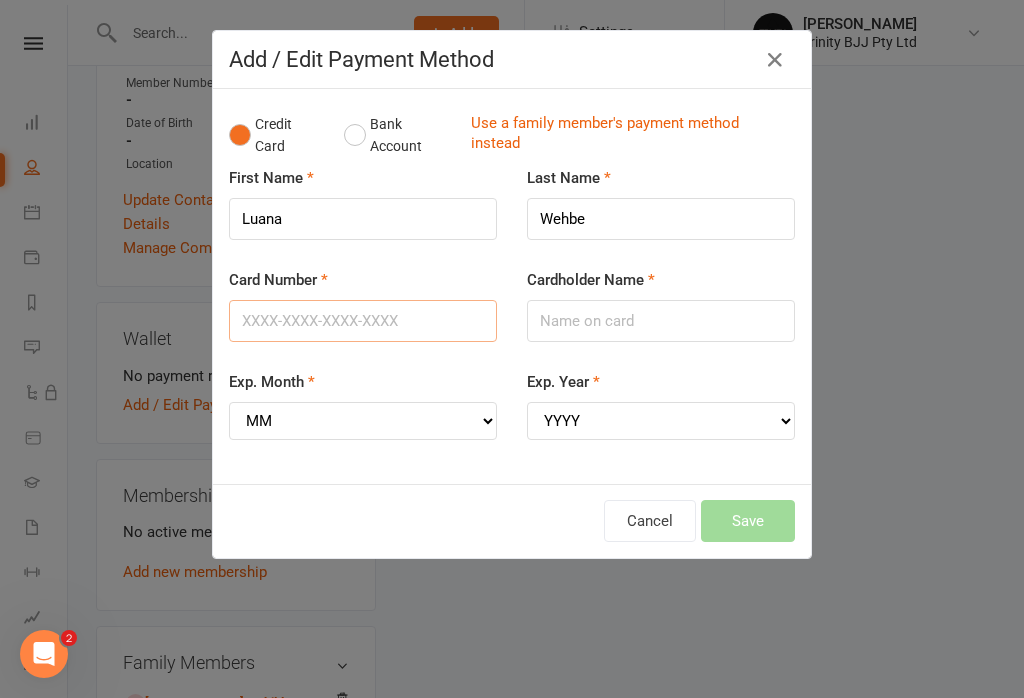 click on "Card Number" at bounding box center (363, 321) 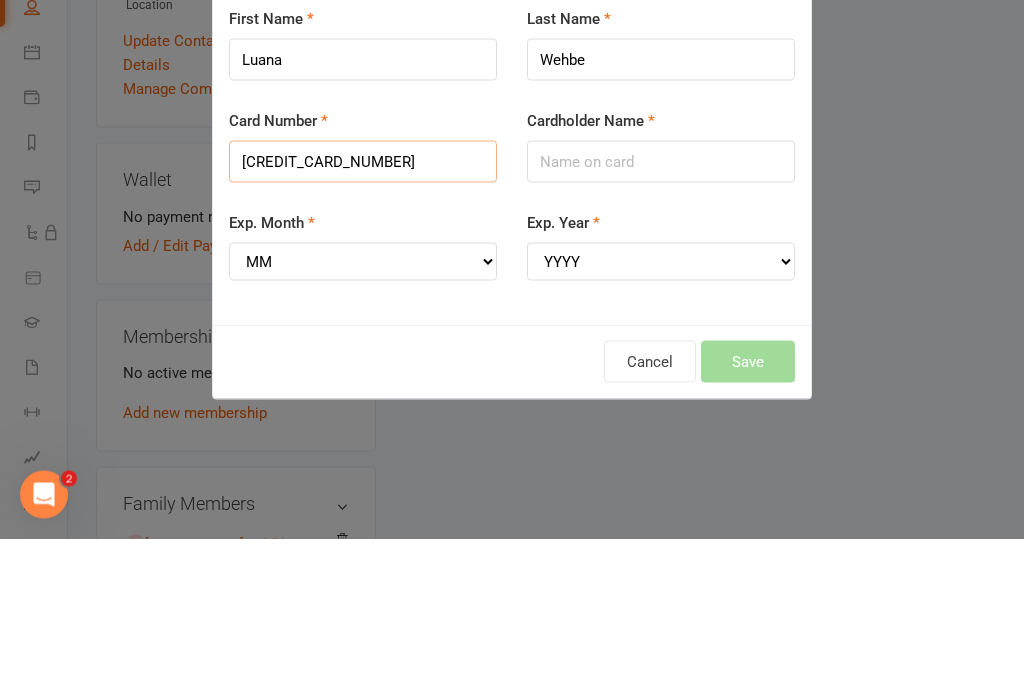 type on "[CREDIT_CARD_NUMBER]" 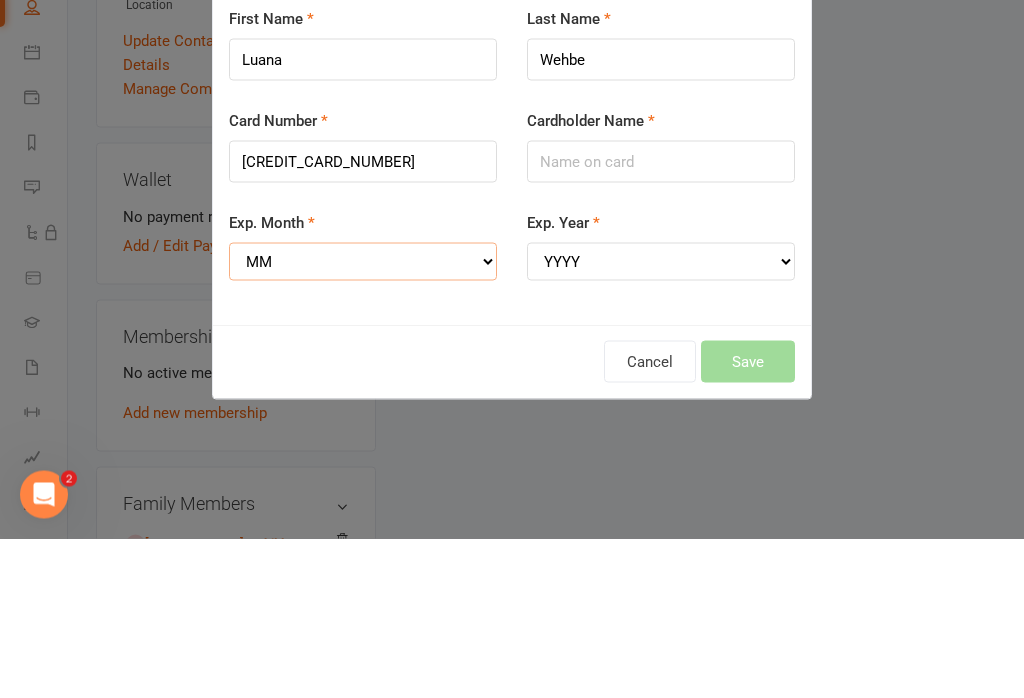 click on "MM 01 02 03 04 05 06 07 08 09 10 11 12" at bounding box center [363, 421] 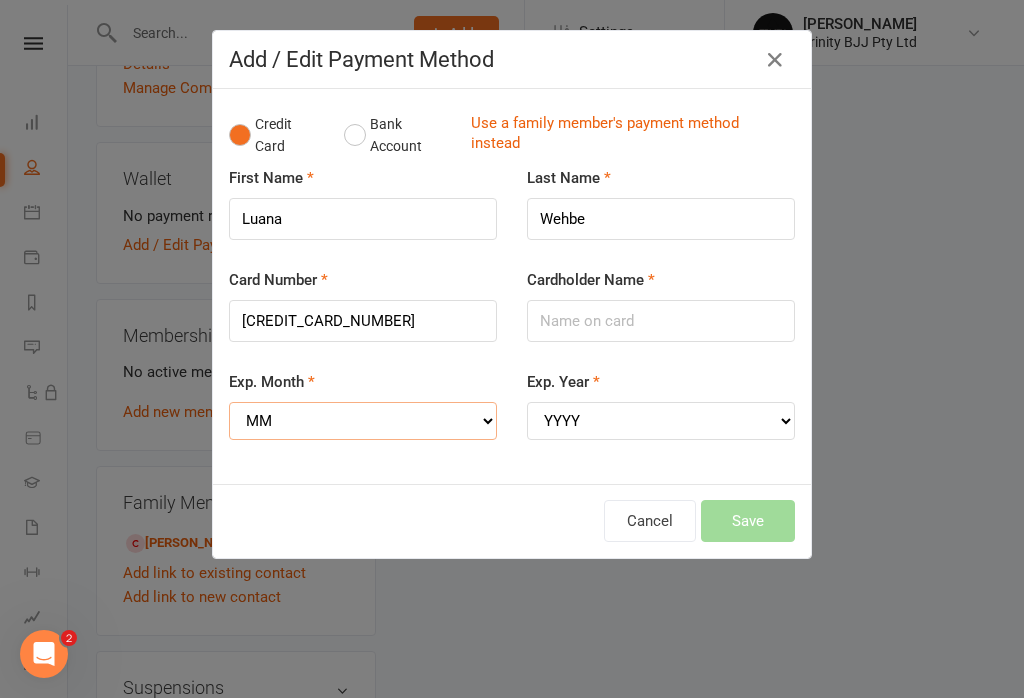 select on "01" 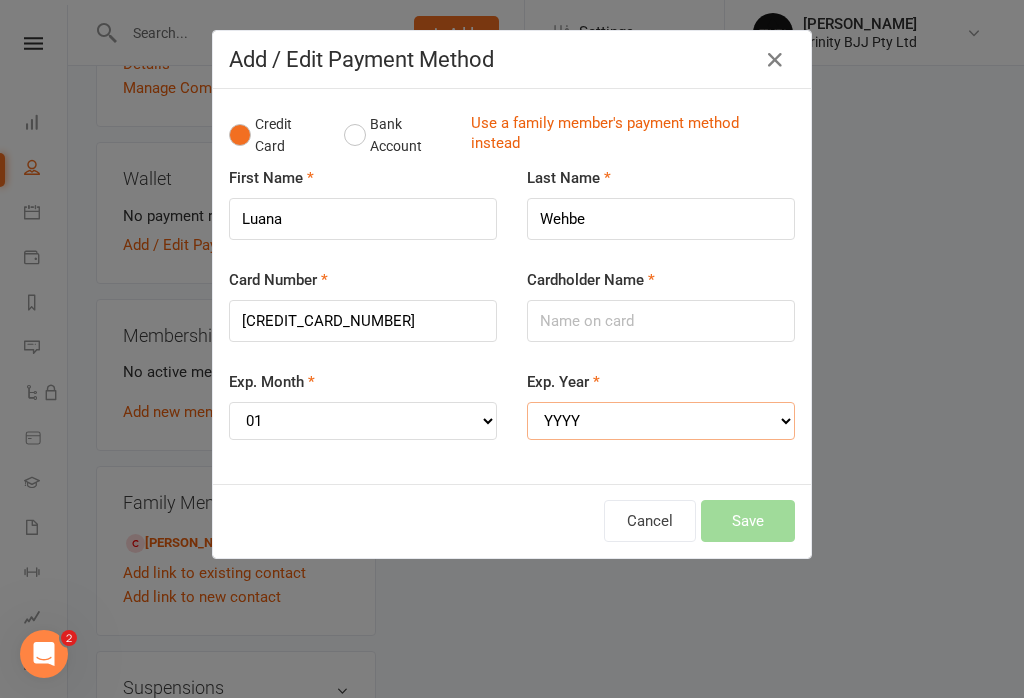 click on "YYYY 2025 2026 2027 2028 2029 2030 2031 2032 2033 2034" at bounding box center [661, 421] 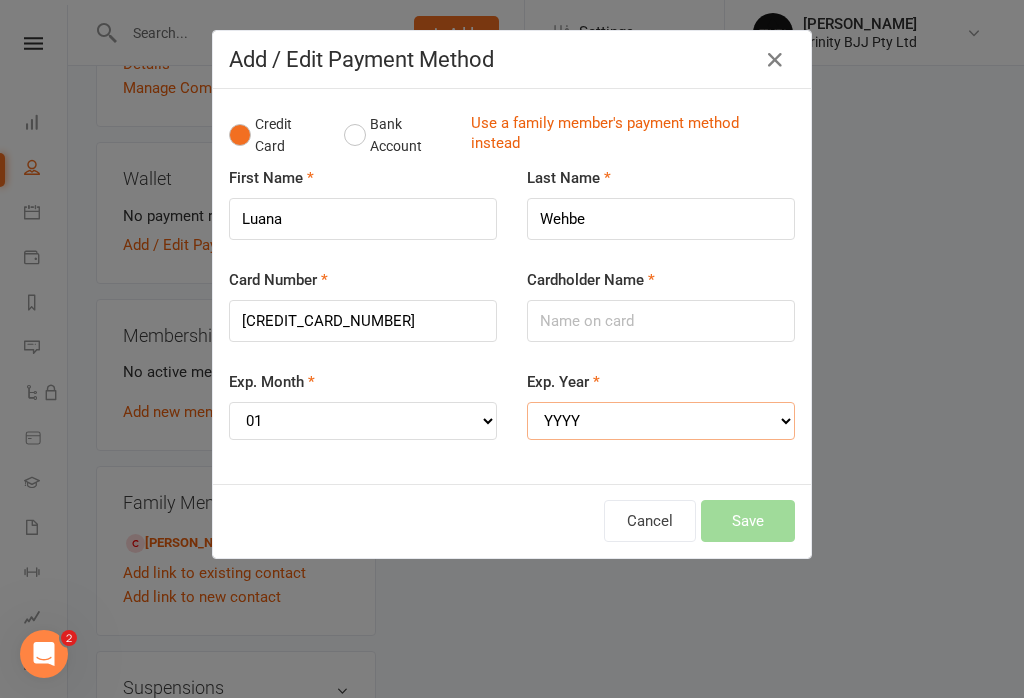 select on "2027" 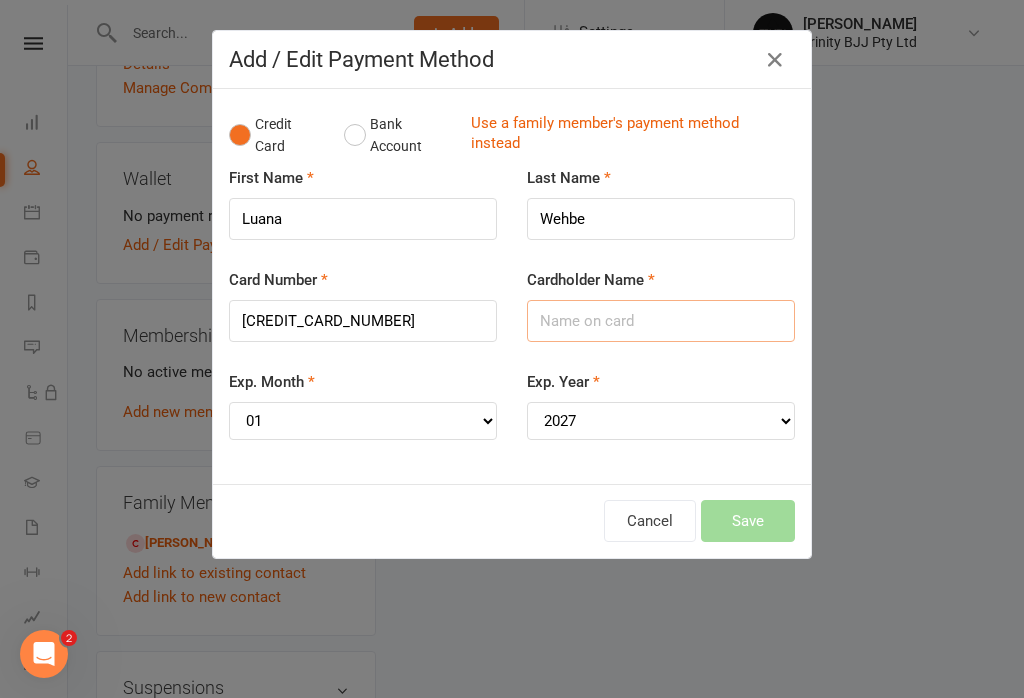 click on "Cardholder Name" at bounding box center (661, 321) 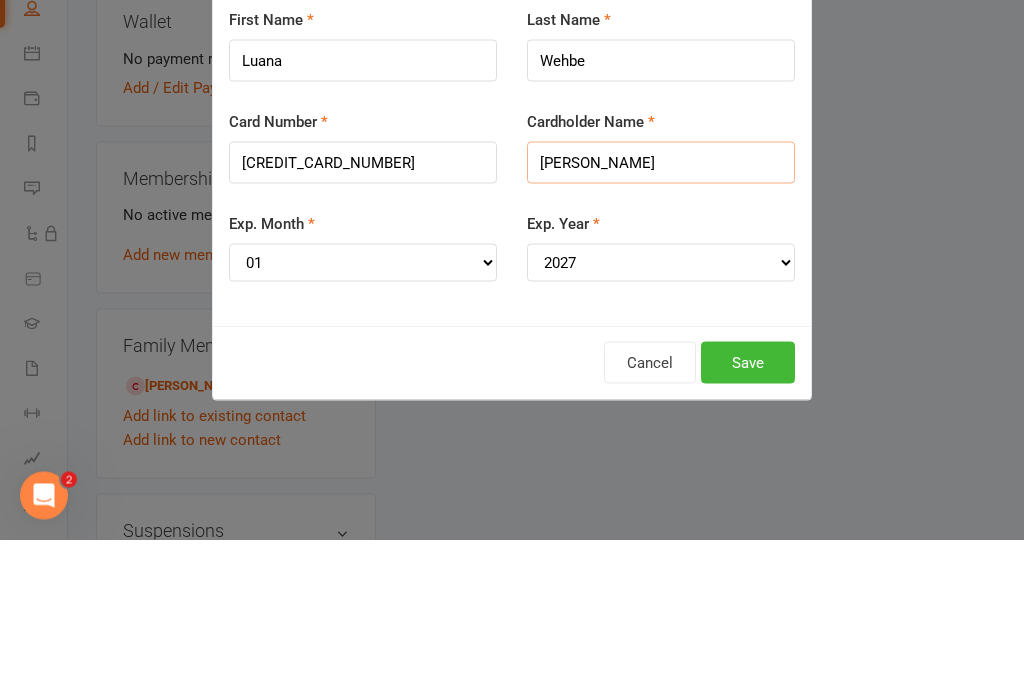 type on "[PERSON_NAME]" 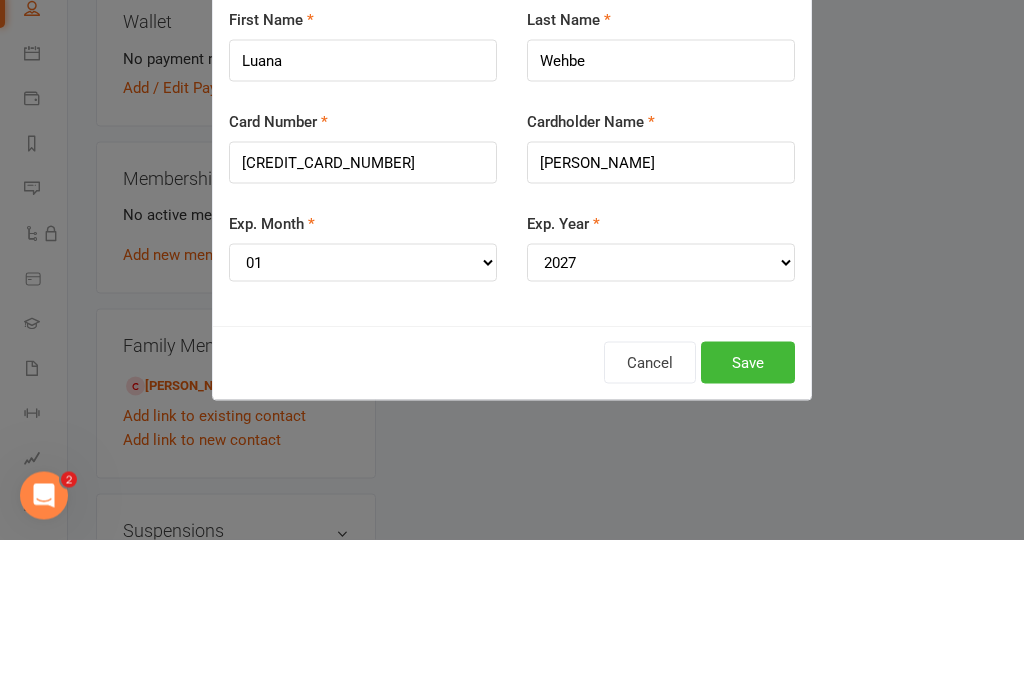 click on "Add / Edit Payment Method Credit Card Bank Account Use a family member's payment method instead First Name [PERSON_NAME] Last Name Wehbe Card Number [CREDIT_CARD_NUMBER] Cardholder Name [PERSON_NAME] Exp. Month MM 01 02 03 04 05 06 07 08 09 10 11 12 Exp. Year YYYY 2025 2026 2027 2028 2029 2030 2031 2032 2033 2034 [EMAIL_ADDRESS][DOMAIN_NAME] 0426050511 8975-CP-2755531-1752275986-9186001754
Cancel Save" at bounding box center [512, 349] 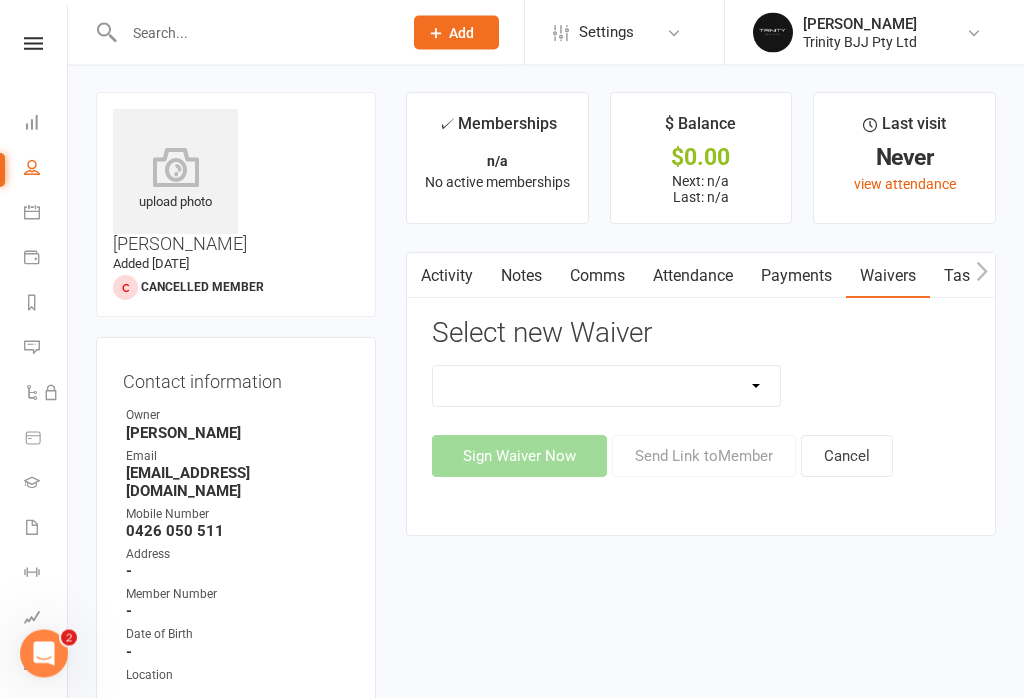 scroll, scrollTop: 0, scrollLeft: 0, axis: both 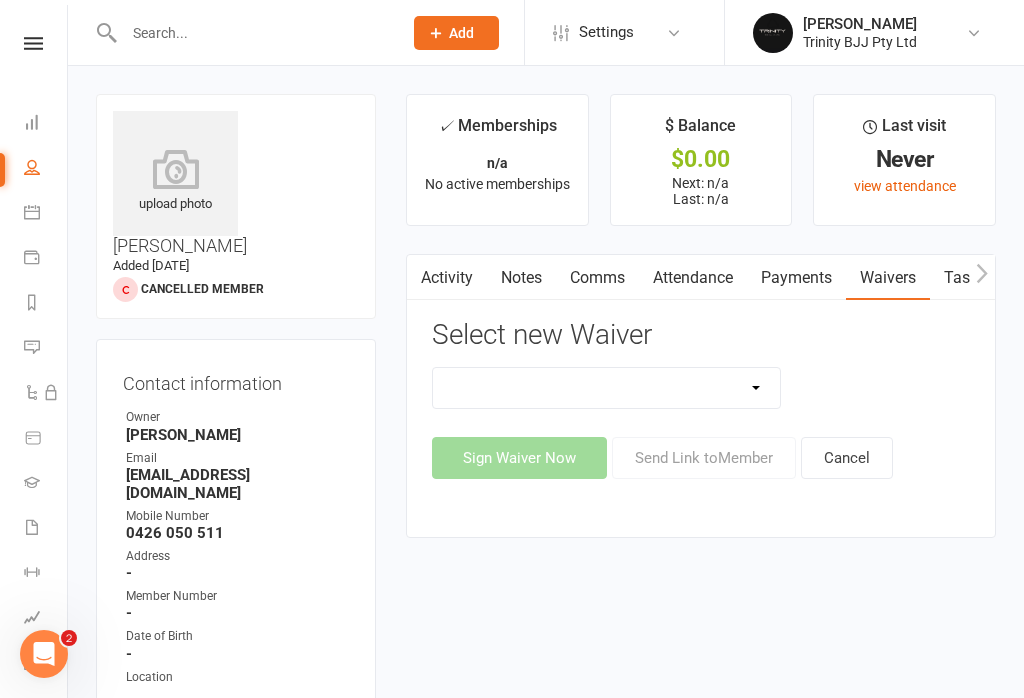 click on "Intro Lesson Form MEMBERSHIP AGREEMENT MEMBERSHIP AGREEMENT FOUNDATION Payment Detail Update VISITOR FORM" at bounding box center [606, 388] 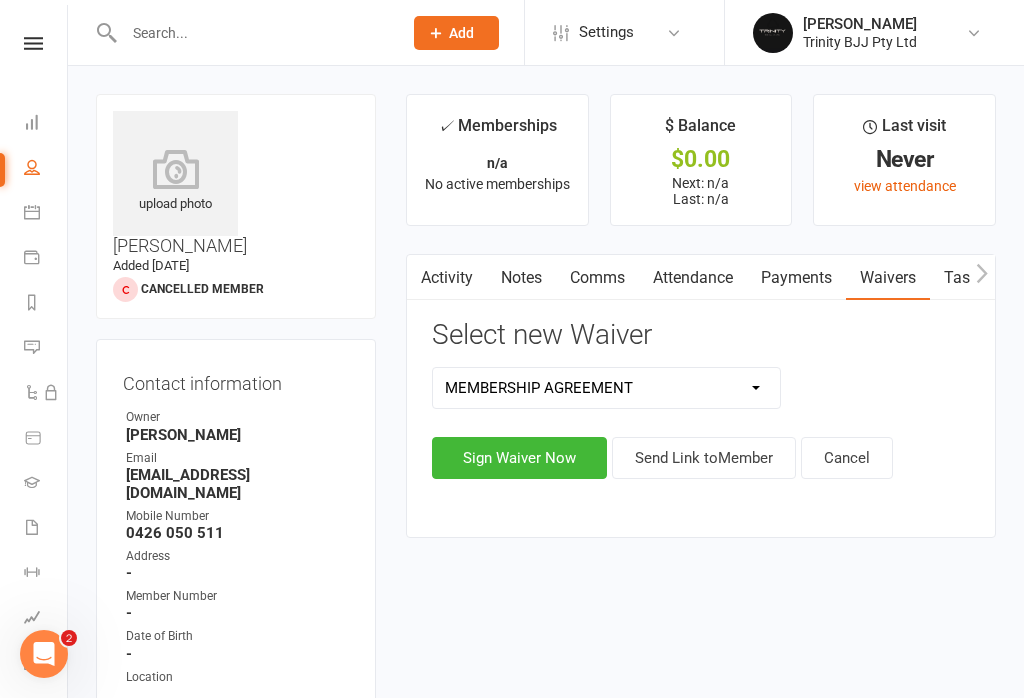 click on "Sign Waiver Now" at bounding box center [519, 458] 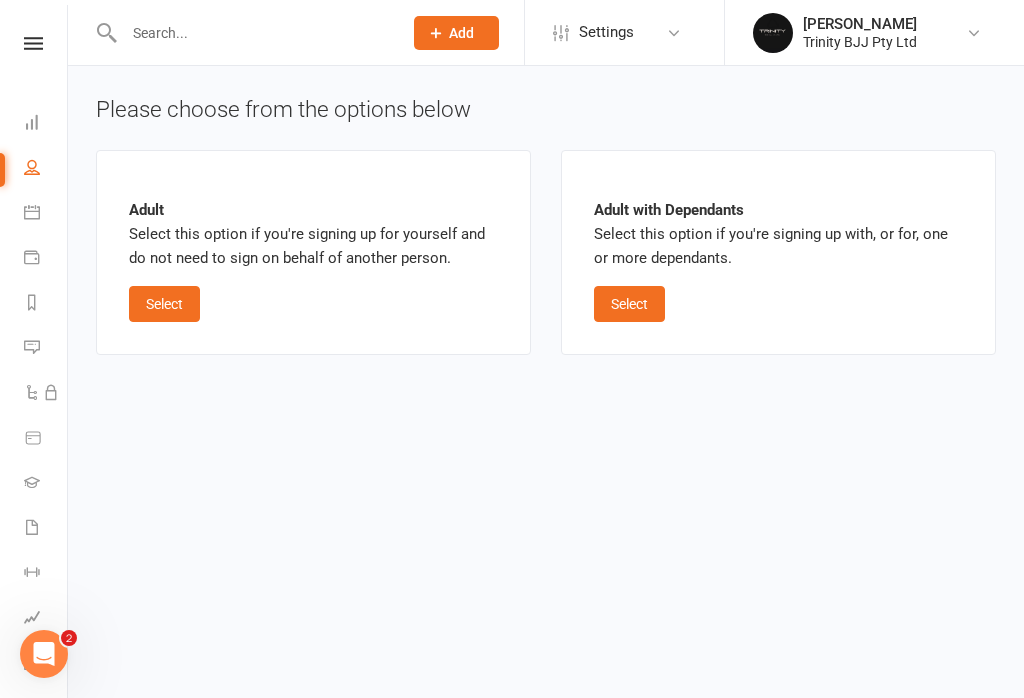 click at bounding box center [253, 33] 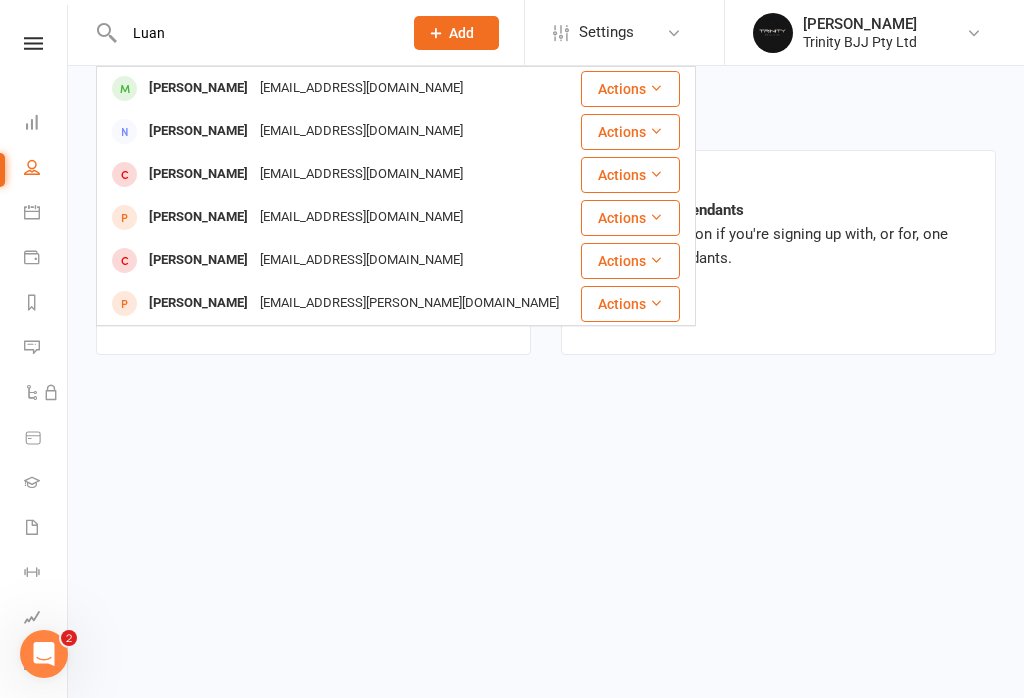 type on "Luan" 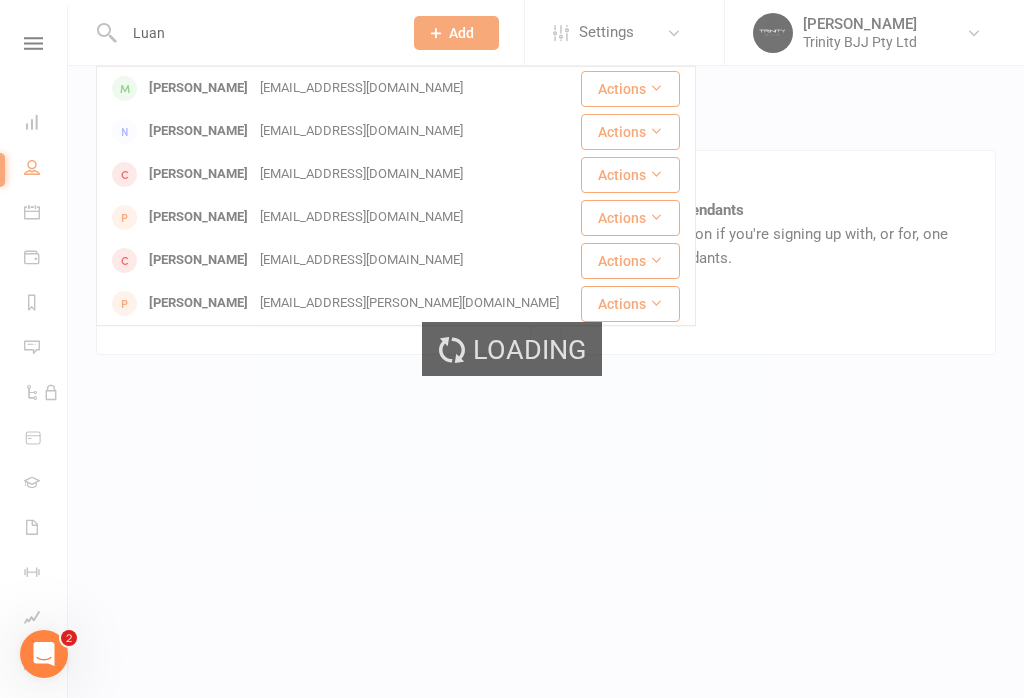 type 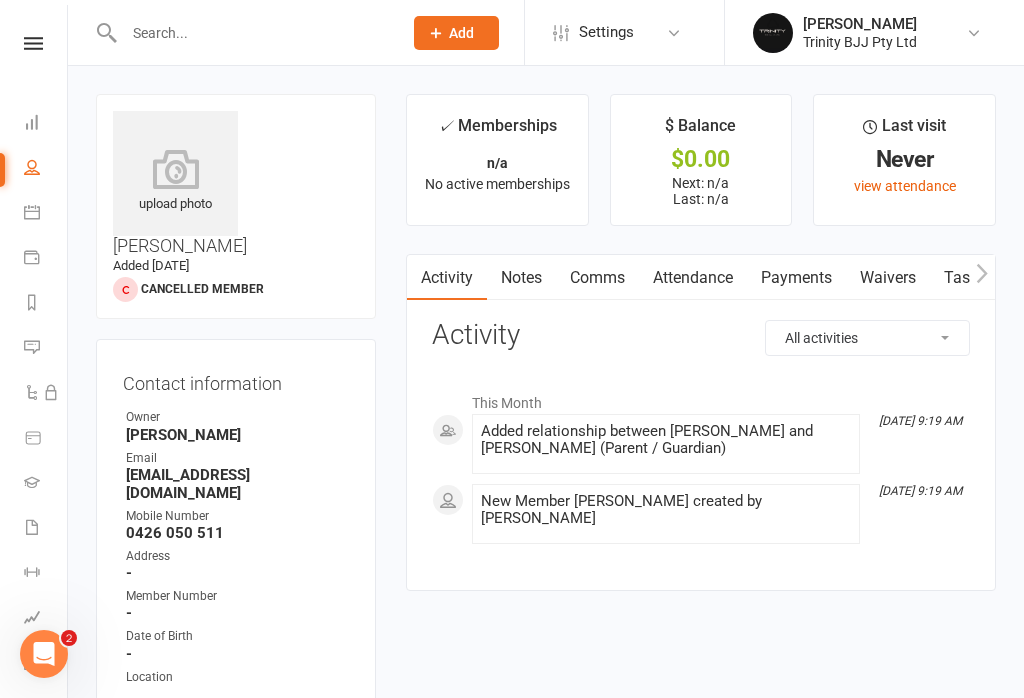 click on "Waivers" at bounding box center [888, 278] 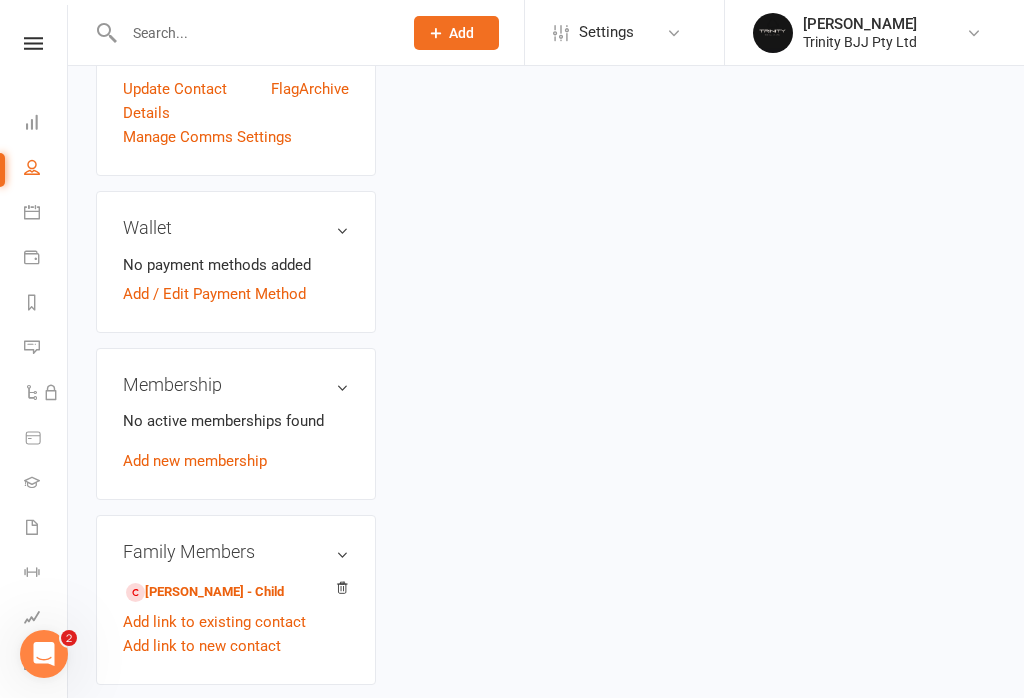 scroll, scrollTop: 648, scrollLeft: 0, axis: vertical 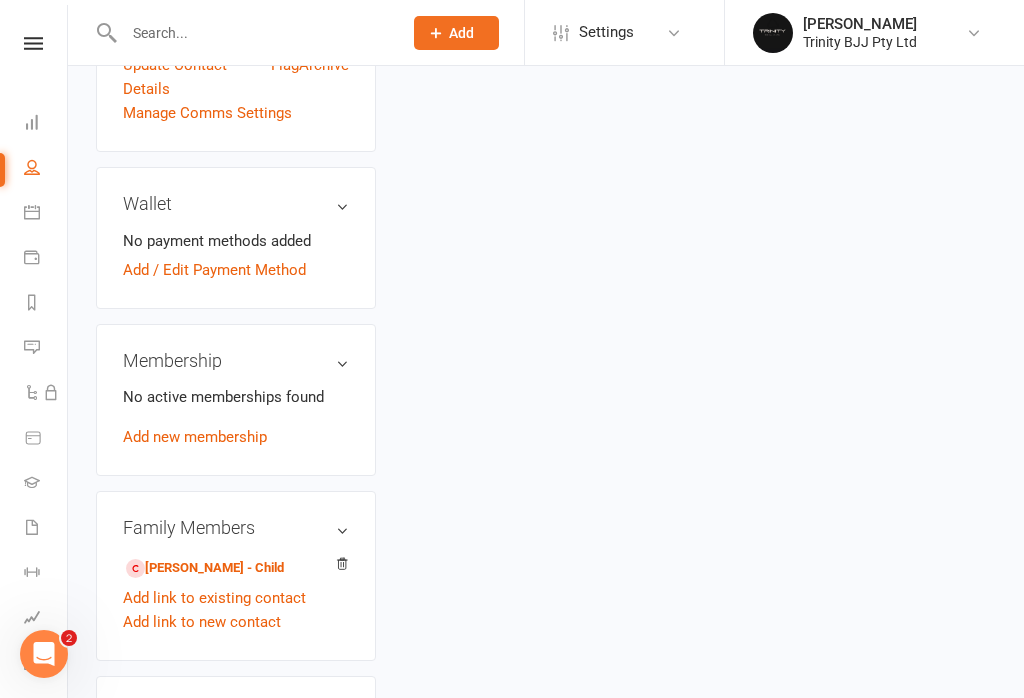 click on "[PERSON_NAME] - Child" at bounding box center [205, 568] 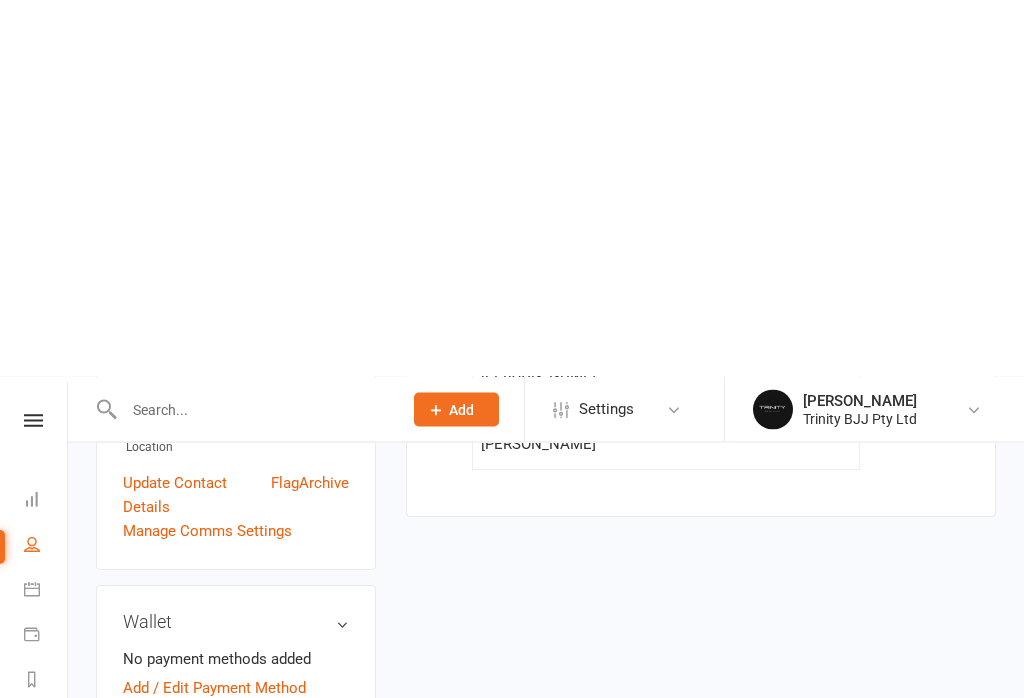 scroll, scrollTop: 0, scrollLeft: 0, axis: both 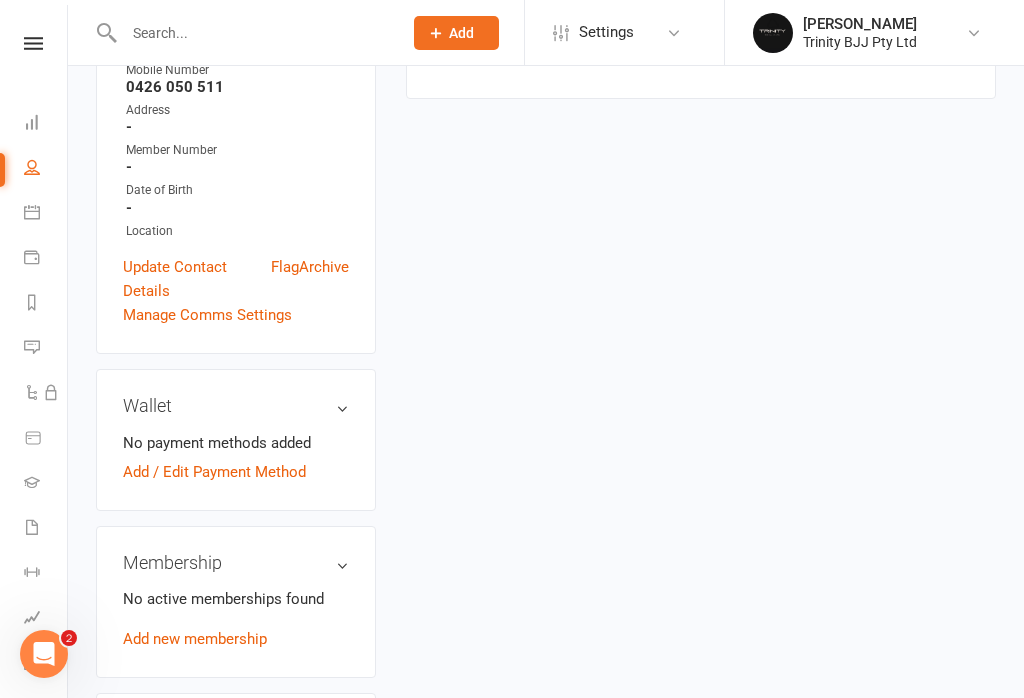 click on "Add / Edit Payment Method" at bounding box center (214, 472) 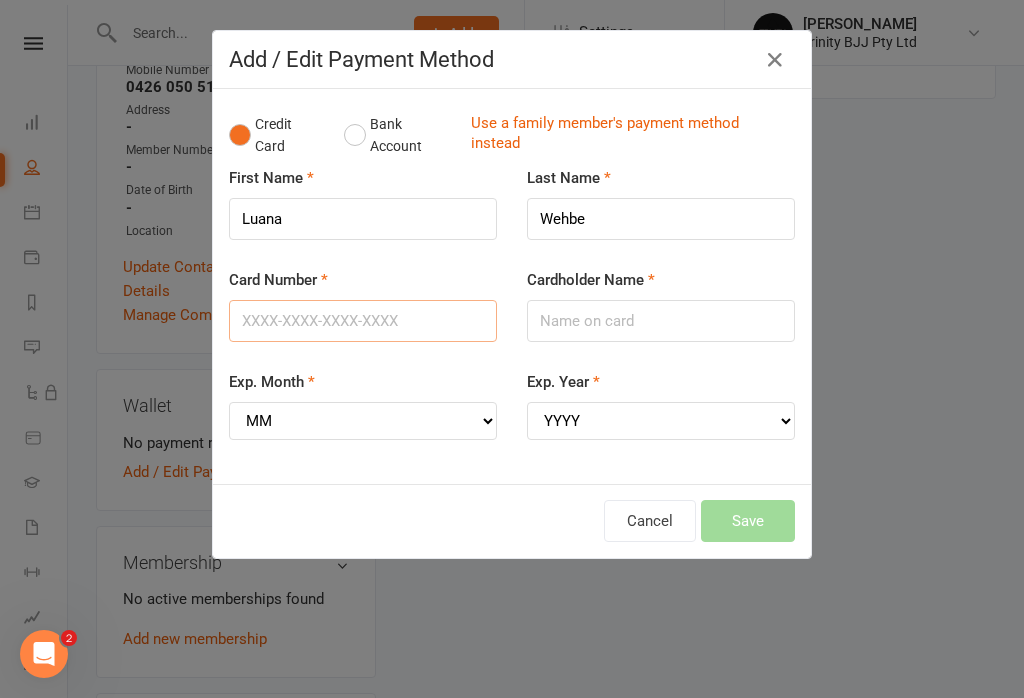 click on "Card Number" at bounding box center [363, 321] 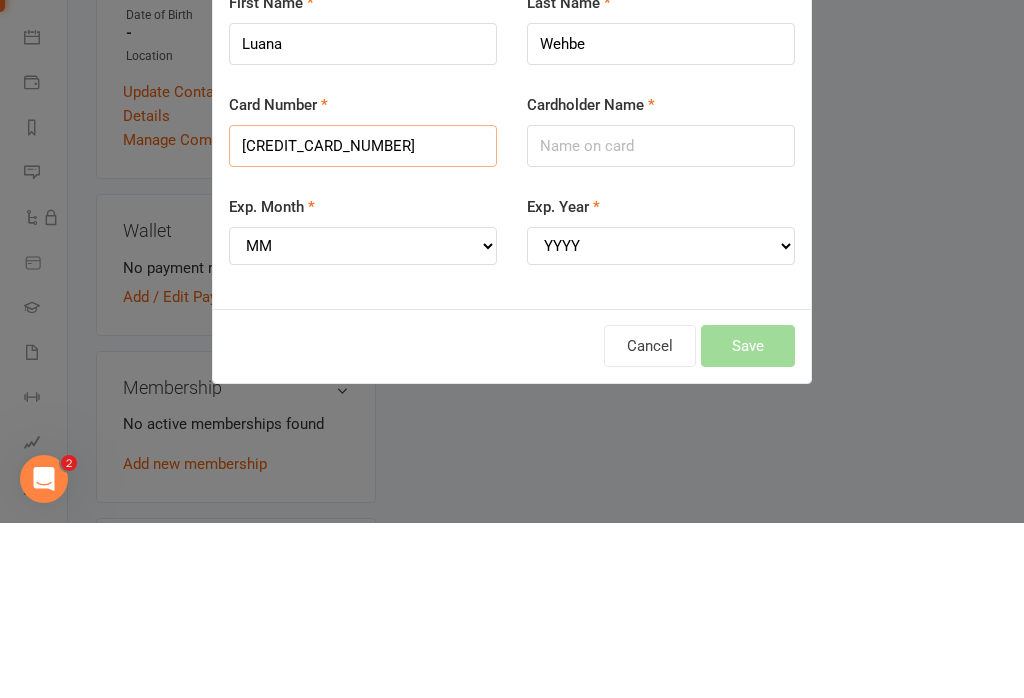 type on "[CREDIT_CARD_NUMBER]" 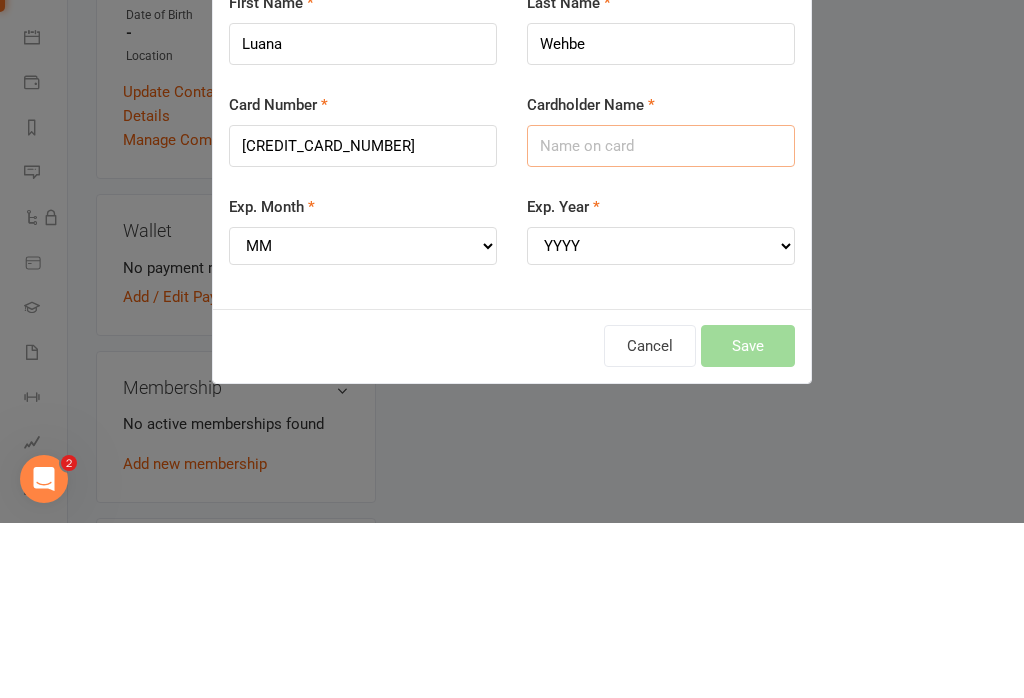 click on "Cardholder Name" at bounding box center (661, 321) 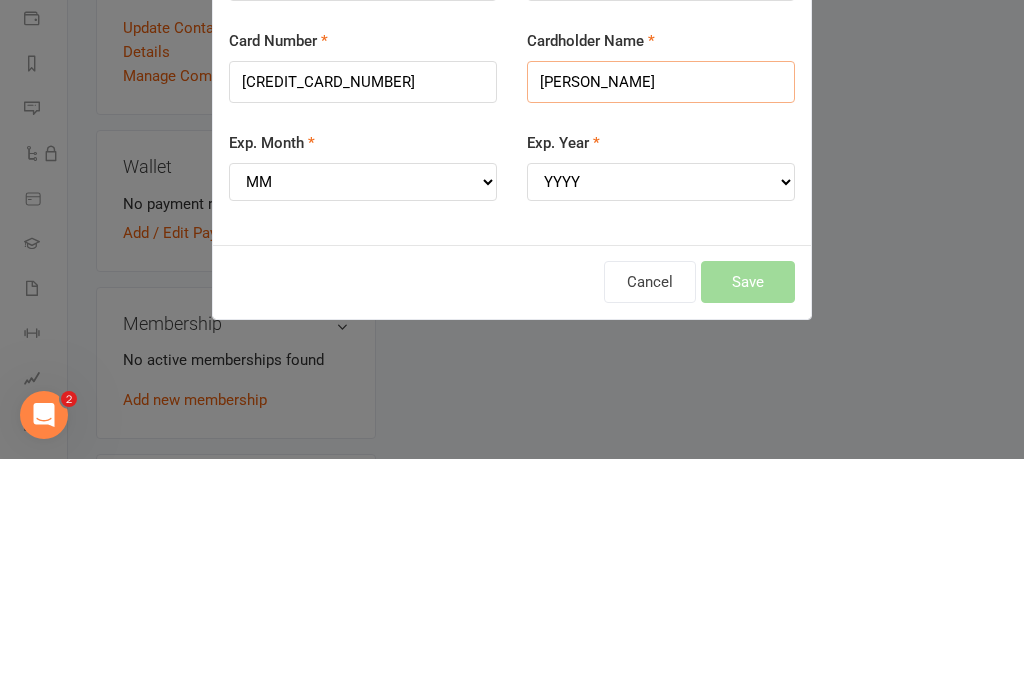 type on "[PERSON_NAME]" 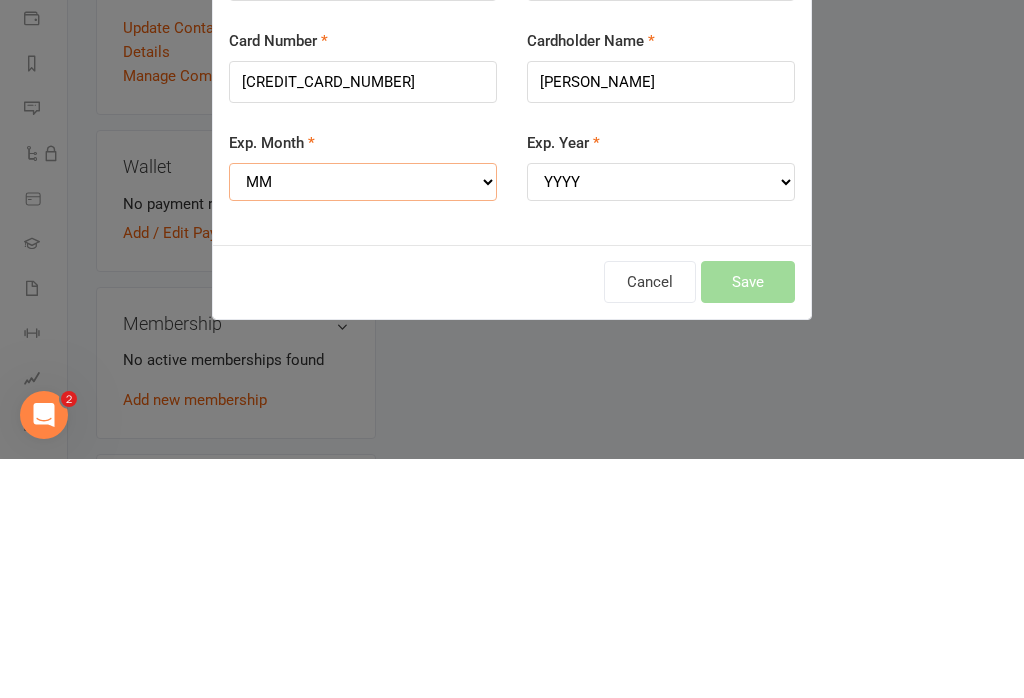 click on "MM 01 02 03 04 05 06 07 08 09 10 11 12" at bounding box center (363, 421) 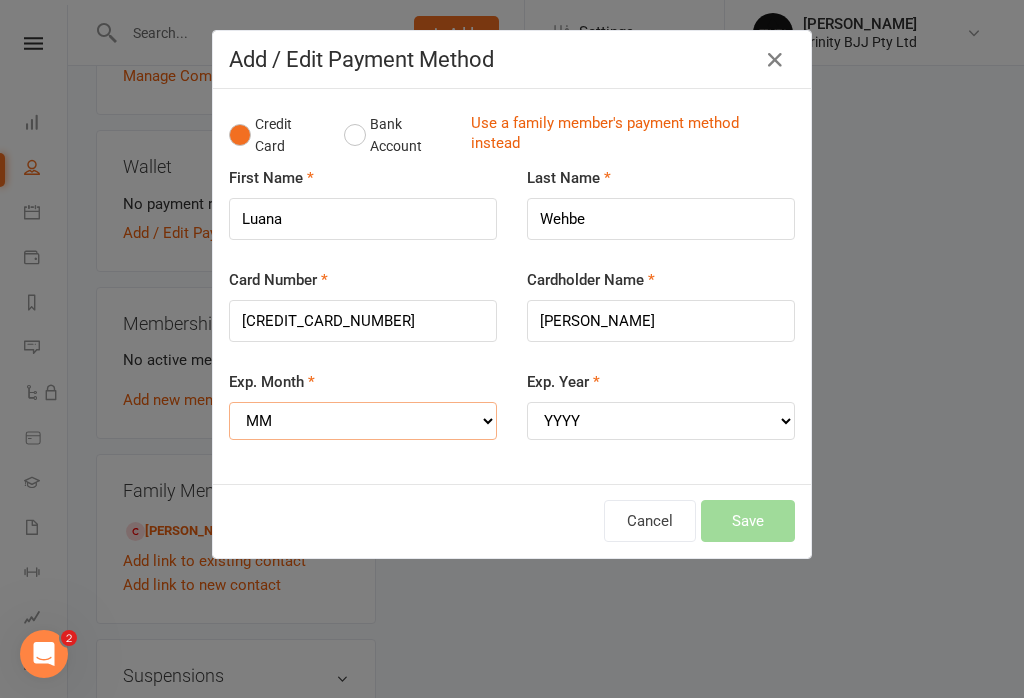 select on "01" 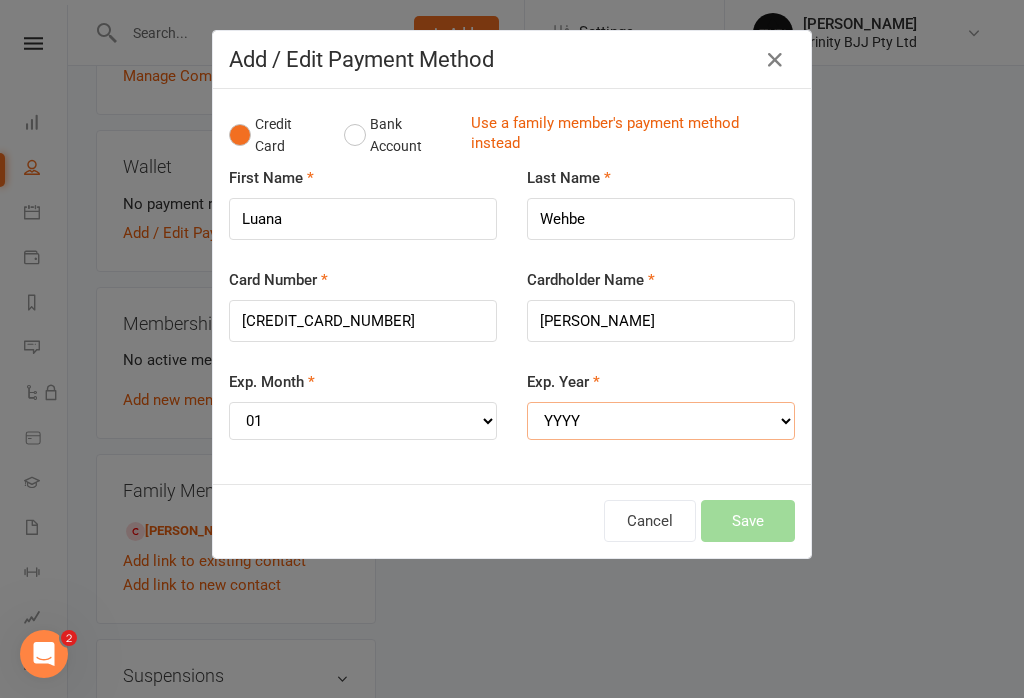 click on "YYYY 2025 2026 2027 2028 2029 2030 2031 2032 2033 2034" at bounding box center (661, 421) 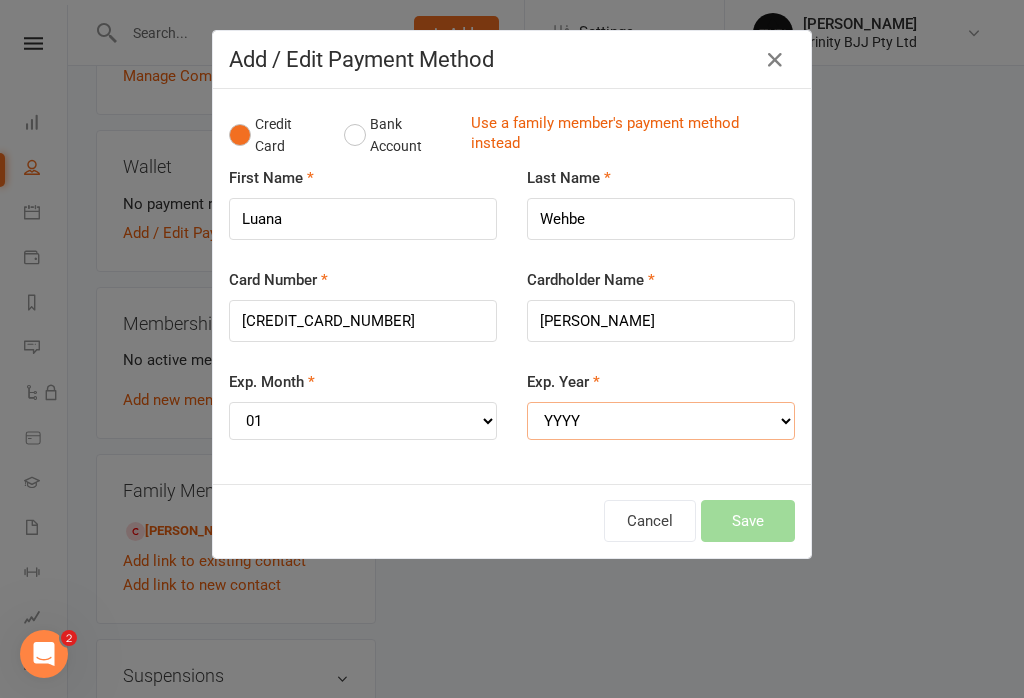 select on "2027" 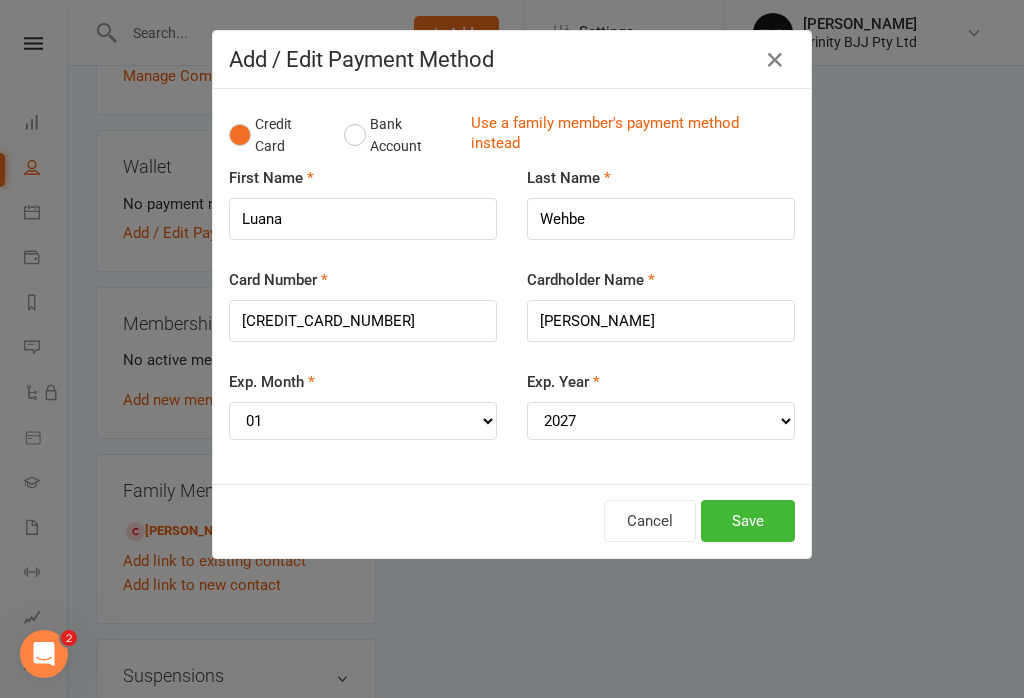 click on "Save" at bounding box center [748, 521] 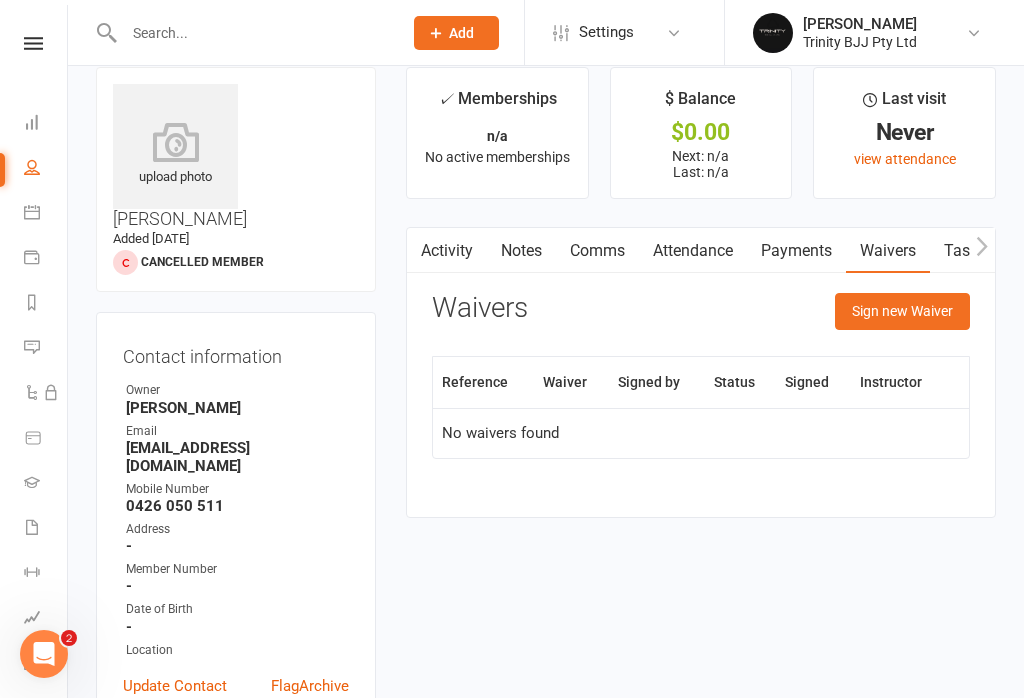 scroll, scrollTop: 10, scrollLeft: 0, axis: vertical 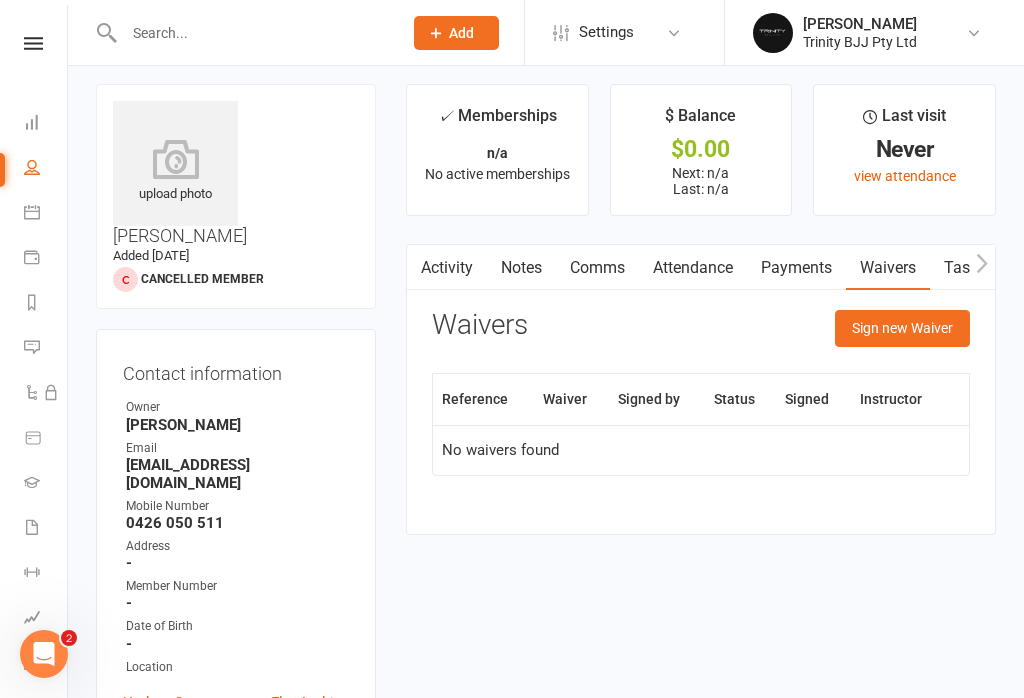 click on "Sign new Waiver" at bounding box center (902, 328) 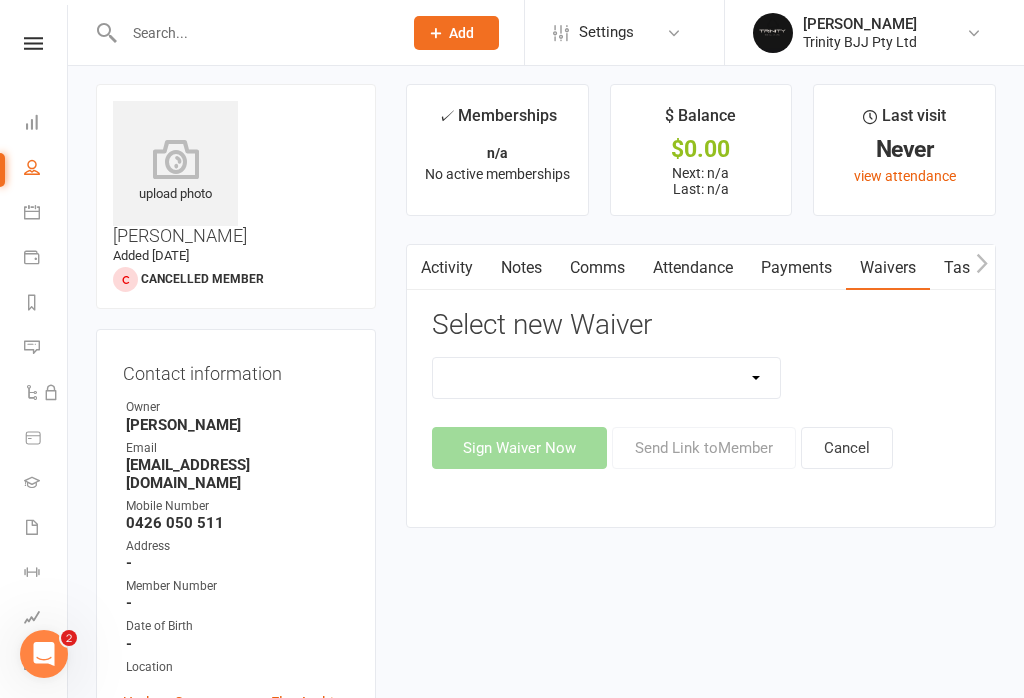 click on "Intro Lesson Form MEMBERSHIP AGREEMENT MEMBERSHIP AGREEMENT FOUNDATION Payment Detail Update VISITOR FORM" at bounding box center (606, 378) 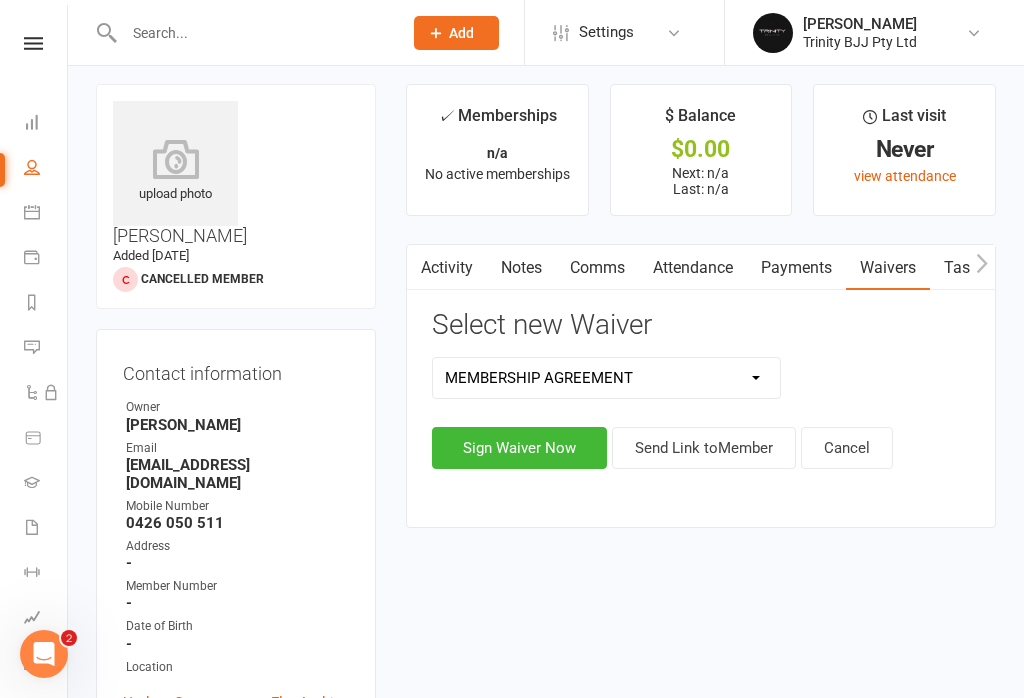 click on "Sign Waiver Now" at bounding box center (519, 448) 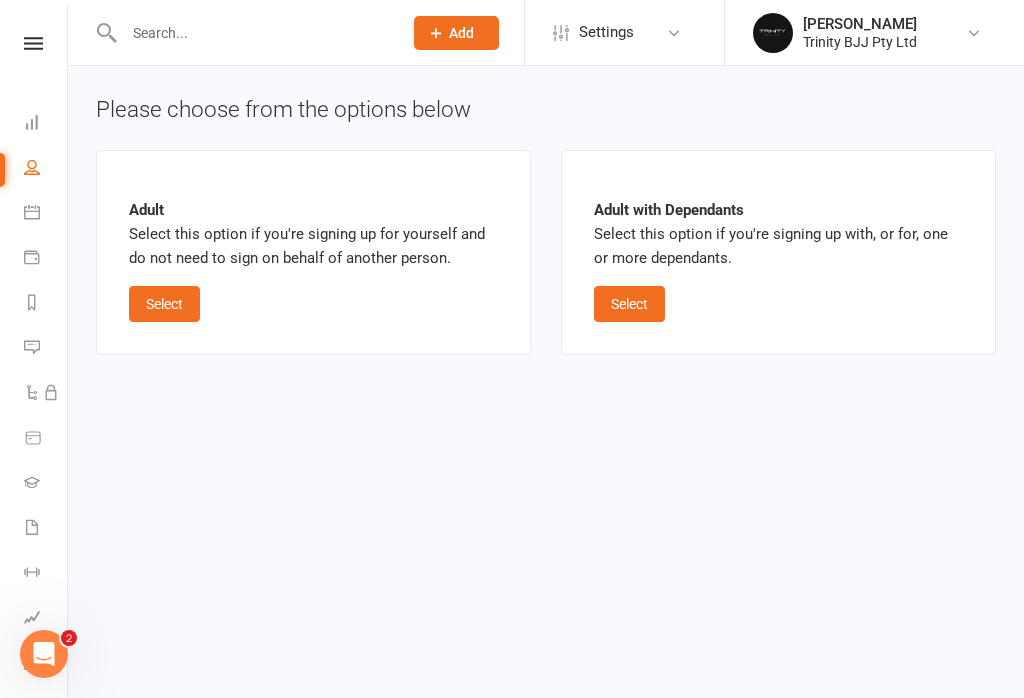 scroll, scrollTop: 0, scrollLeft: 0, axis: both 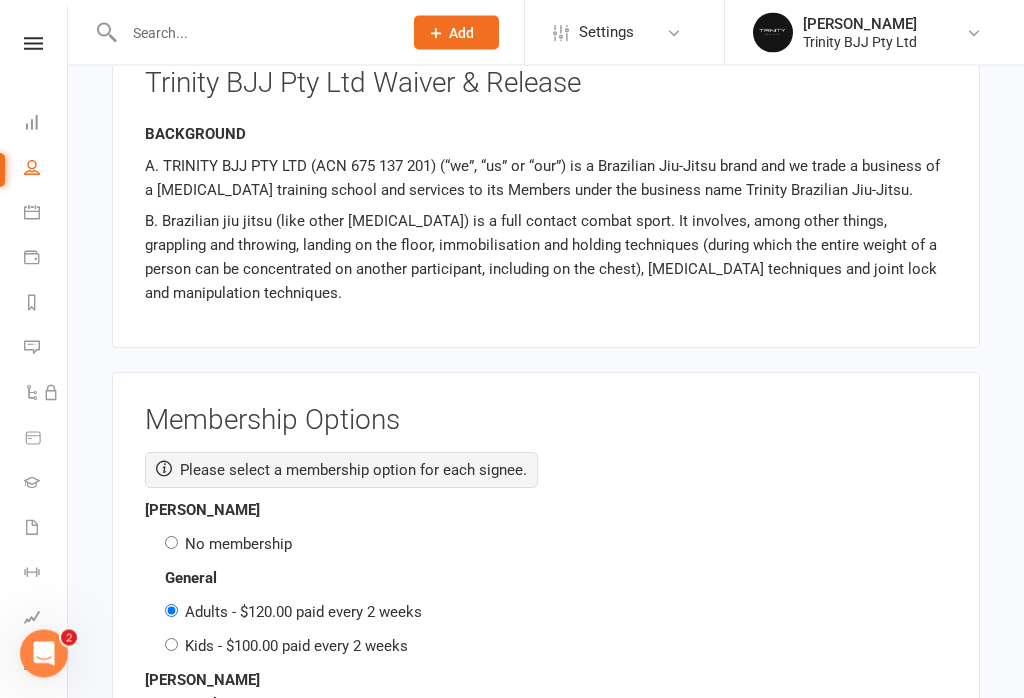 click on "No membership" at bounding box center (238, 545) 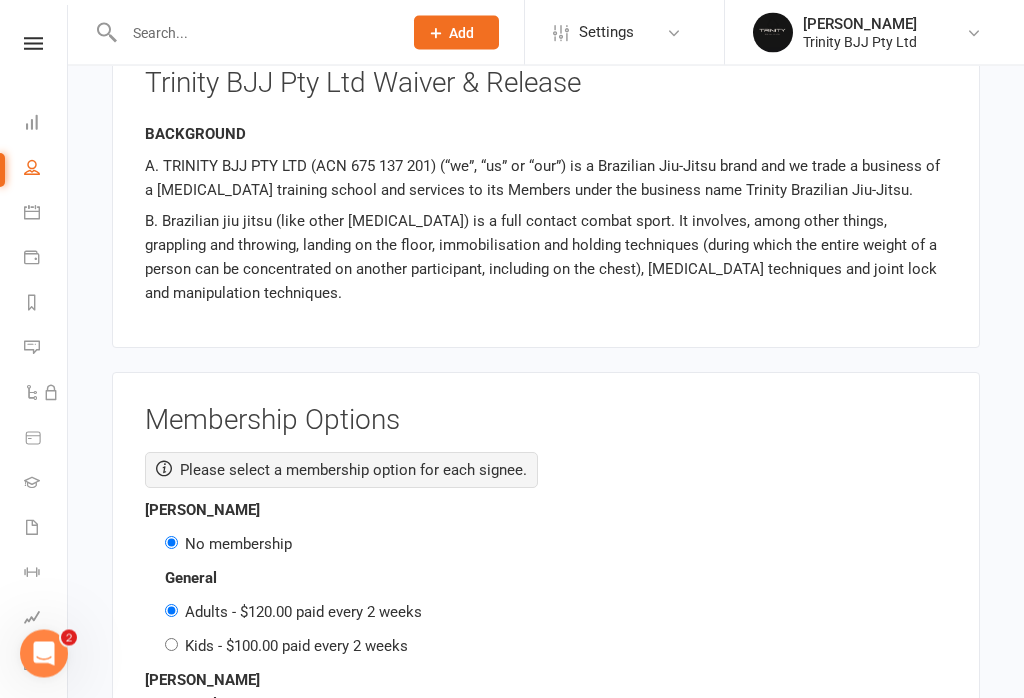 radio on "false" 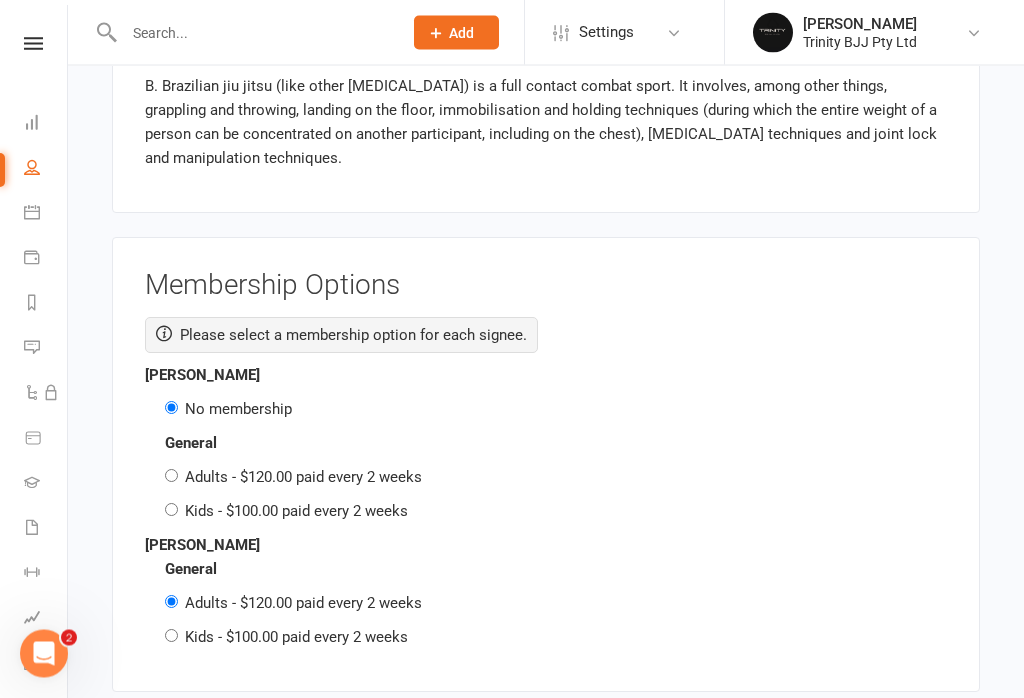 scroll, scrollTop: 2863, scrollLeft: 0, axis: vertical 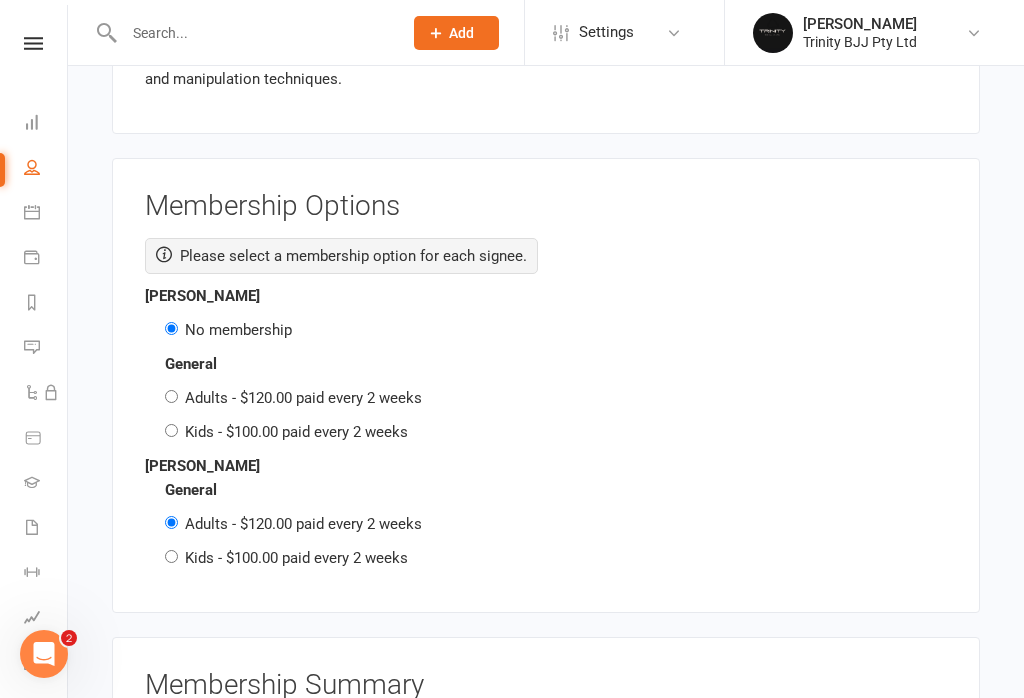 click on "Kids - $100.00 paid every 2 weeks" at bounding box center (296, 558) 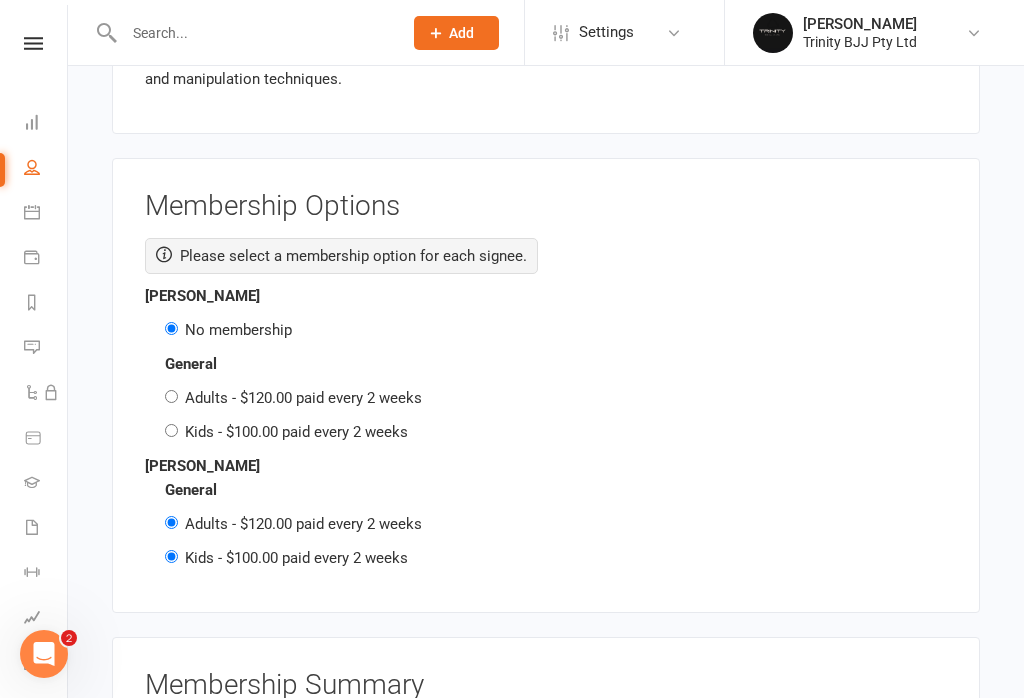 radio on "false" 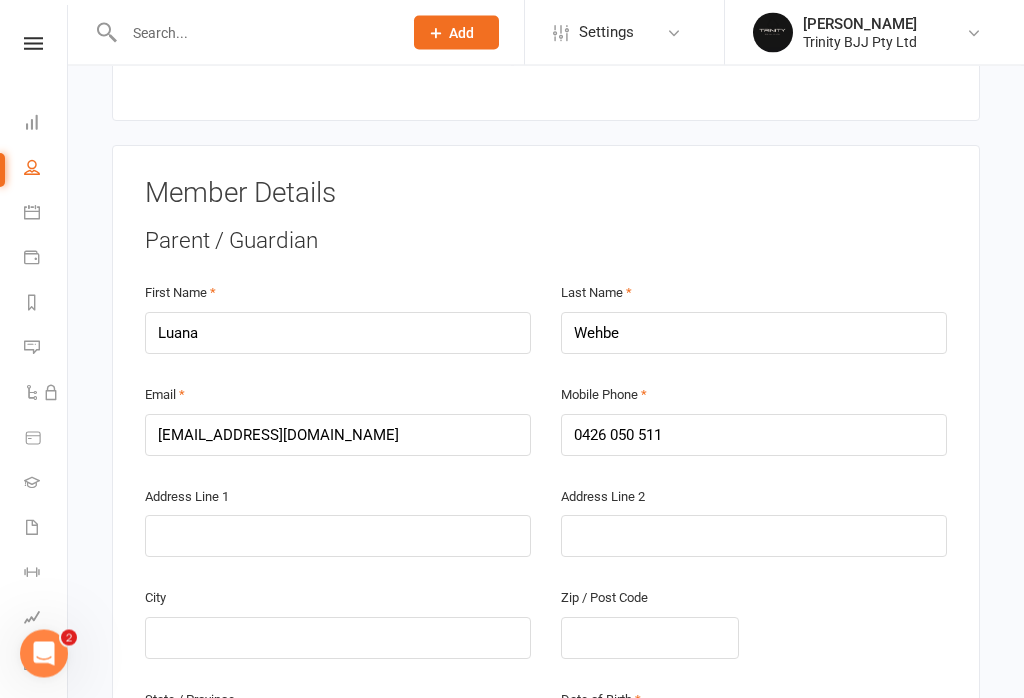 scroll, scrollTop: 304, scrollLeft: 0, axis: vertical 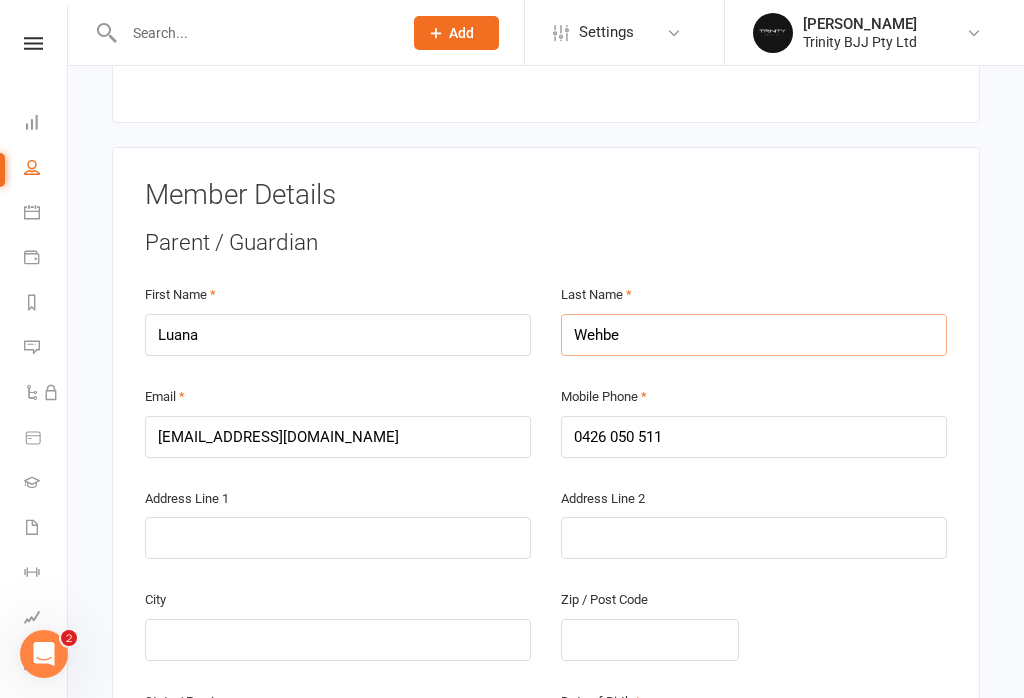 click on "Wehbe" at bounding box center (754, 335) 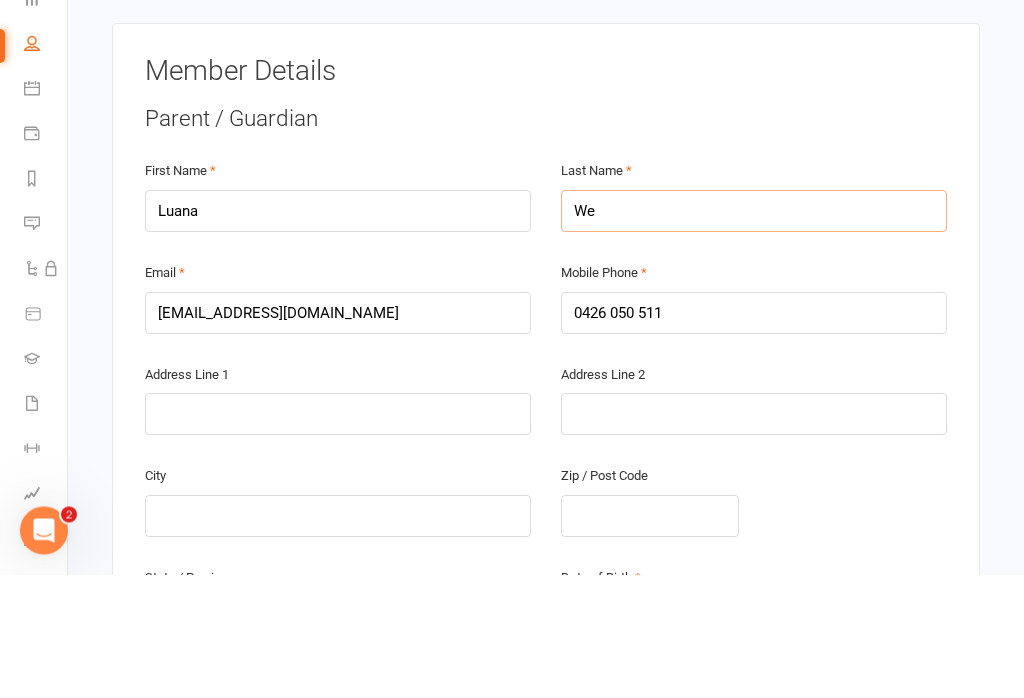 type on "W" 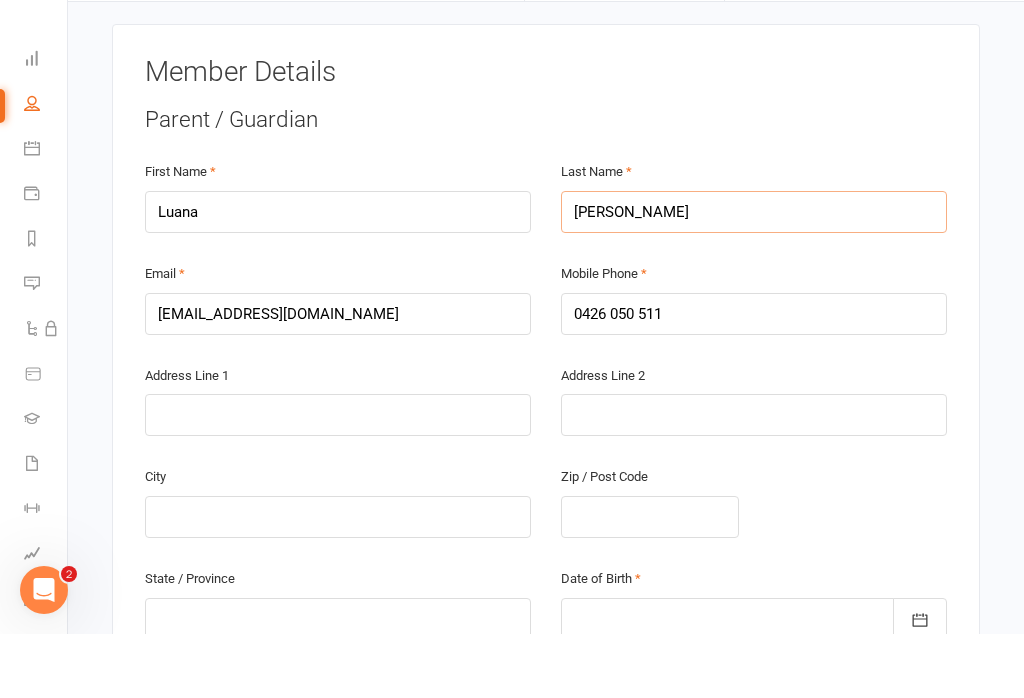scroll, scrollTop: 364, scrollLeft: 0, axis: vertical 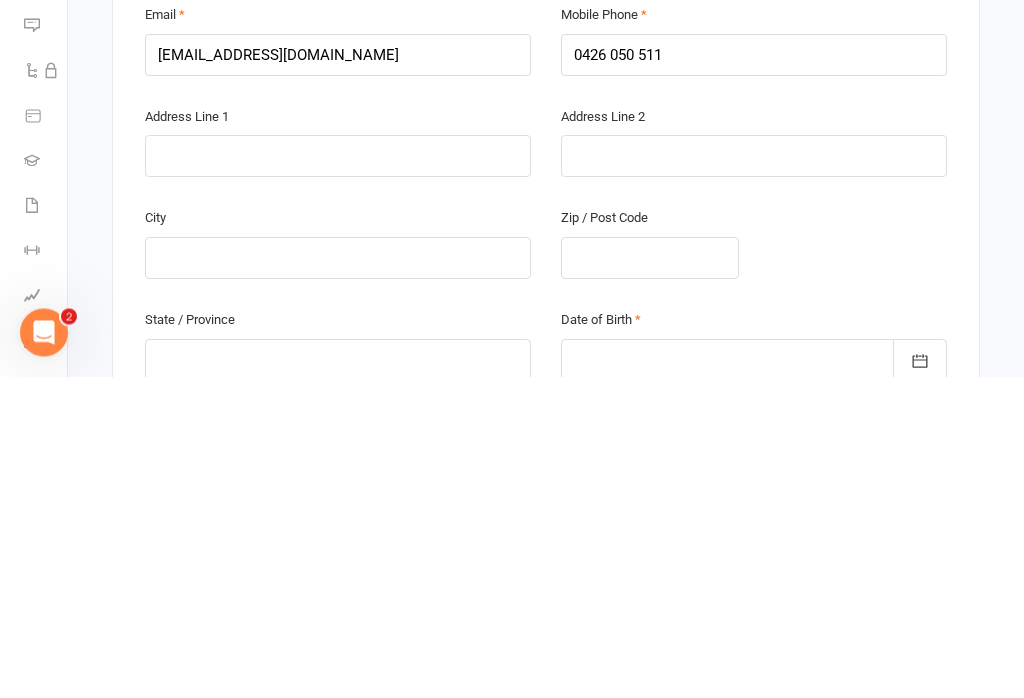 type on "[PERSON_NAME]" 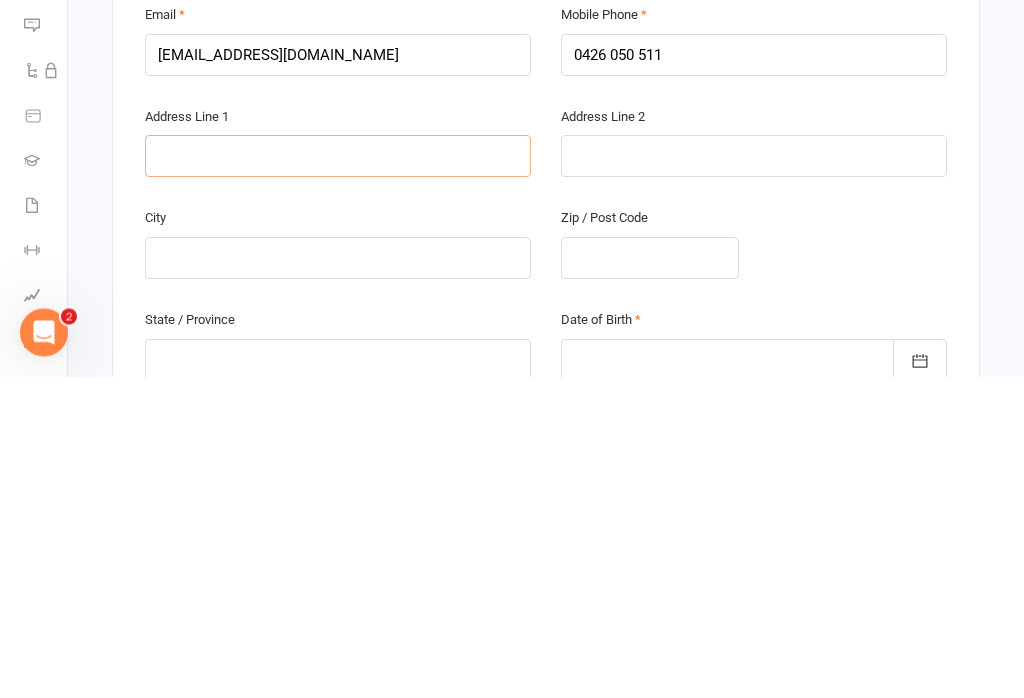 click at bounding box center (338, 478) 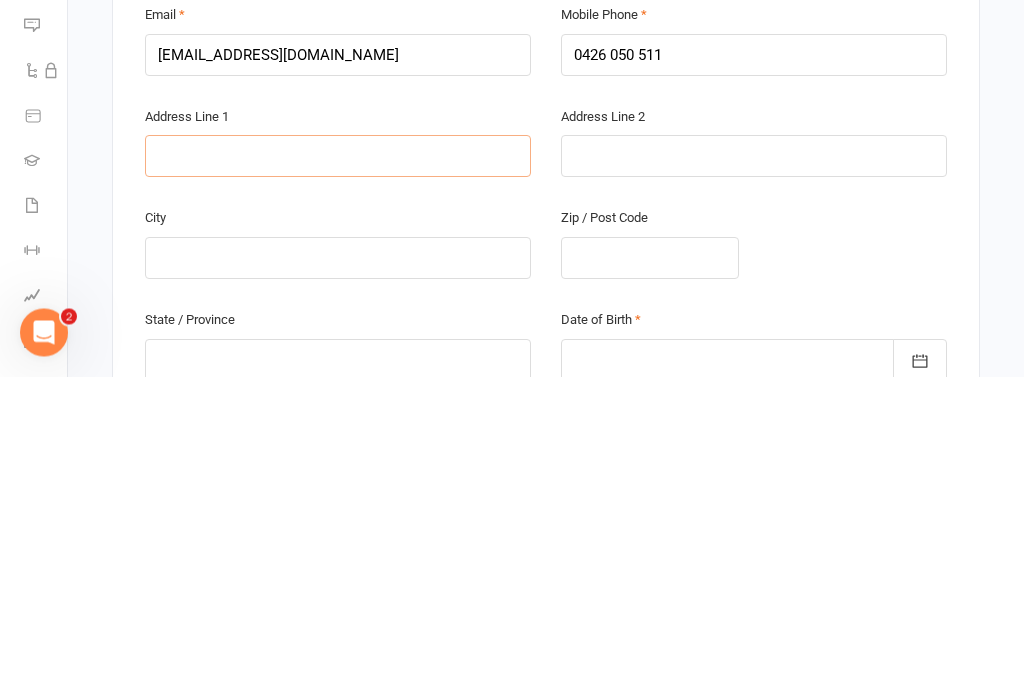 type on "1" 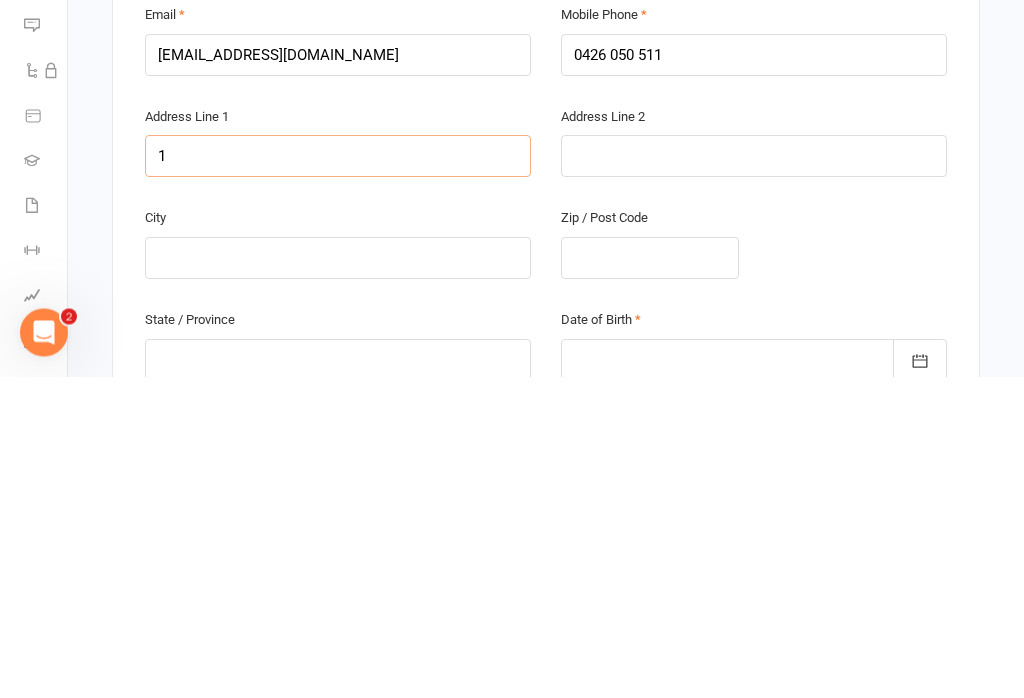 type on "12" 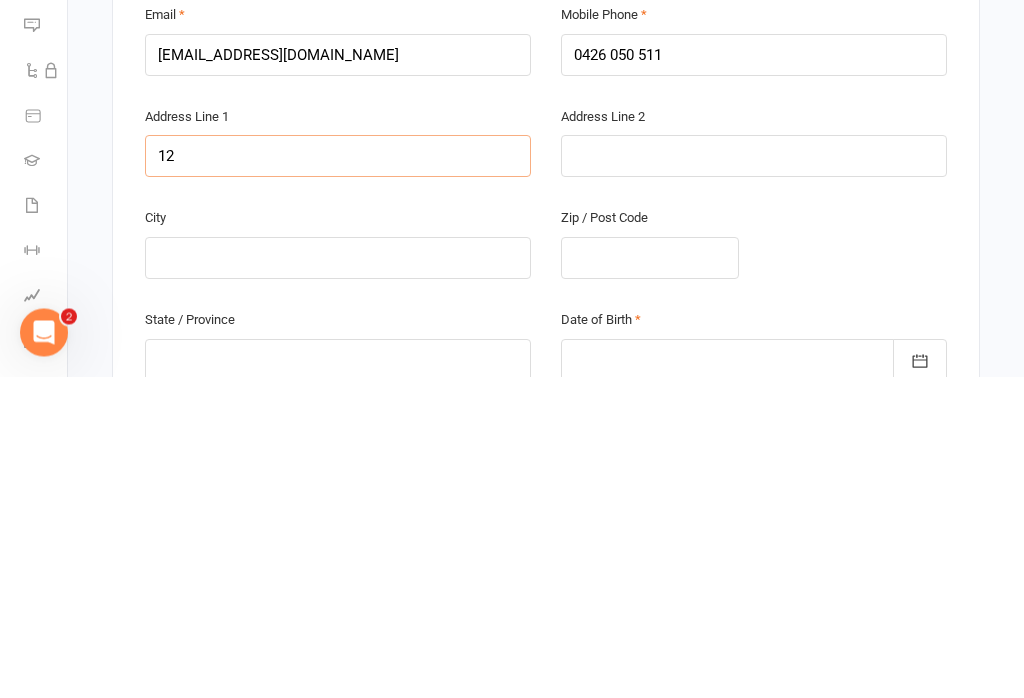 type on "12" 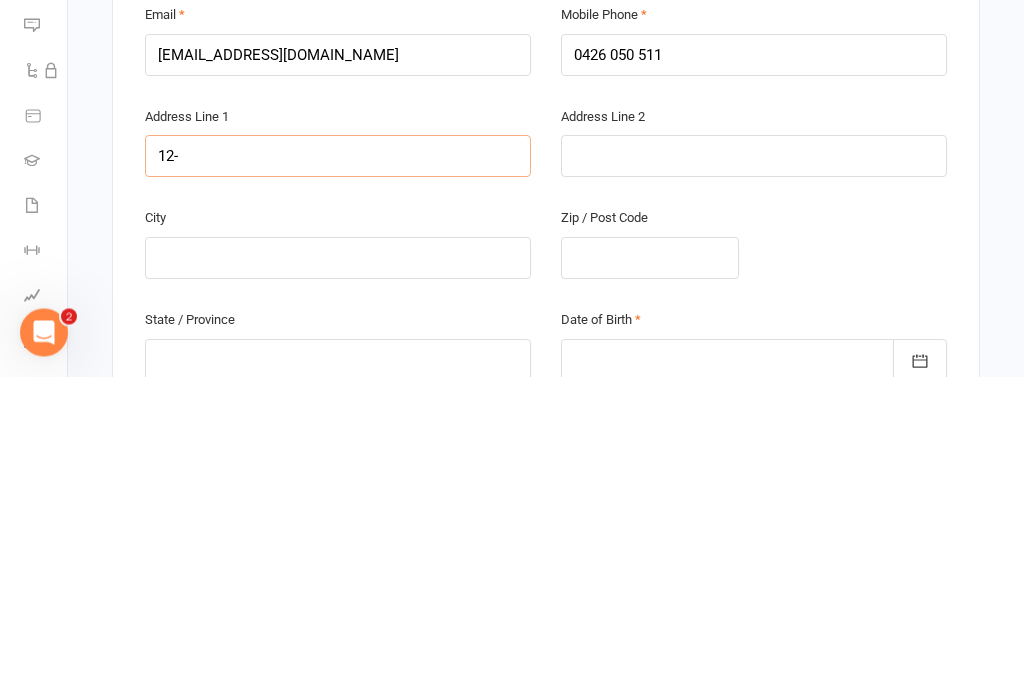 type on "12-" 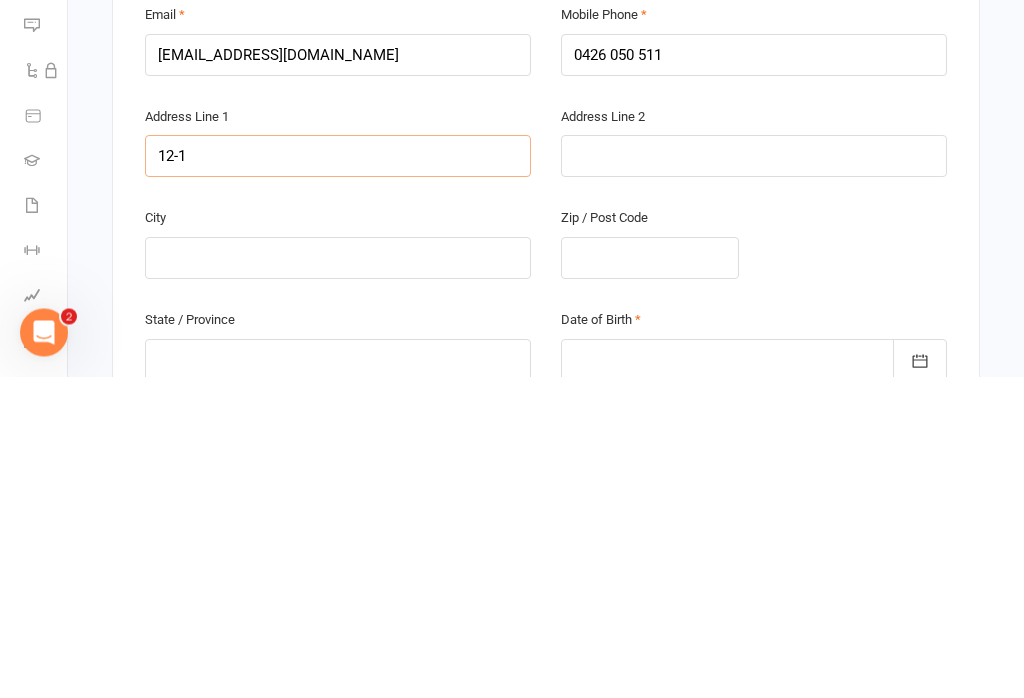 type on "12-1" 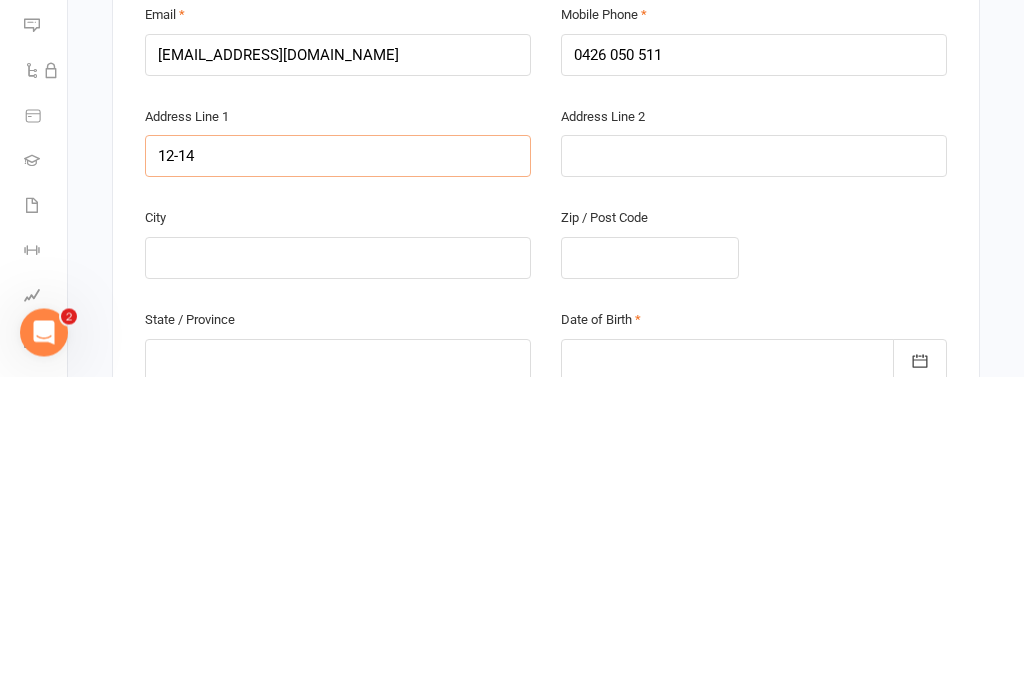 type on "12-14" 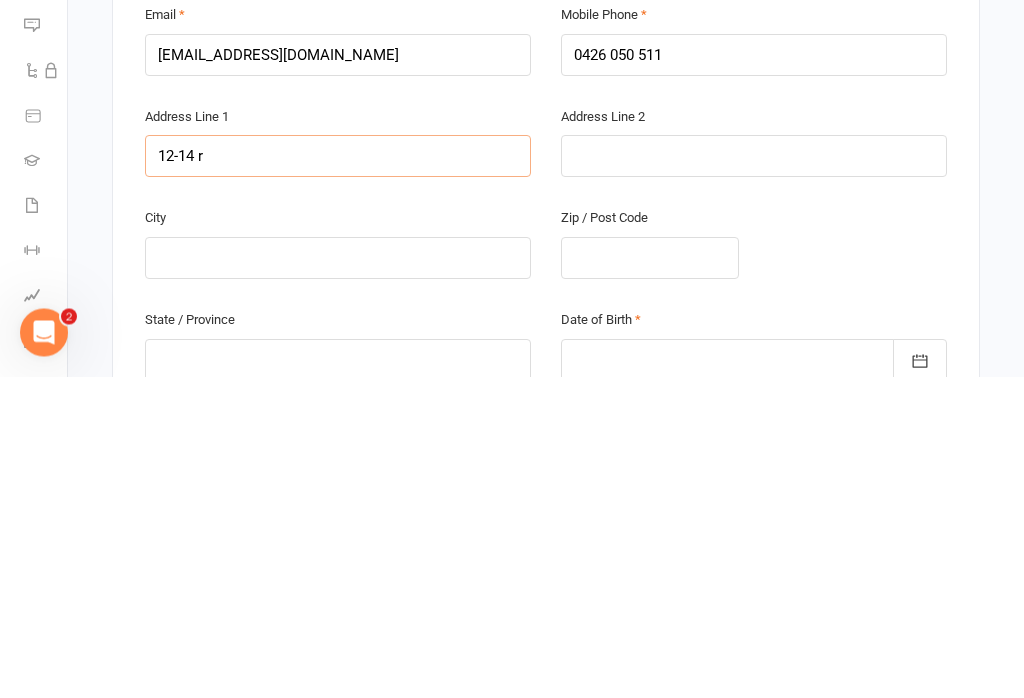 type on "12-14 r" 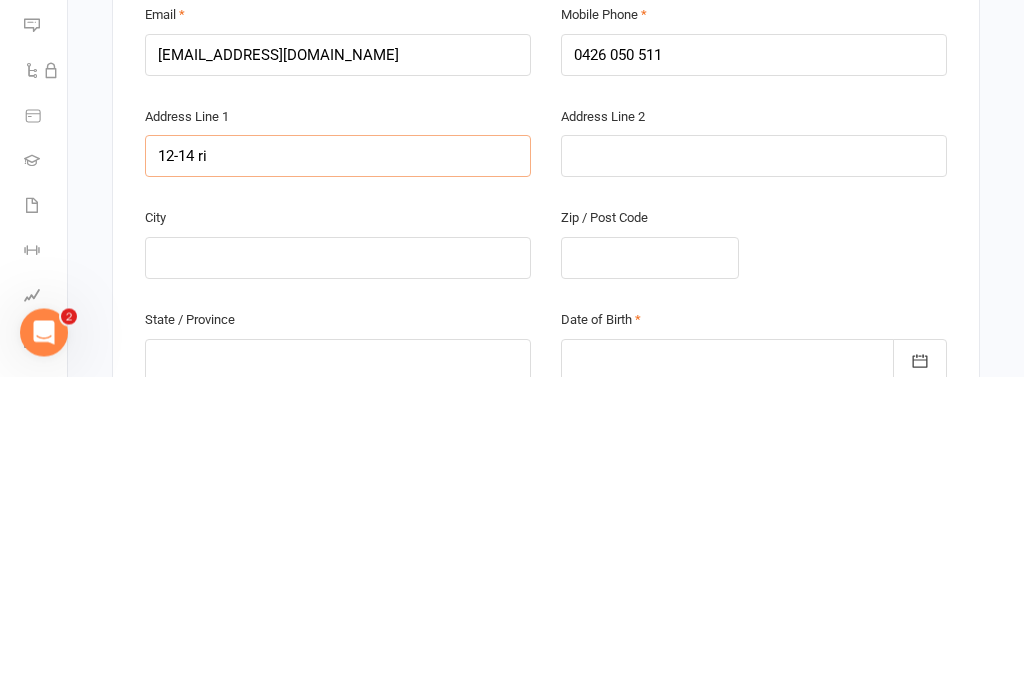 type on "12-14 ri" 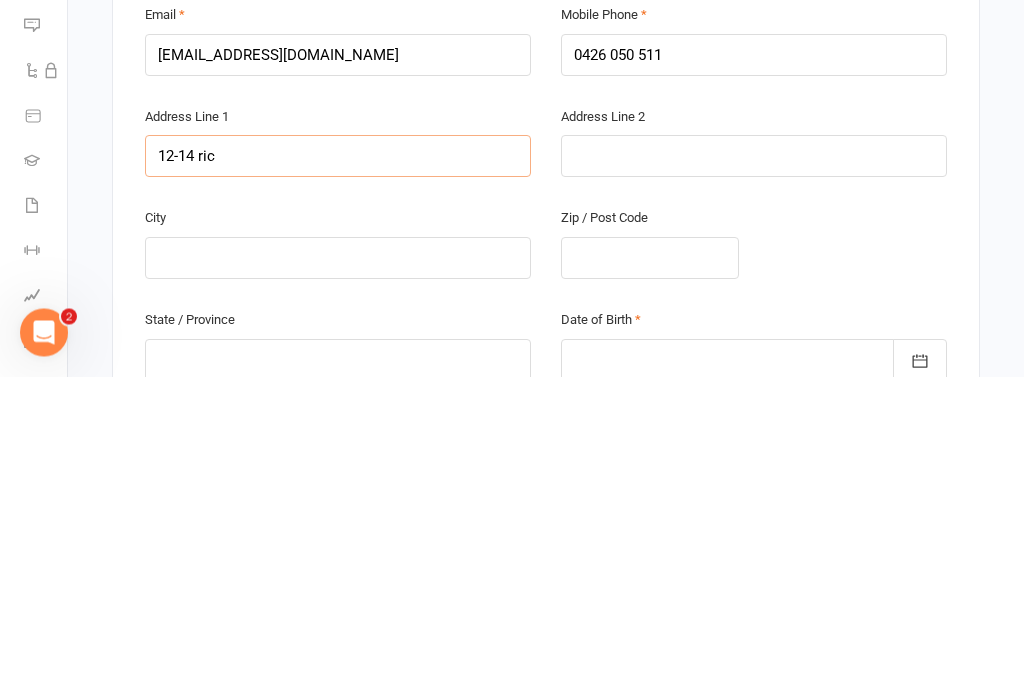 type on "12-14 ric" 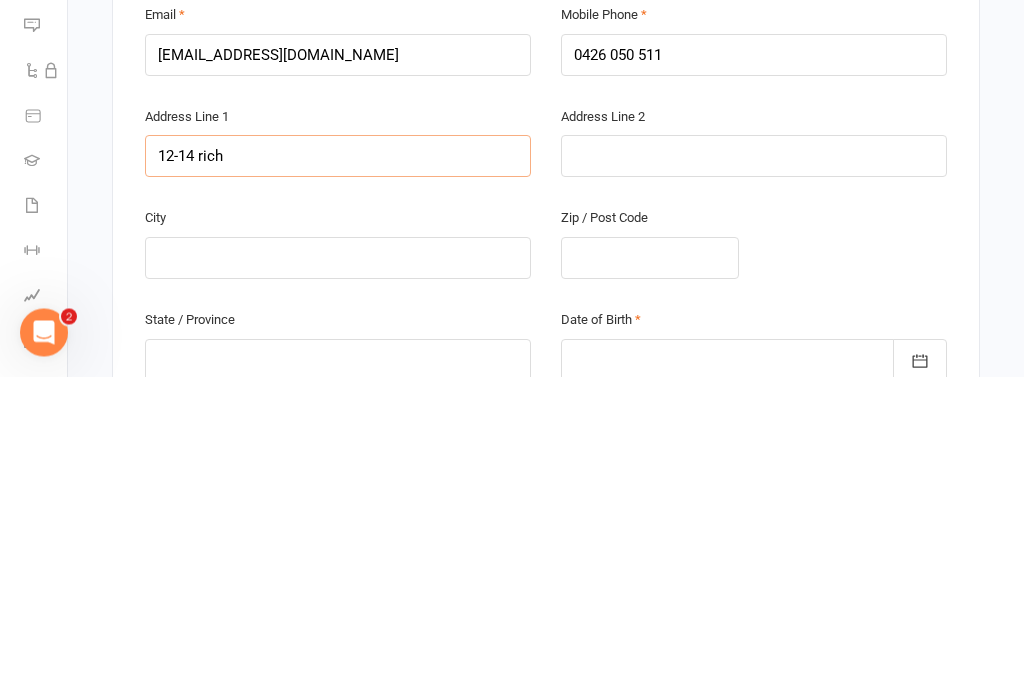 type on "12-14 rich" 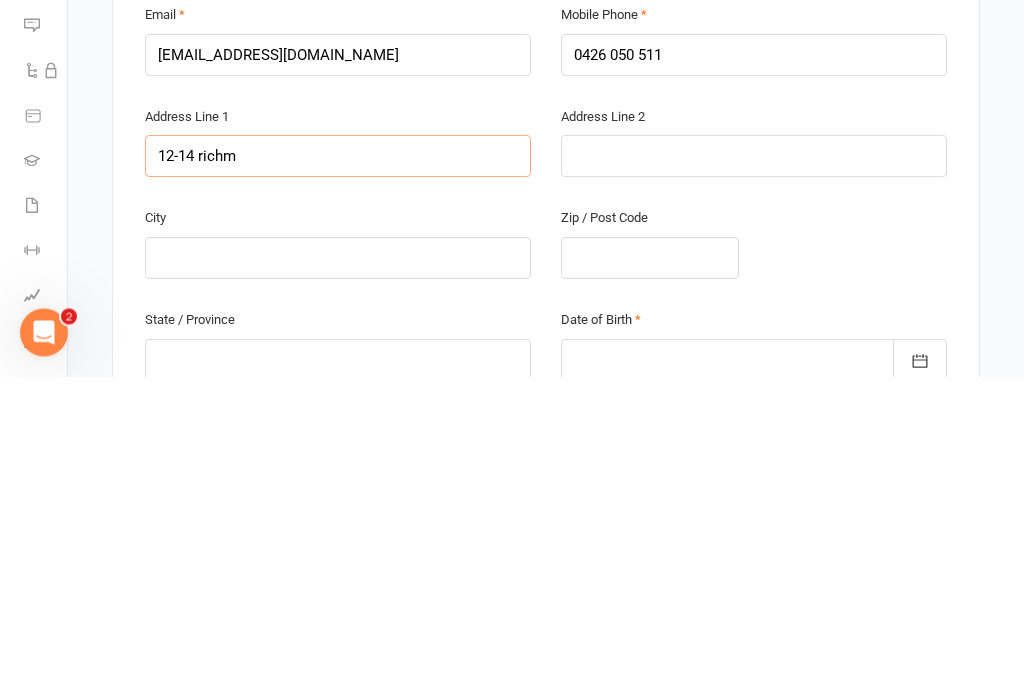 type on "12-14 richm" 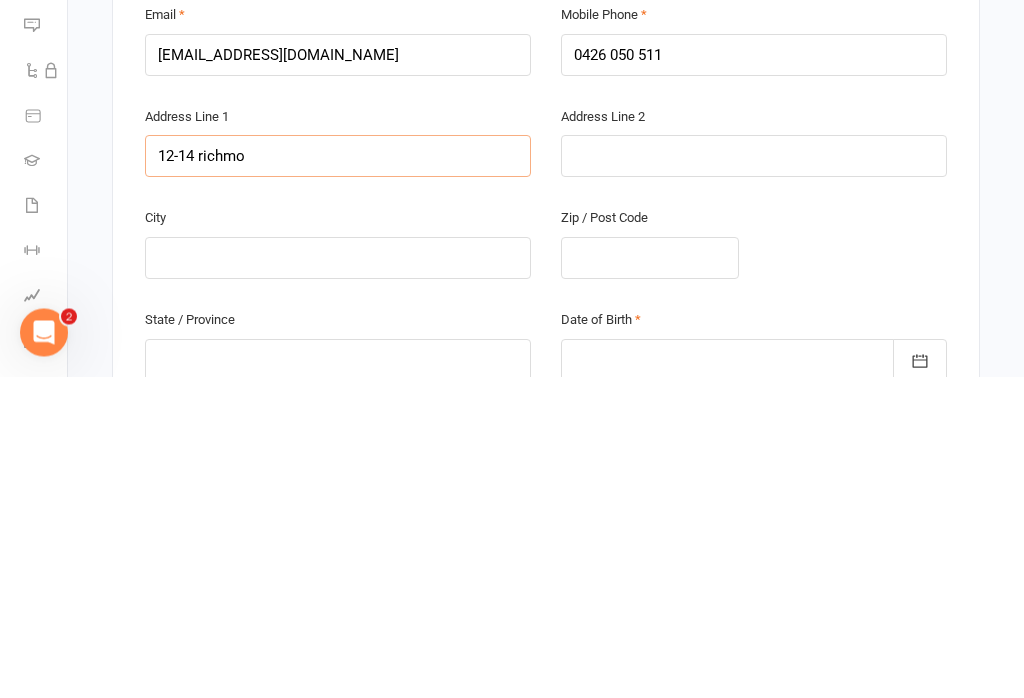 type on "12-14 richmo" 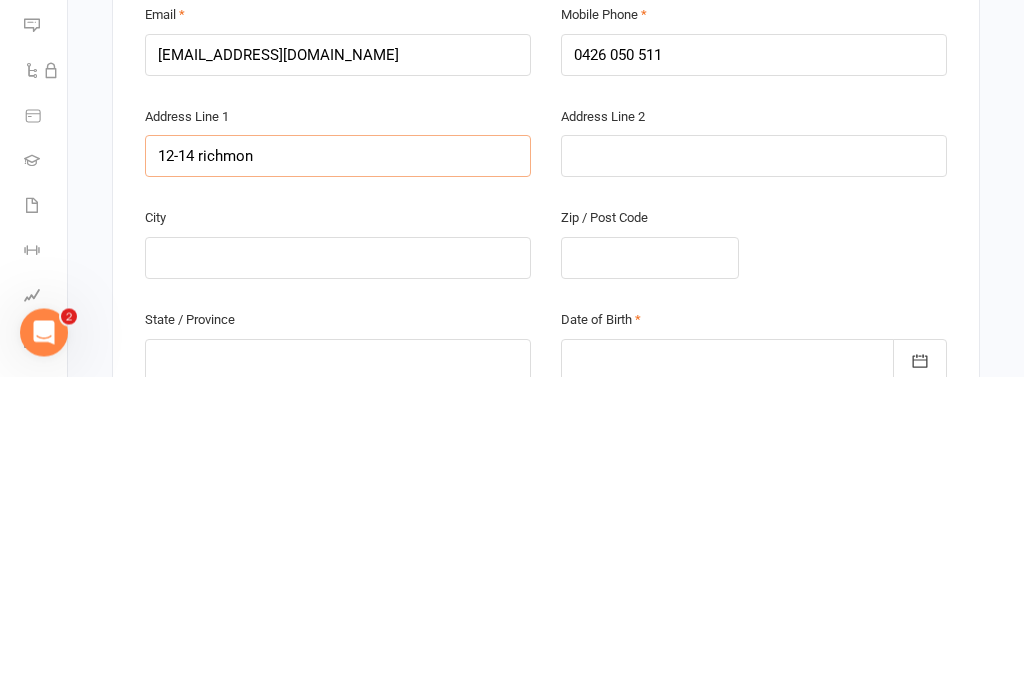 type on "12-14 richmonf" 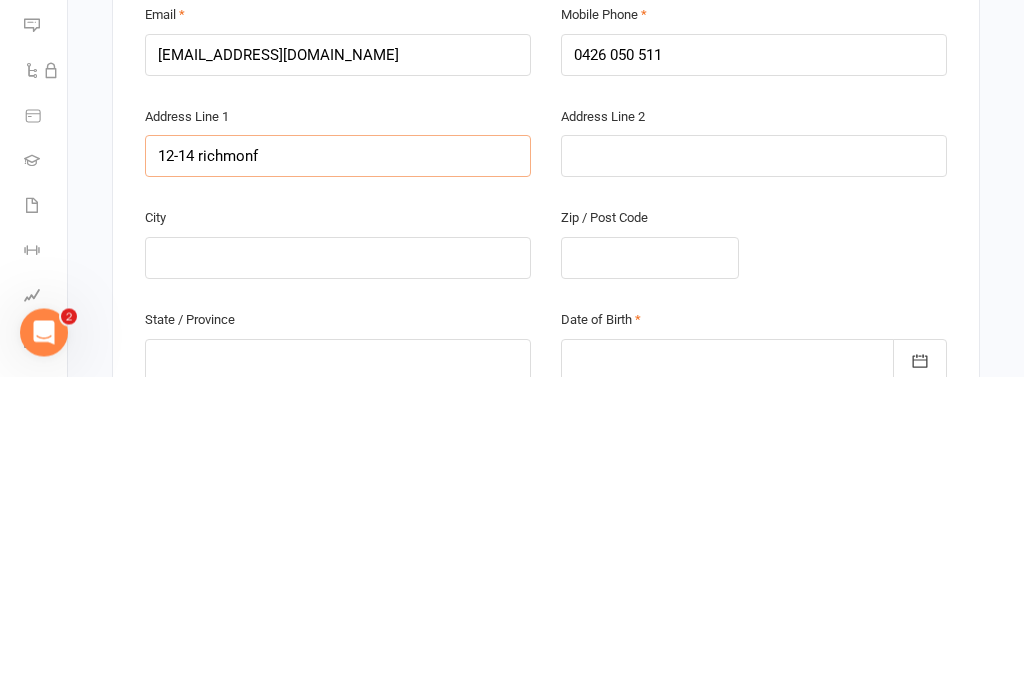 type on "12-14 richmonf" 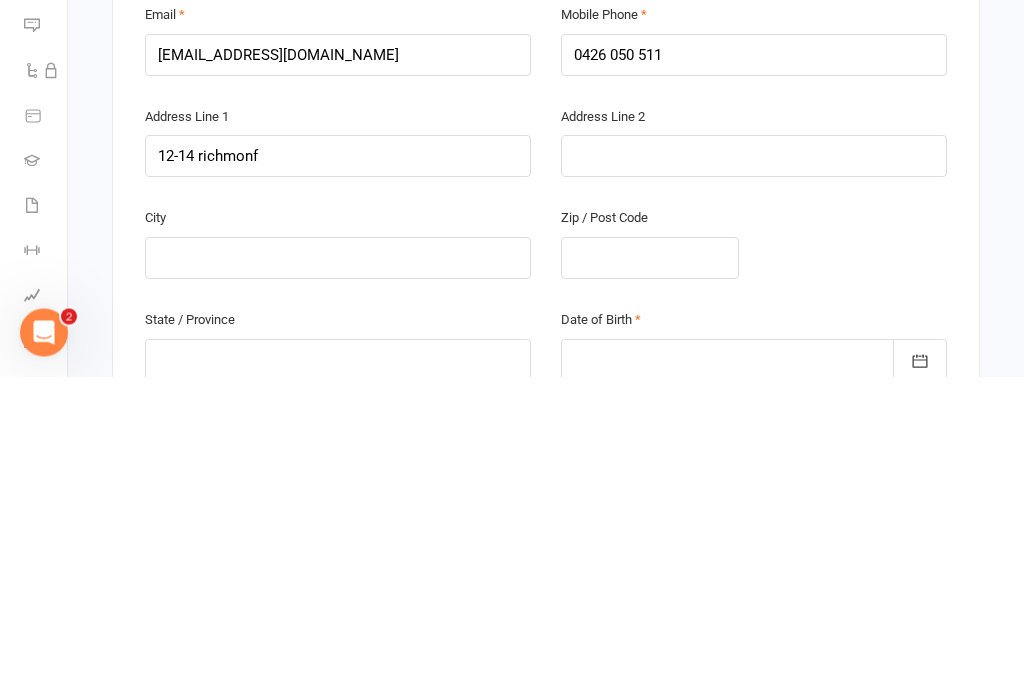 click on "Smart Forms & Waivers Trinity BJJ Pty Ltd 96 675 137 201 p: 0404495685 [EMAIL_ADDRESS][DOMAIN_NAME] [STREET_ADDRESS] Member Details Parent / Guardian First Name [PERSON_NAME] Last Name [PERSON_NAME] Email [EMAIL_ADDRESS][DOMAIN_NAME] Mobile Phone [PHONE_NUMBER] Address Line 1 12-14 richmonf Address Line 2 City Zip / Post Code State / Province Date of Birth
[DATE] - [DATE]
2021
2022
2023
2024
2025
2026
2027
2028
2029
2030
2031
2032
2033
2034
2035
2036
2037
2038
2039
2040
Dependant / Child #1 First Name [PERSON_NAME] Last Name" at bounding box center [546, 2334] 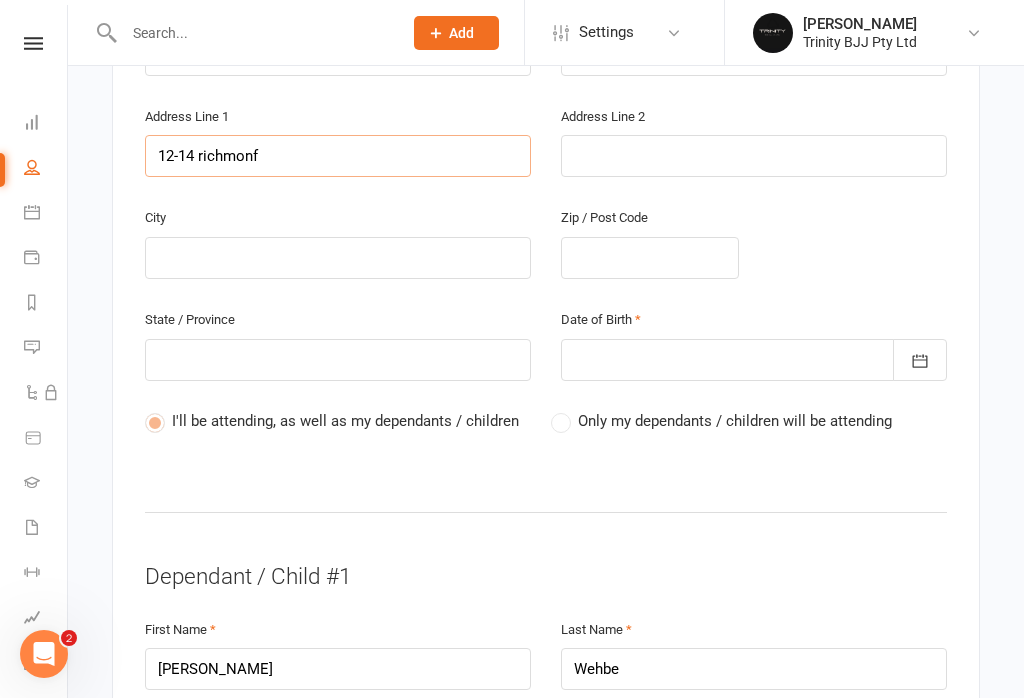 click on "12-14 richmonf" at bounding box center [338, 156] 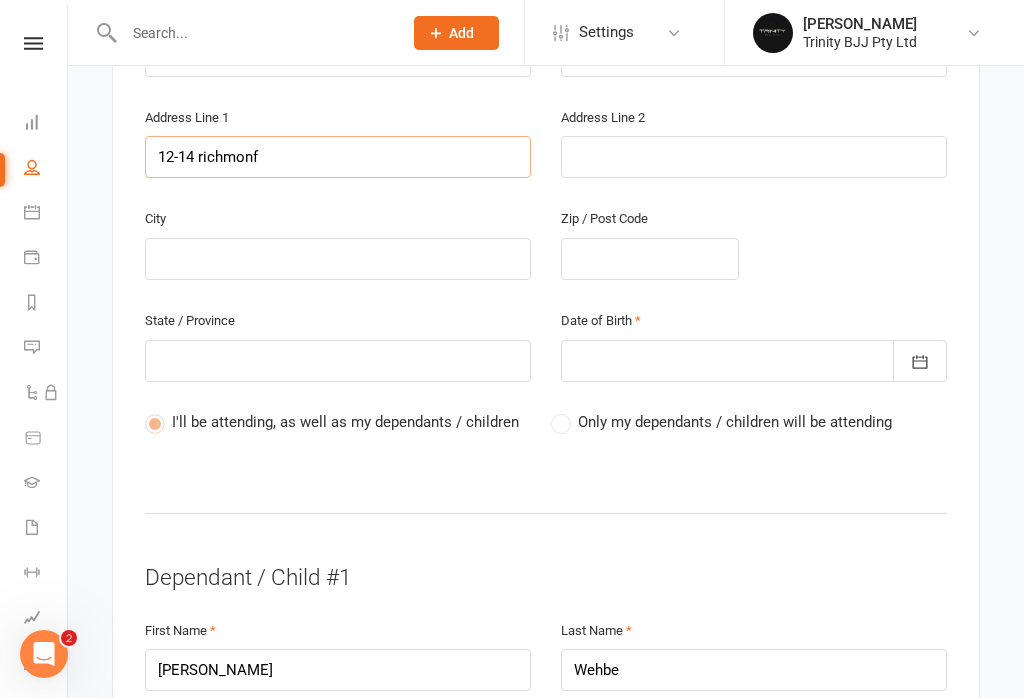 type on "12-14 richmon" 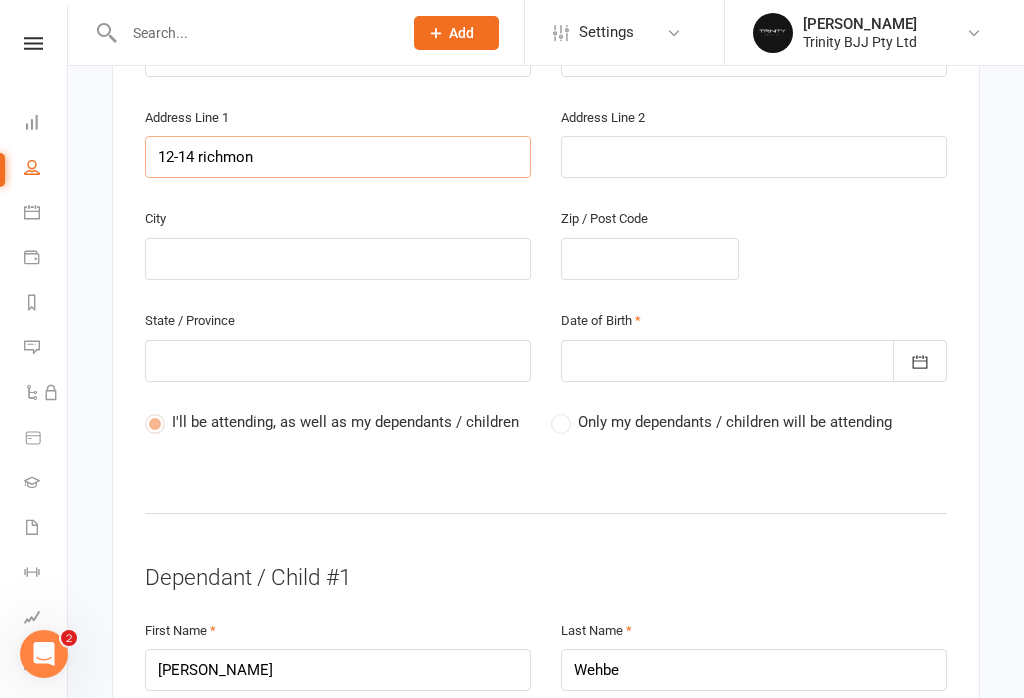 type on "12-14 [GEOGRAPHIC_DATA]" 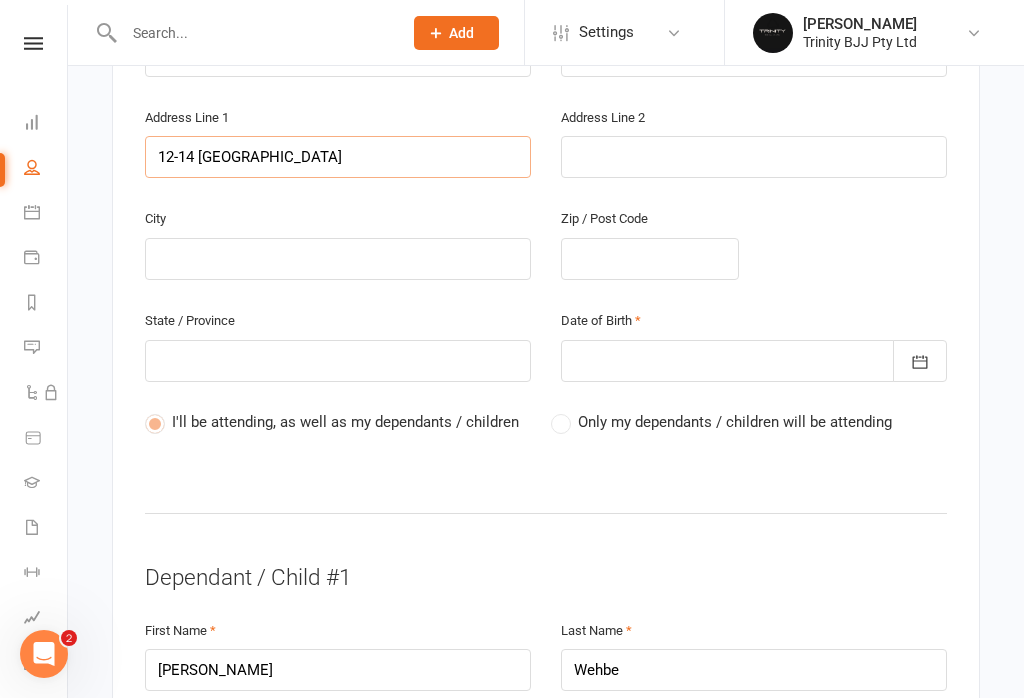 type on "12-14 [GEOGRAPHIC_DATA]" 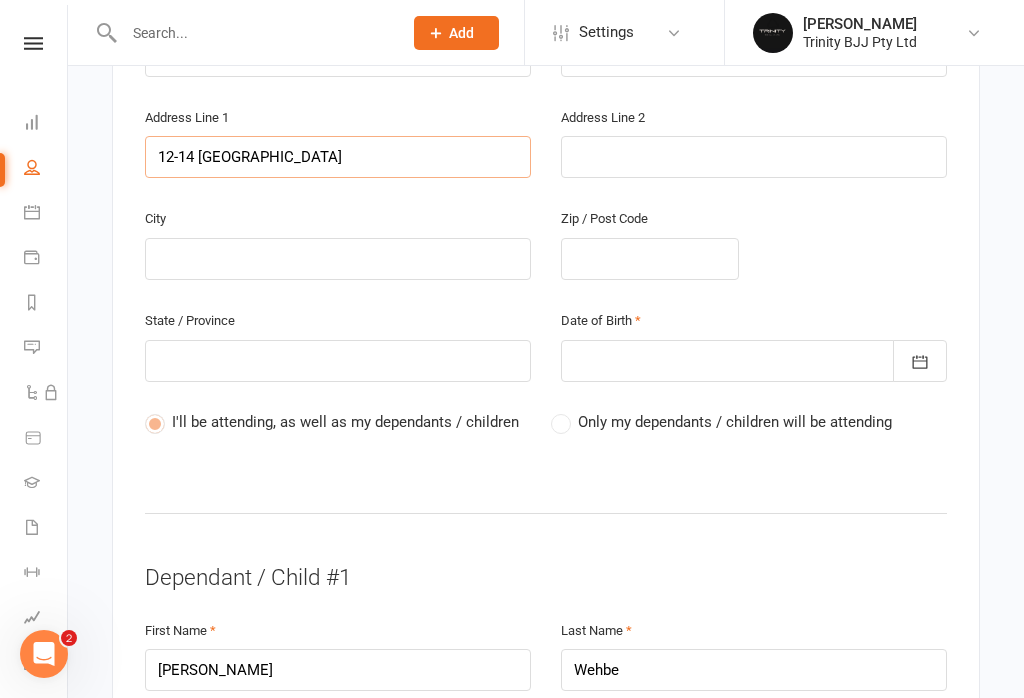type on "12-14 Richmond a" 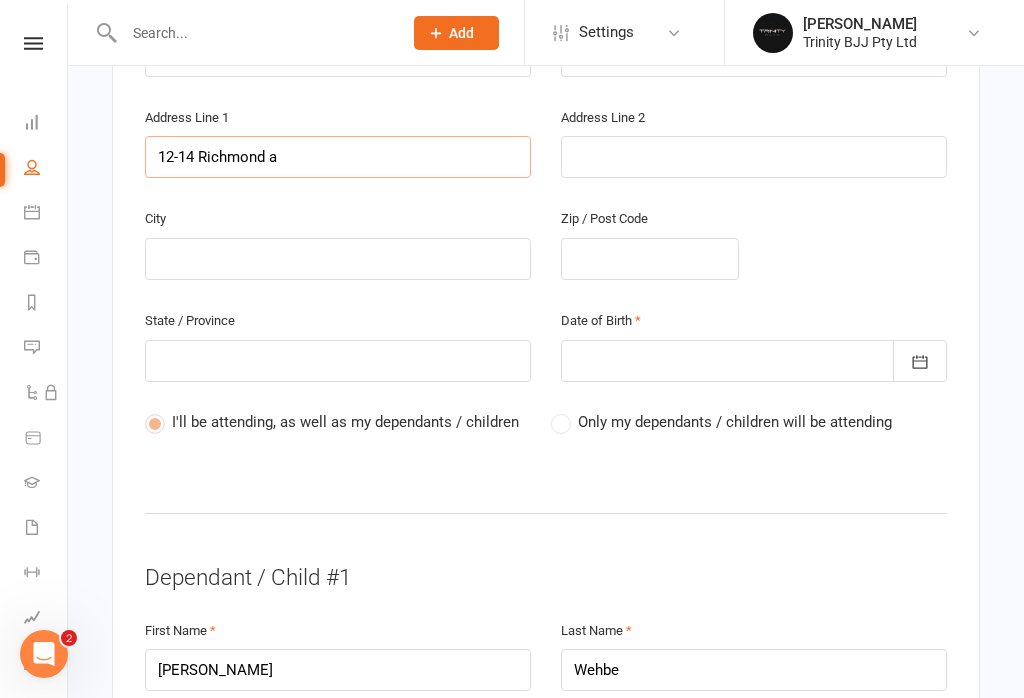 type on "12-14 Richmond a" 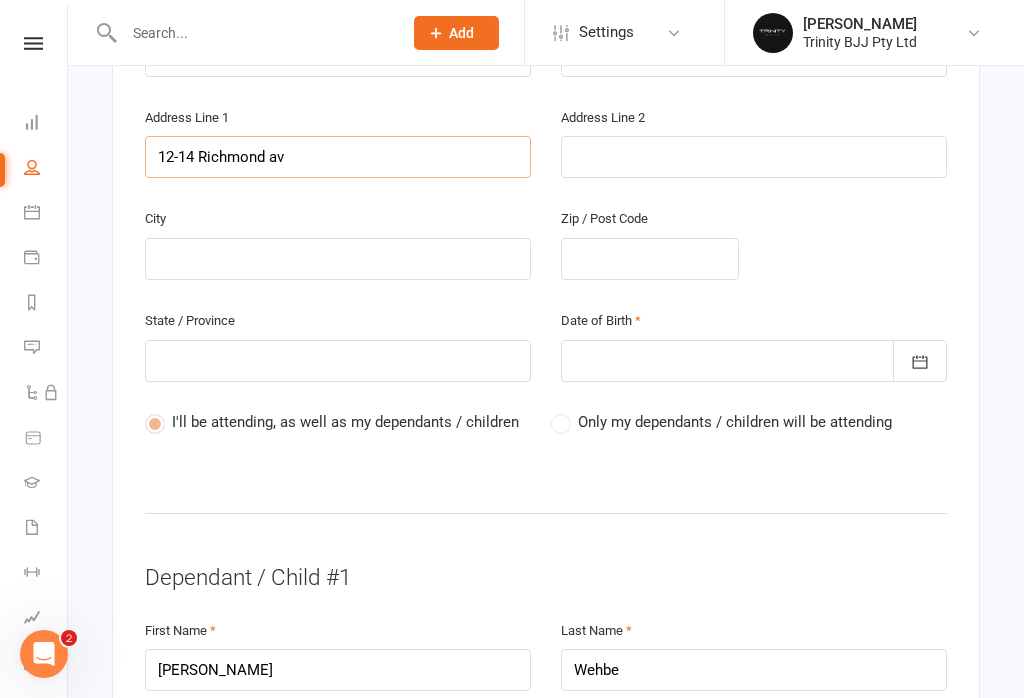 type on "[STREET_ADDRESS]" 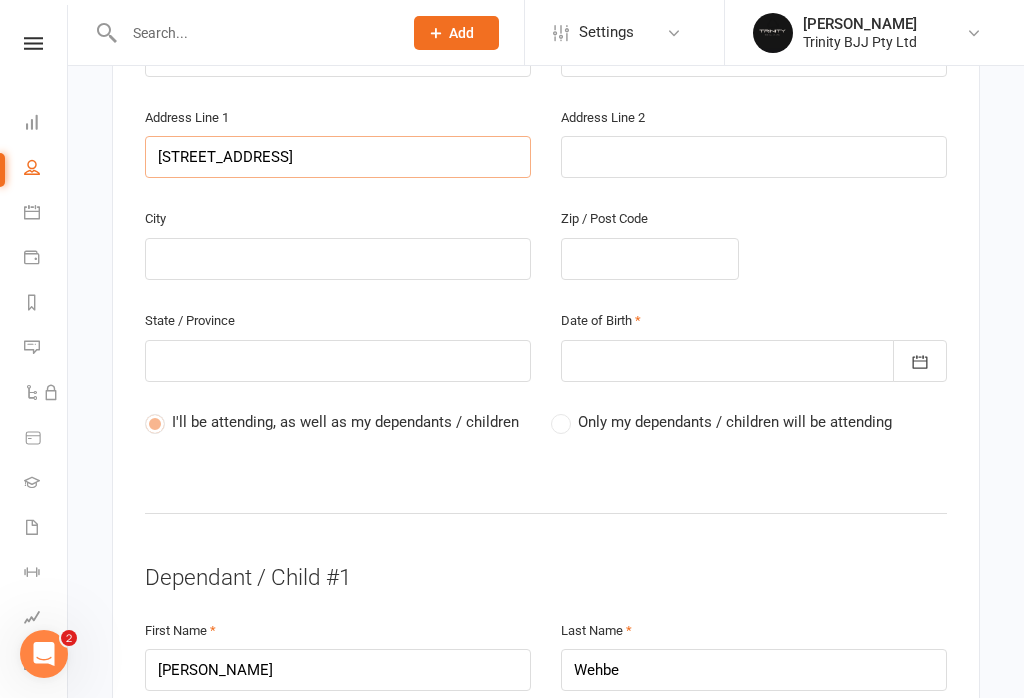 type on "[STREET_ADDRESS]" 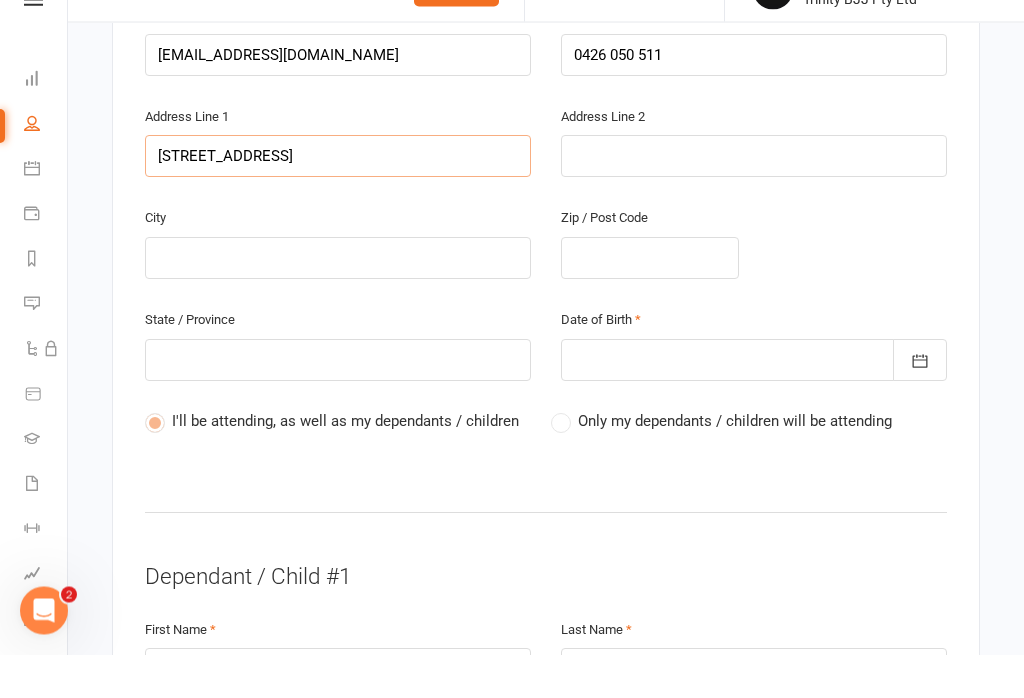 scroll, scrollTop: 620, scrollLeft: 0, axis: vertical 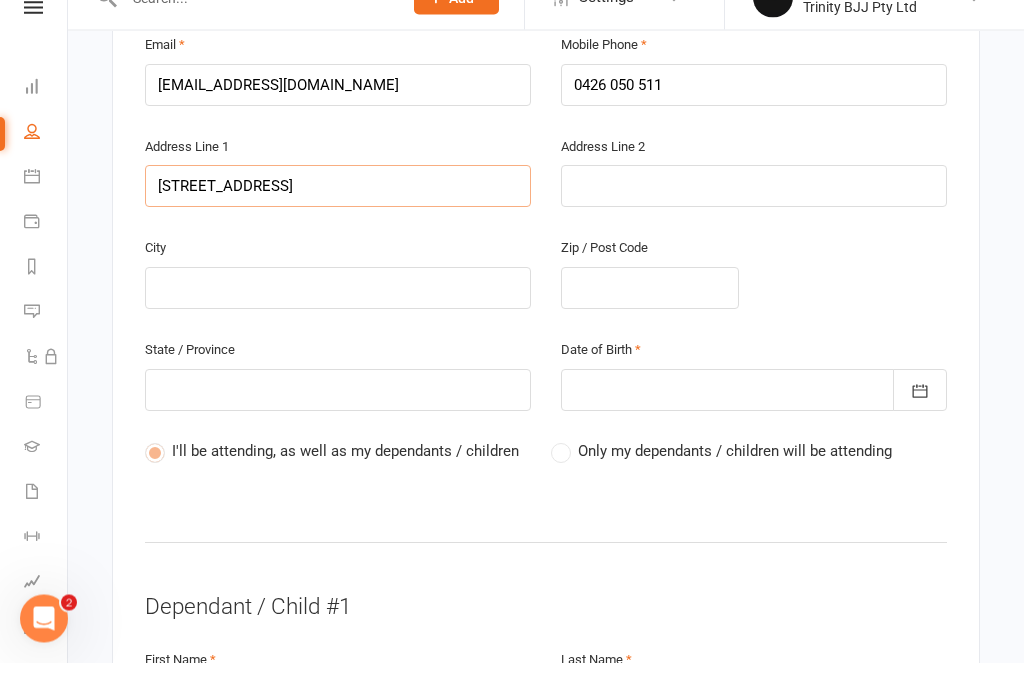 type on "[STREET_ADDRESS]" 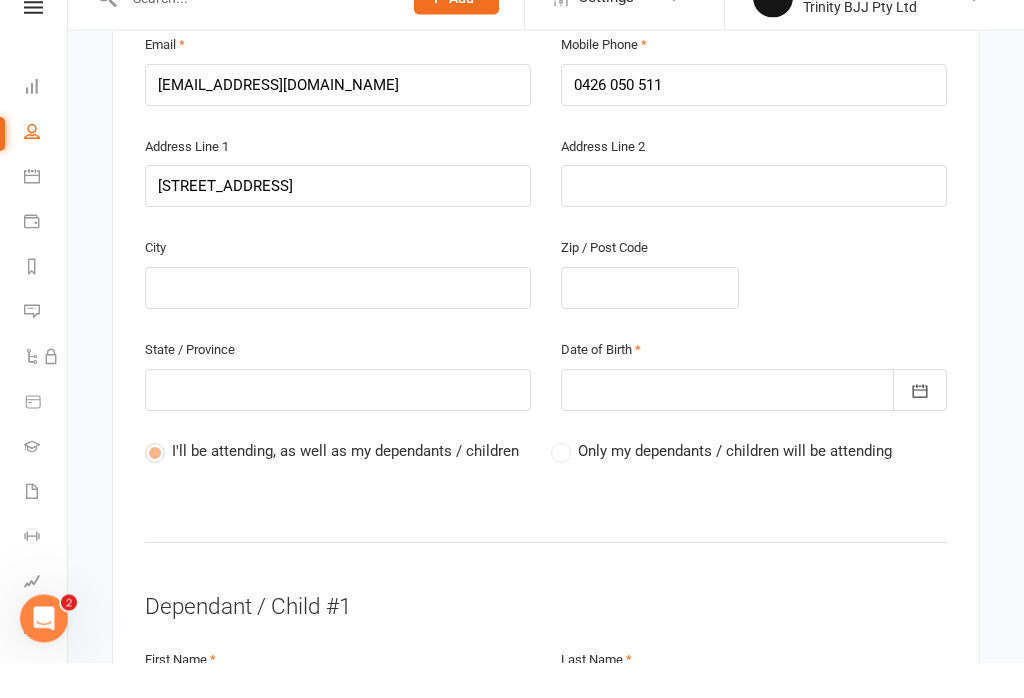 click at bounding box center [338, 324] 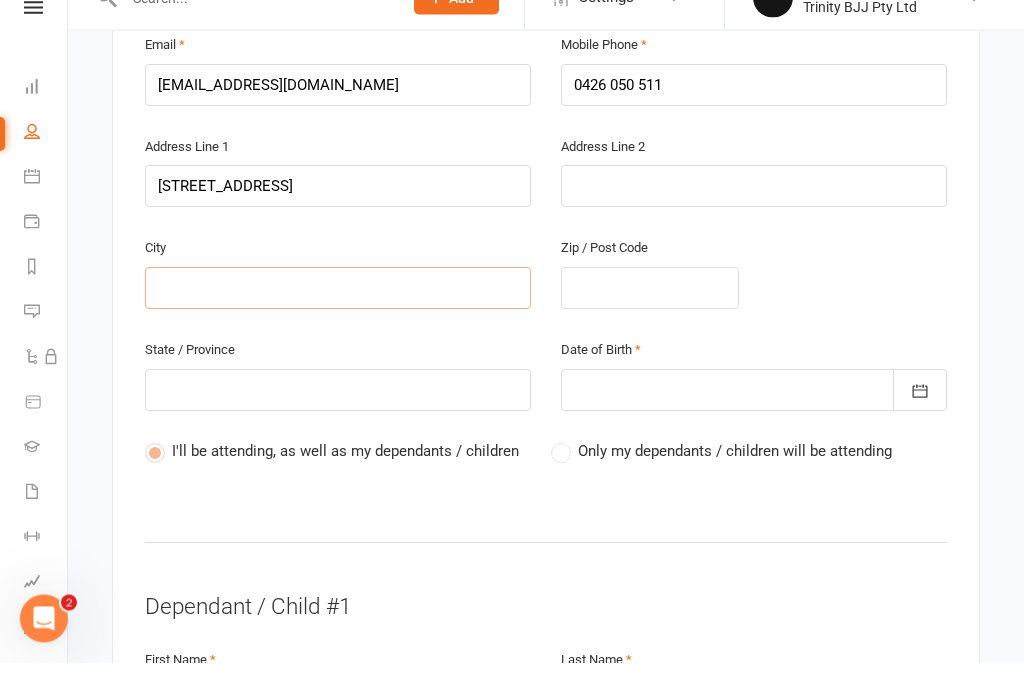 type on "D" 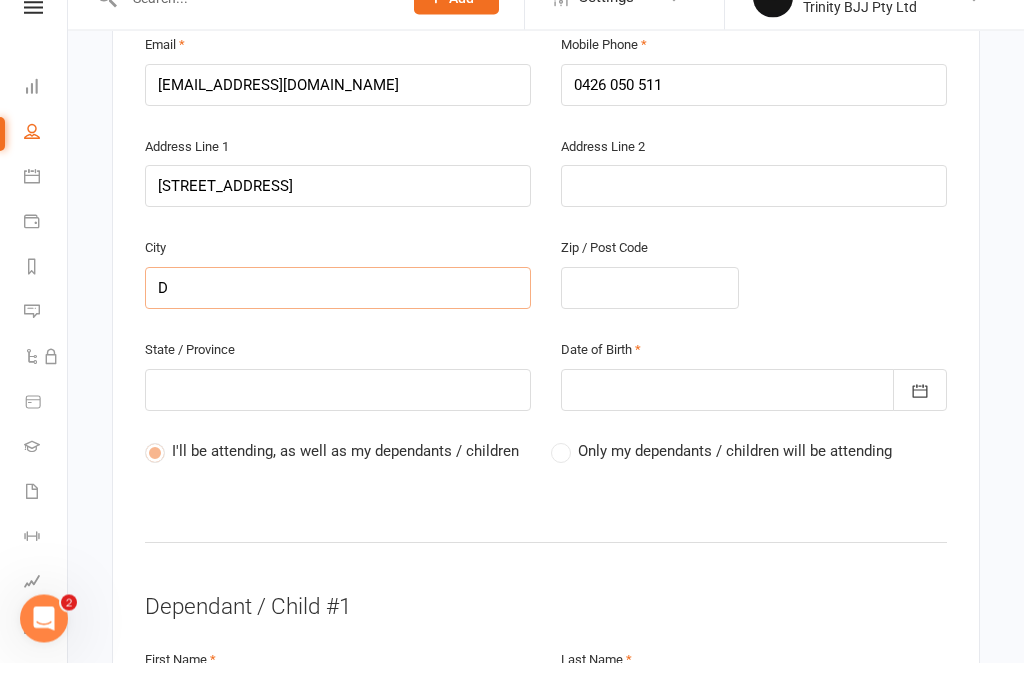 type on "De" 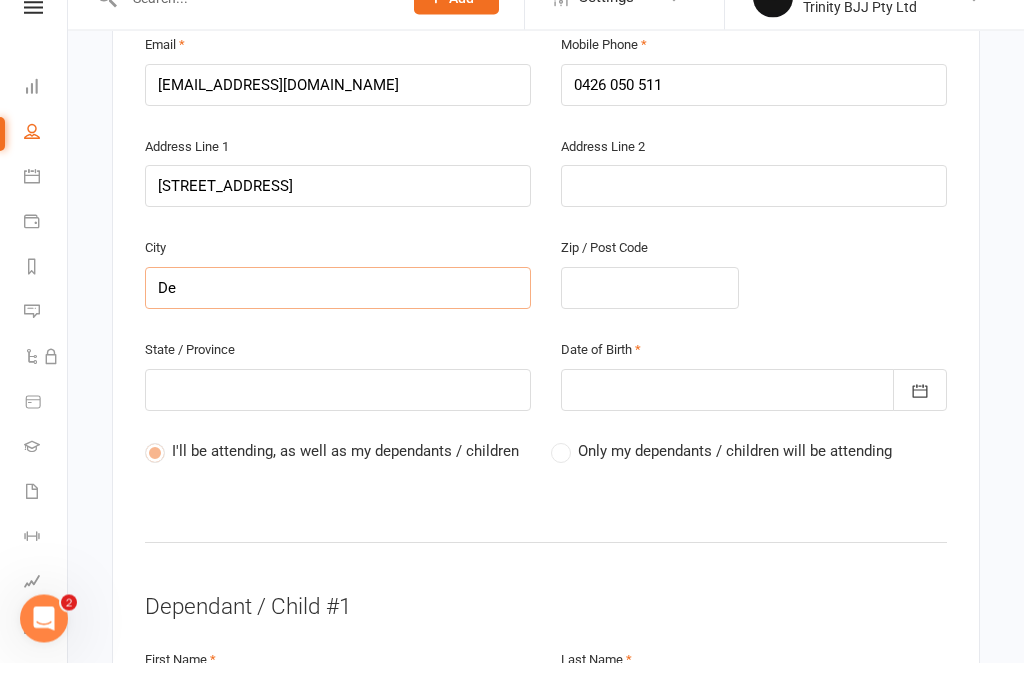 type on "De" 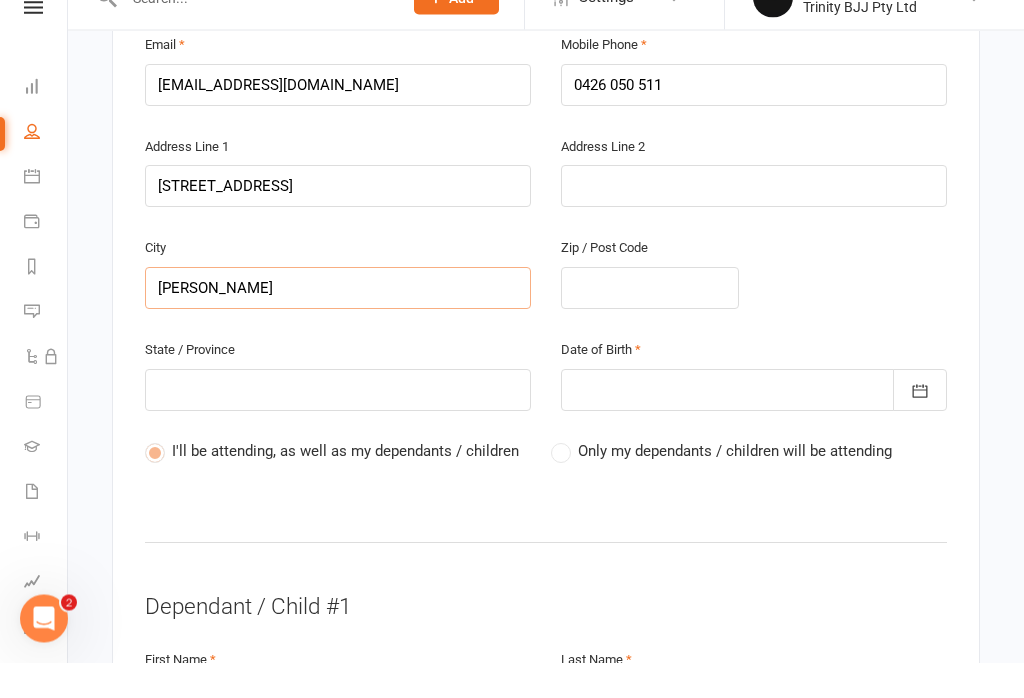 type on "[PERSON_NAME]" 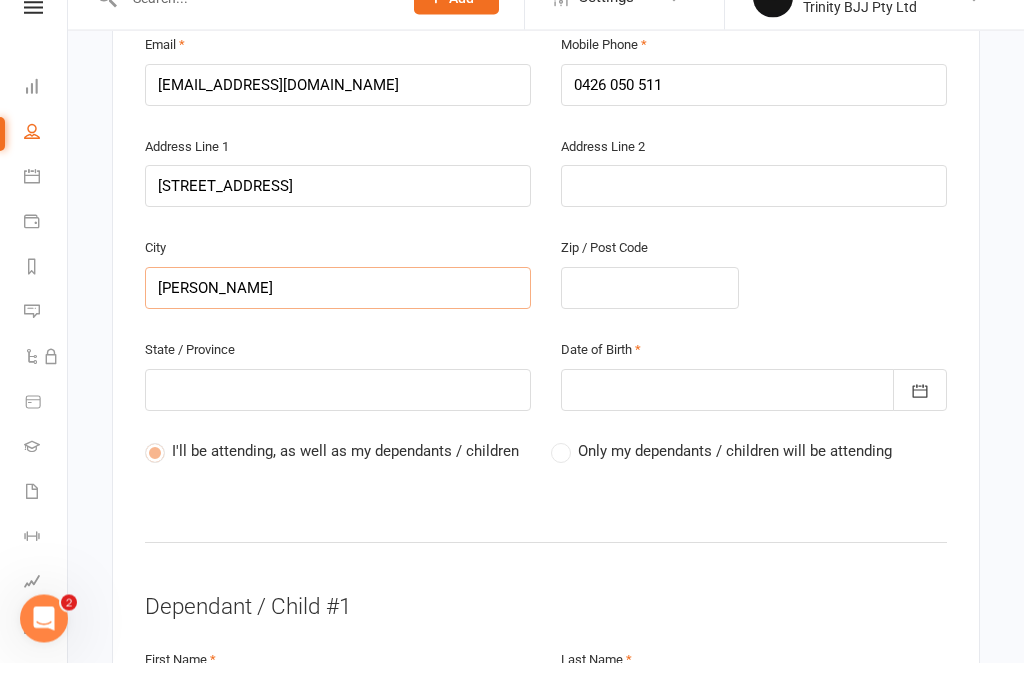 type on "[PERSON_NAME]" 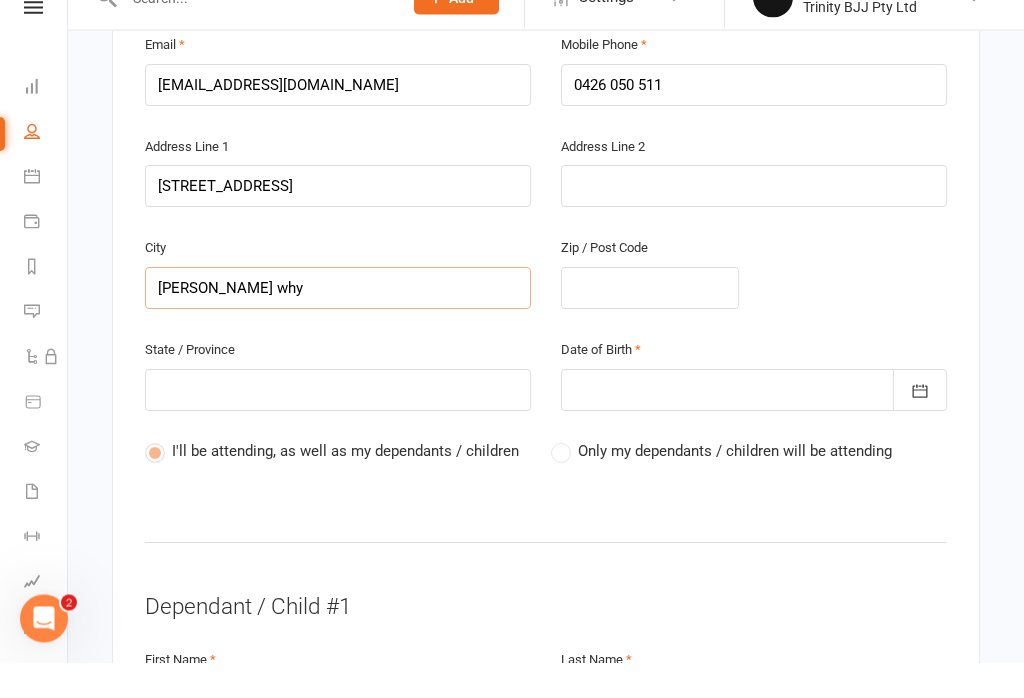 type on "[PERSON_NAME] why" 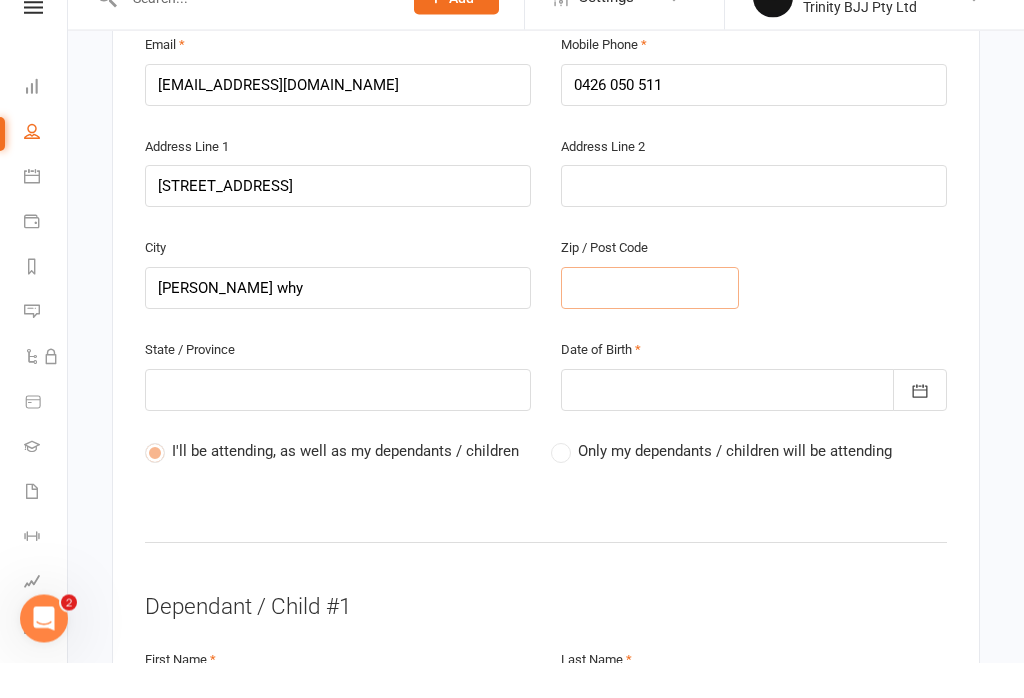 click at bounding box center (650, 324) 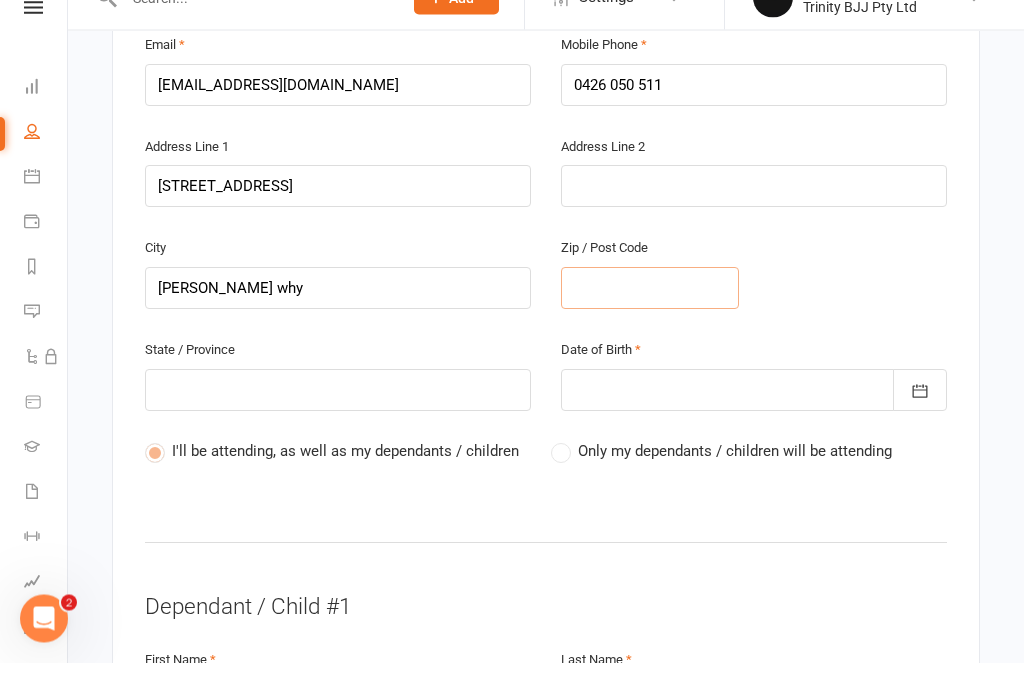 type on "2" 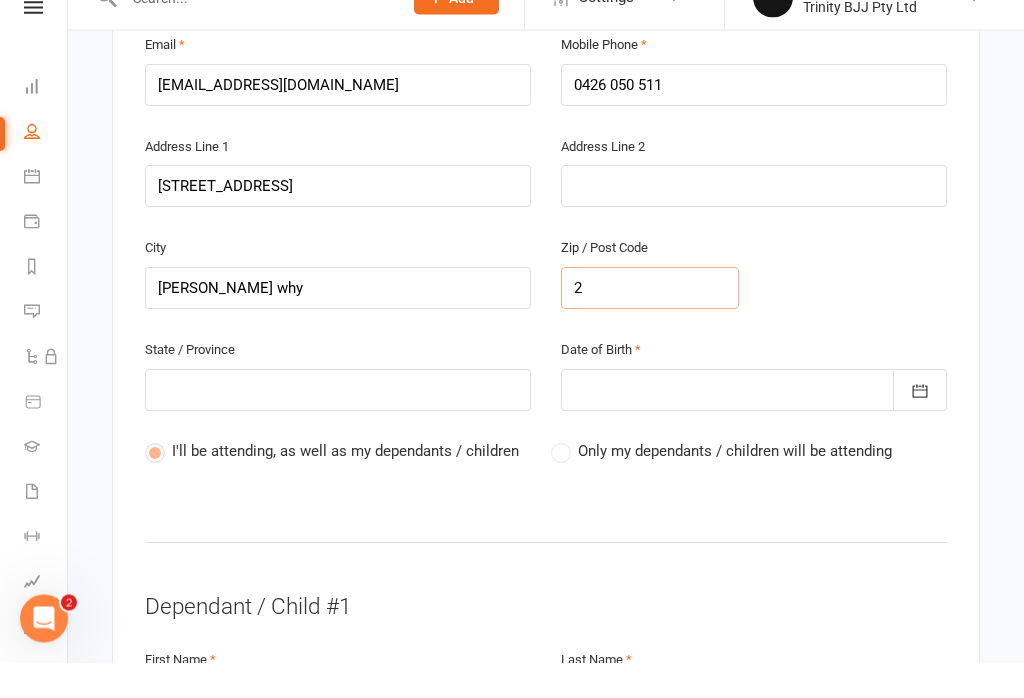 type on "29" 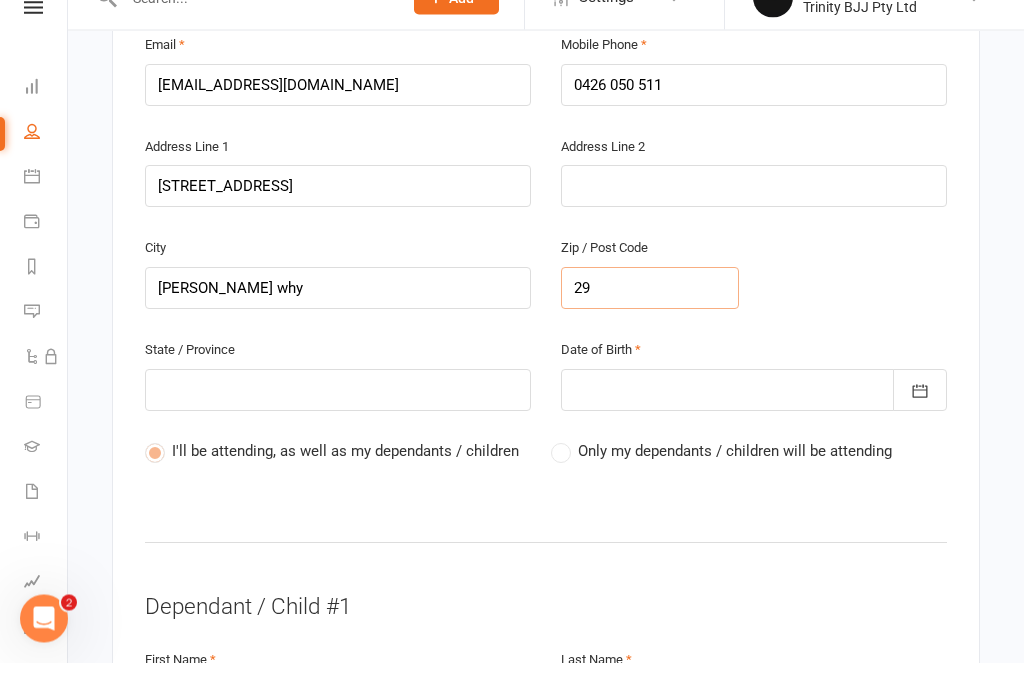 type on "29" 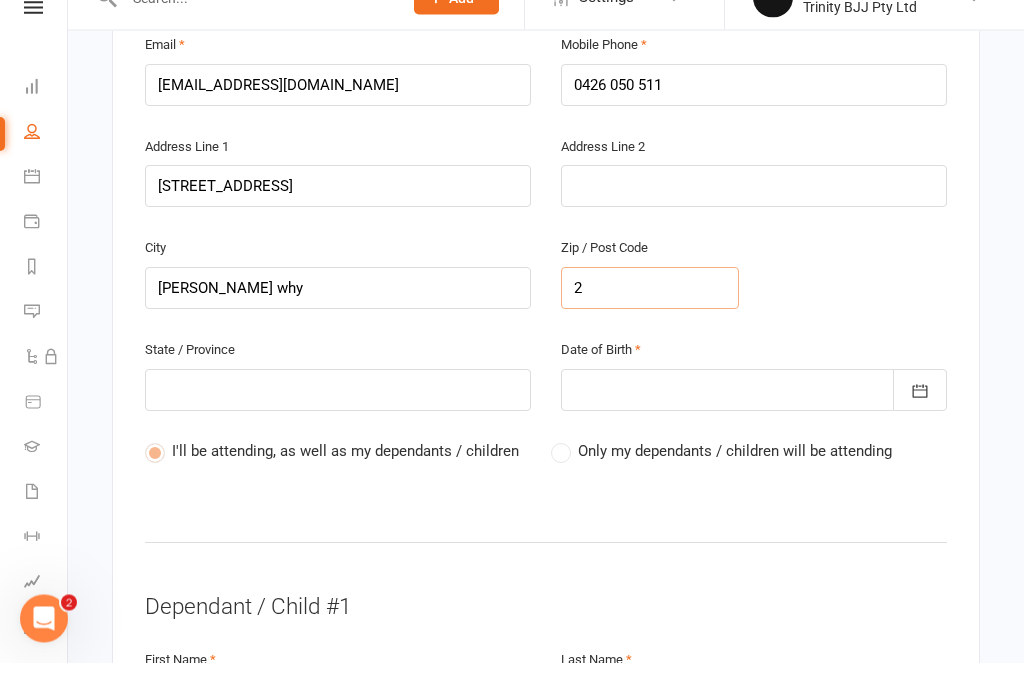 type on "20" 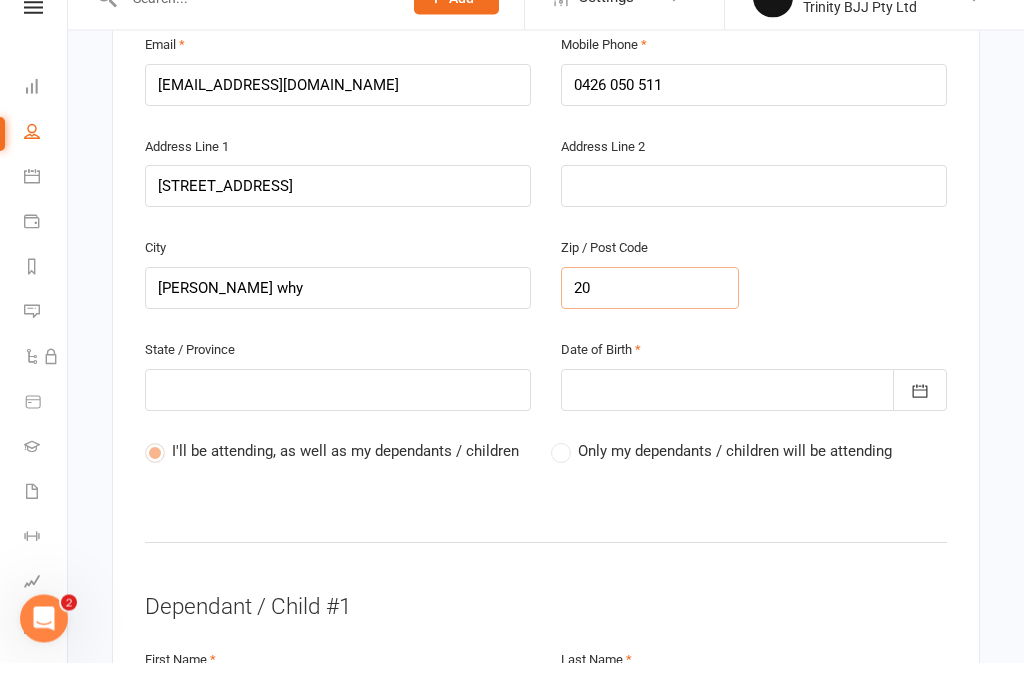 type on "20" 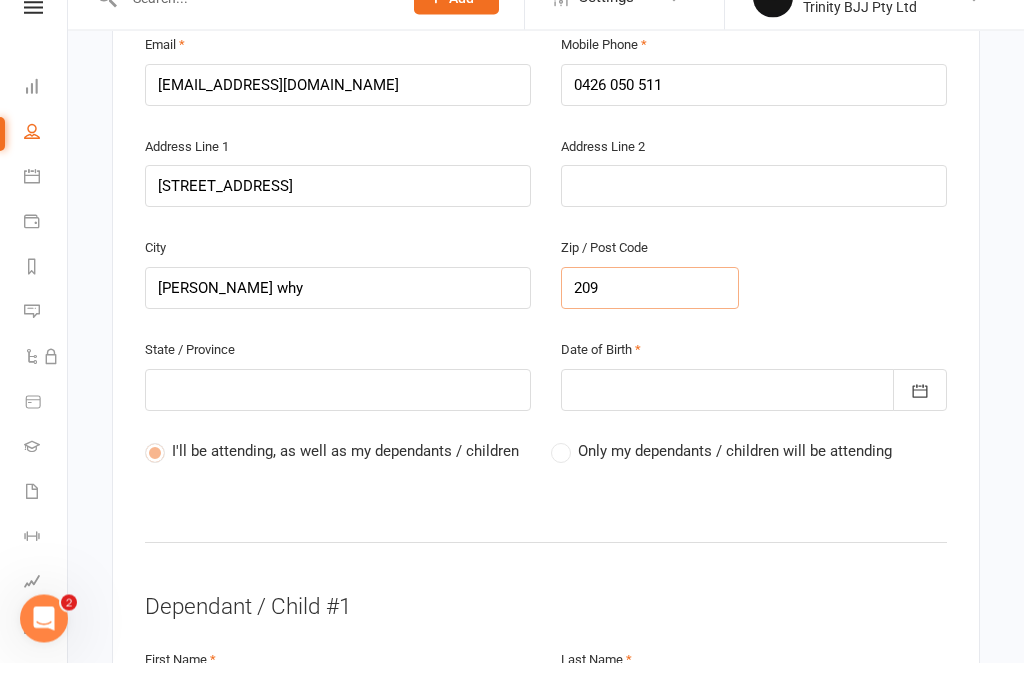 type on "209" 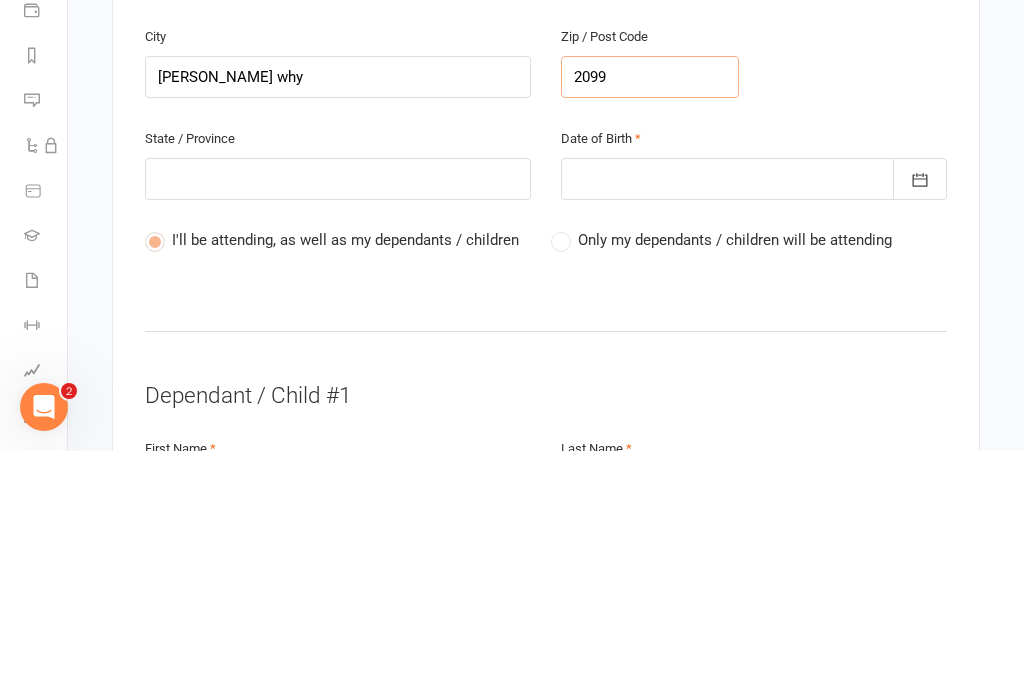 type on "2099" 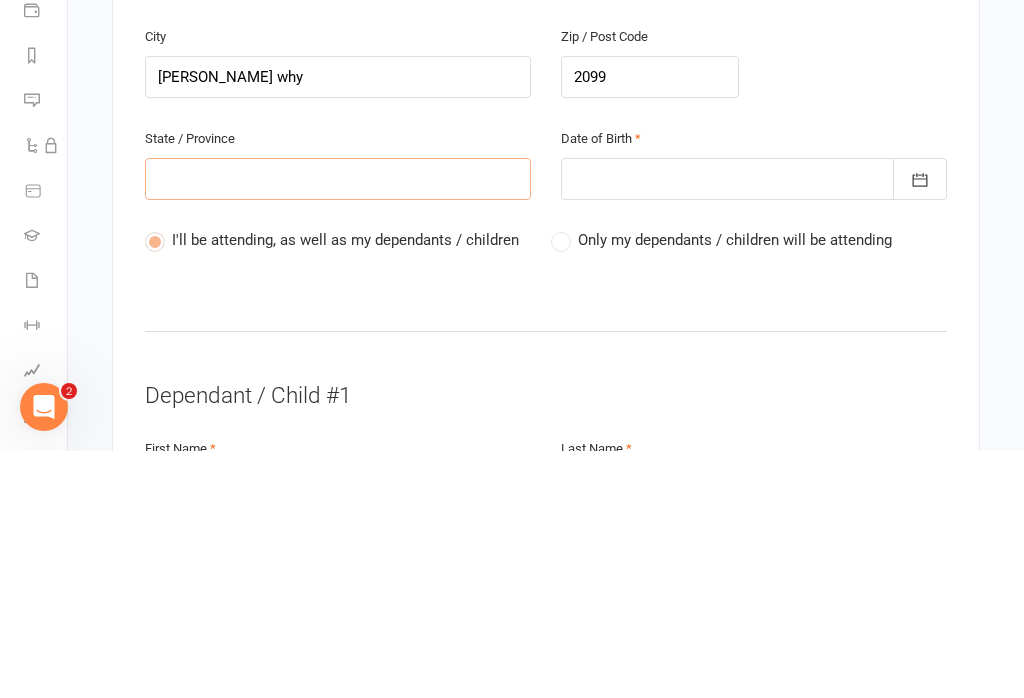 click at bounding box center (338, 426) 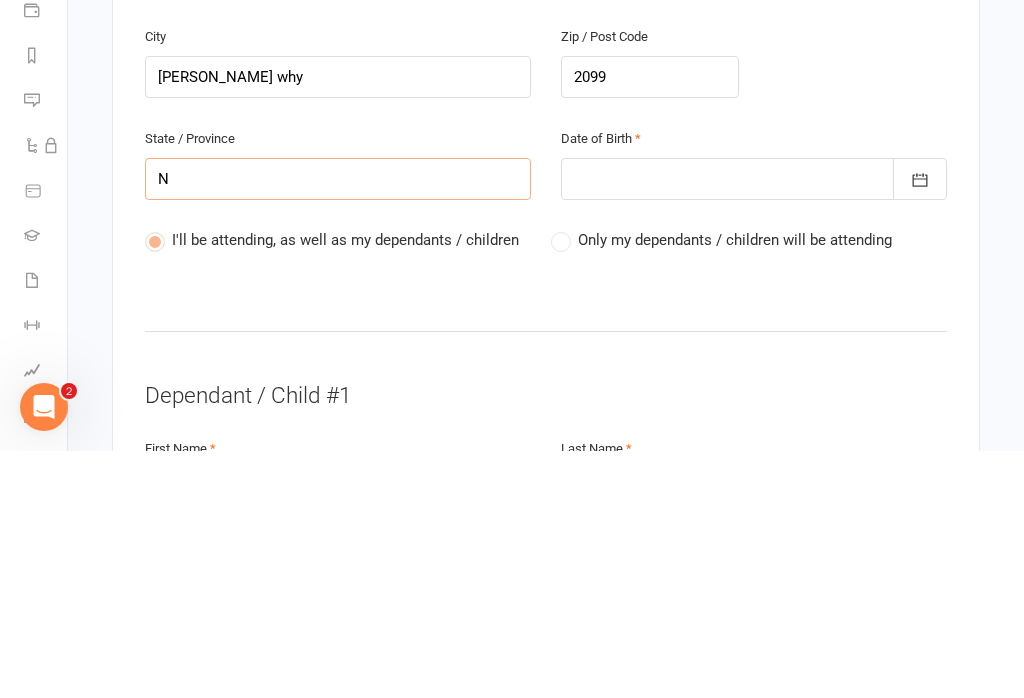 type on "Ns" 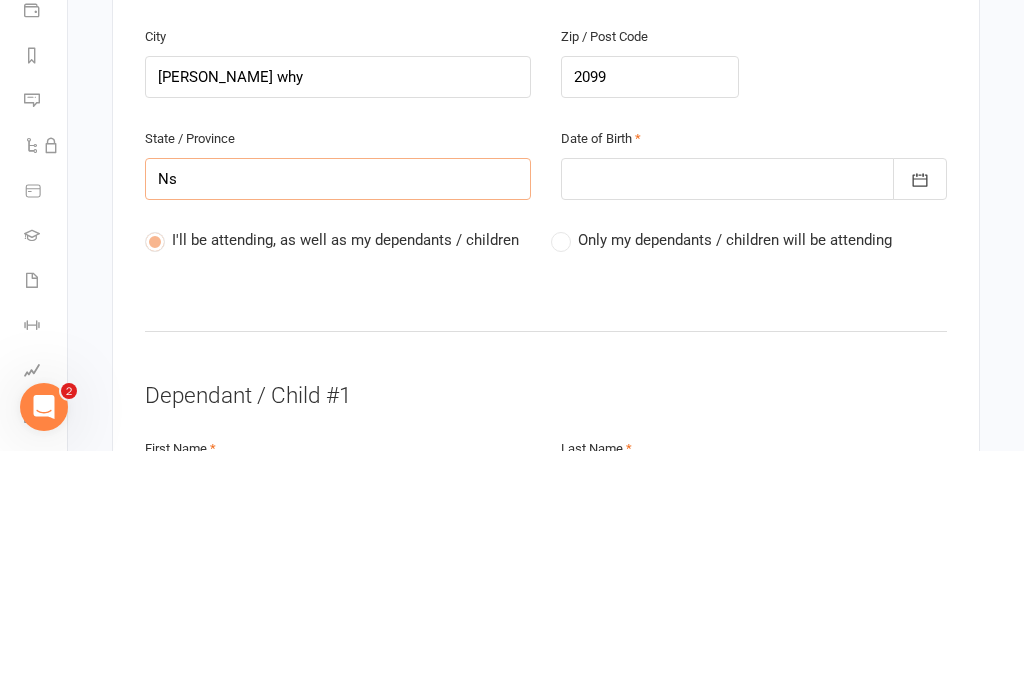 type on "Nsw" 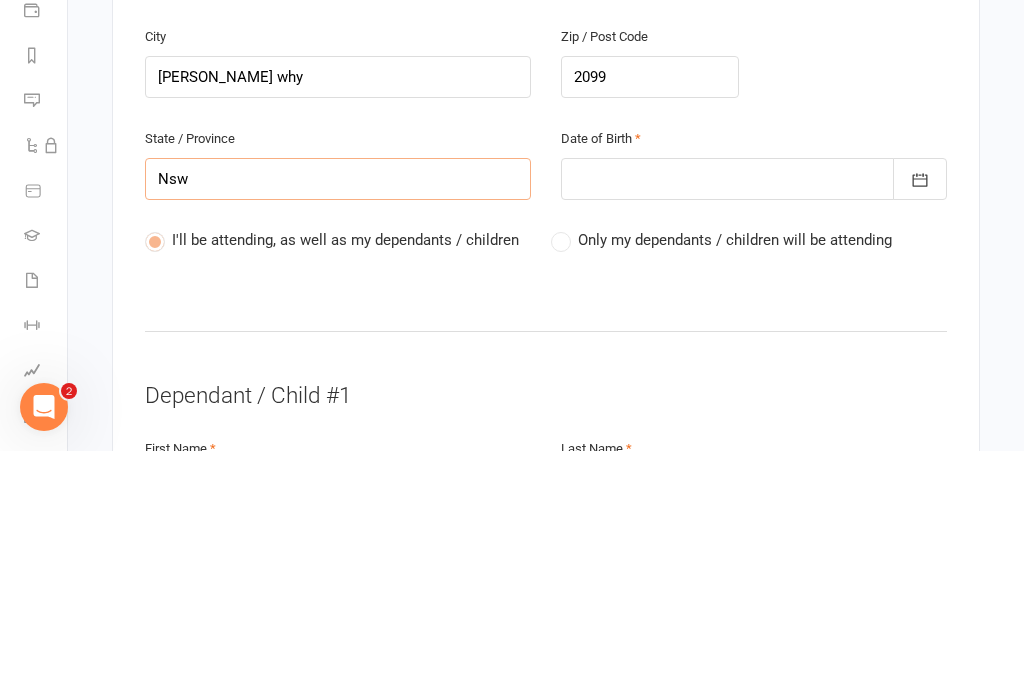 type on "Nsw" 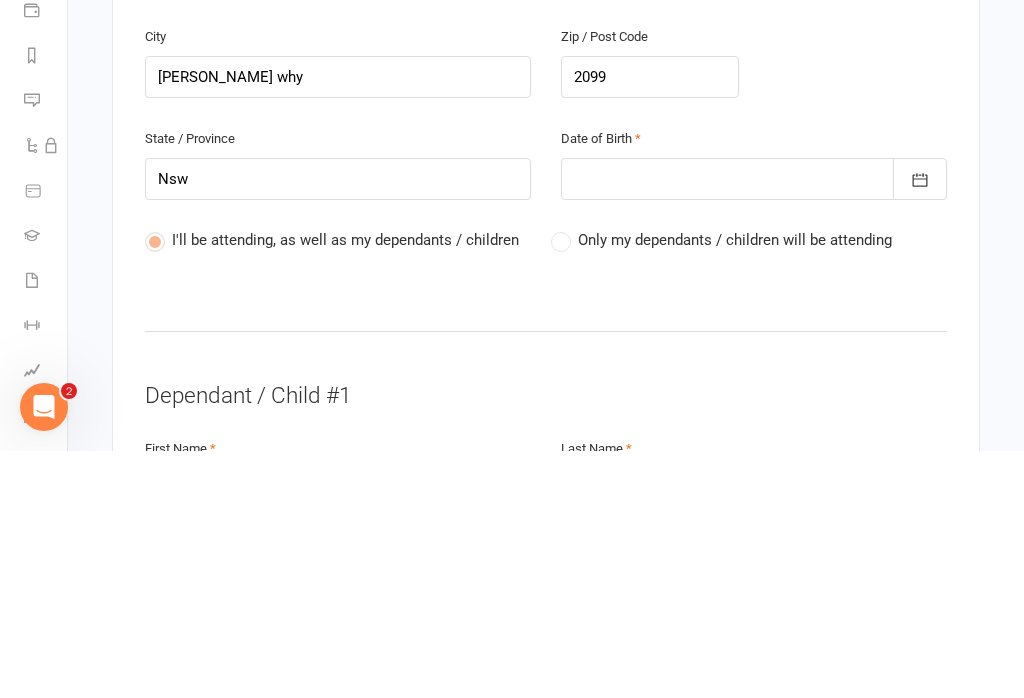 click at bounding box center (754, 426) 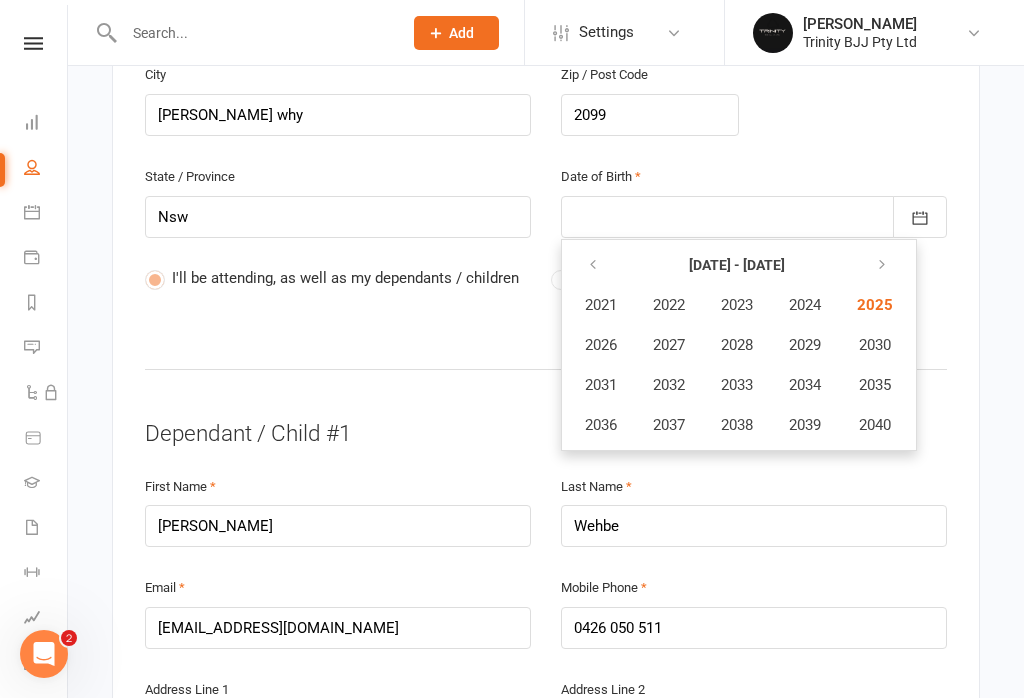 scroll, scrollTop: 826, scrollLeft: 0, axis: vertical 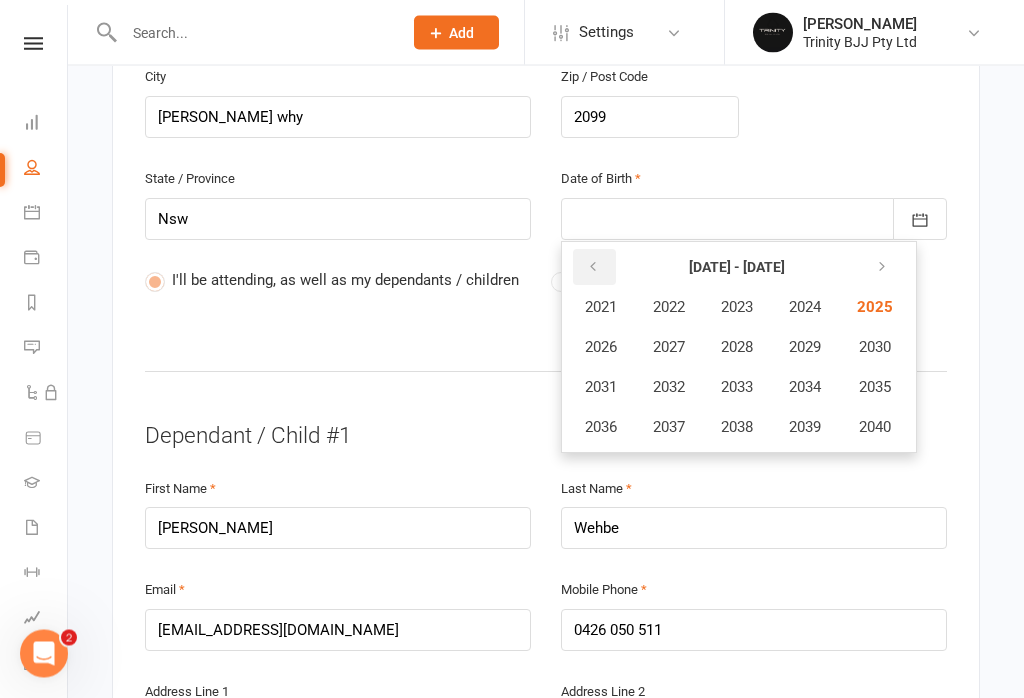 click at bounding box center [593, 268] 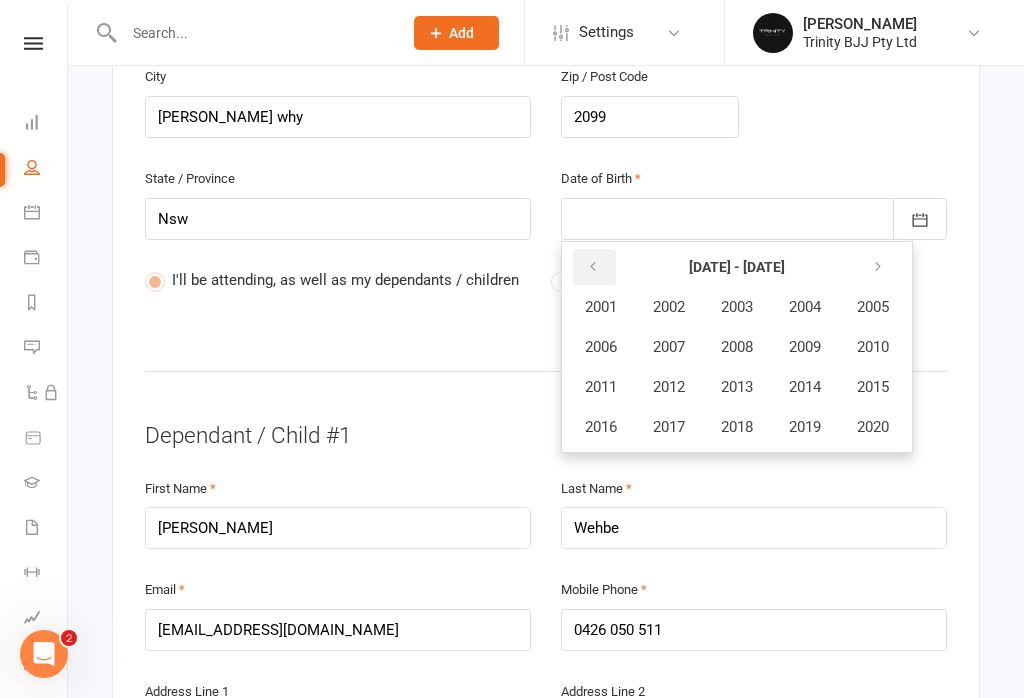 click at bounding box center [594, 267] 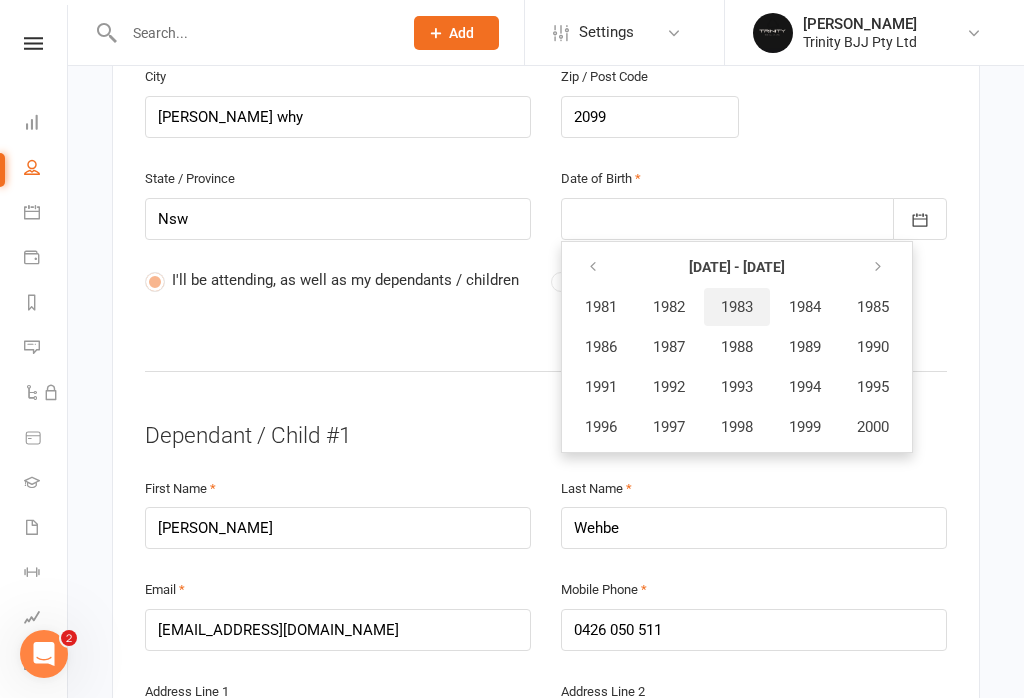 click on "1983" at bounding box center (737, 307) 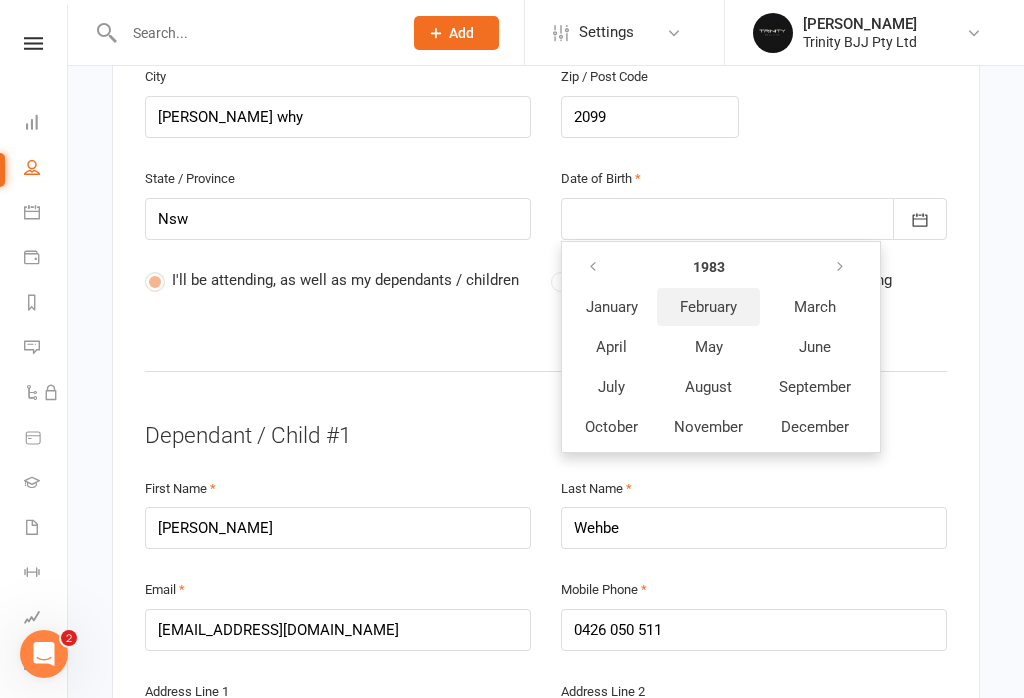 click on "February" at bounding box center (708, 307) 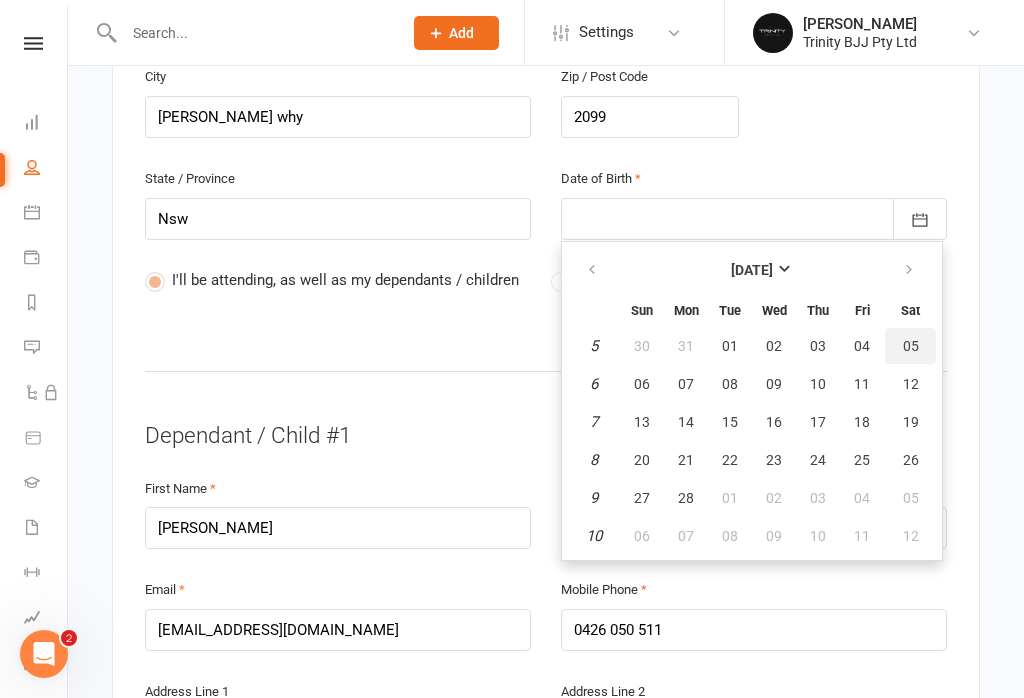 click on "05" at bounding box center [911, 346] 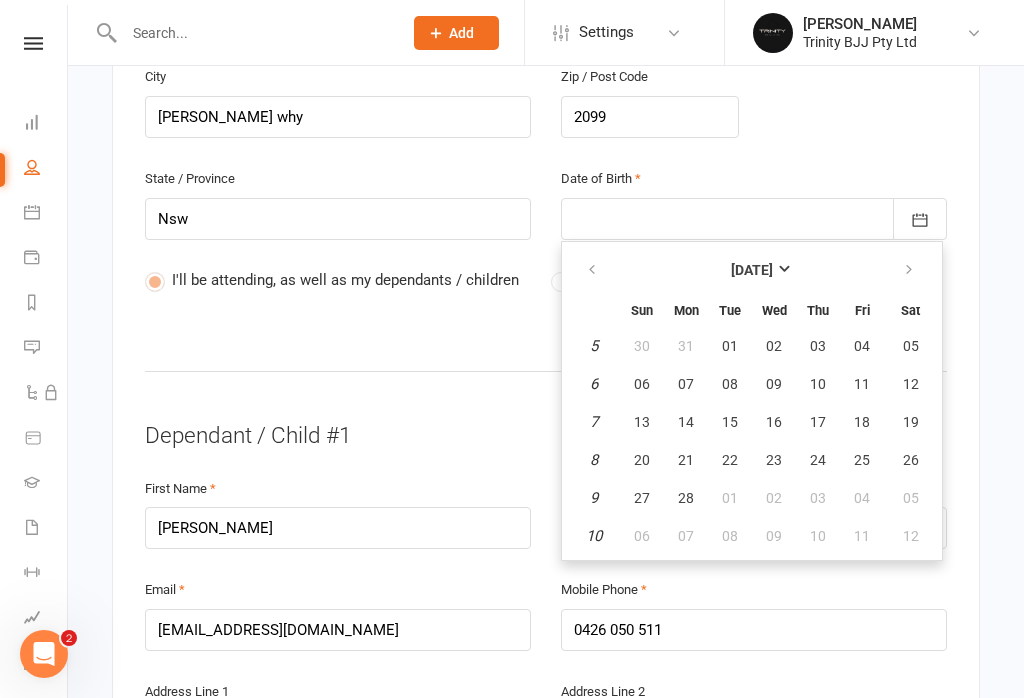 type on "[DATE]" 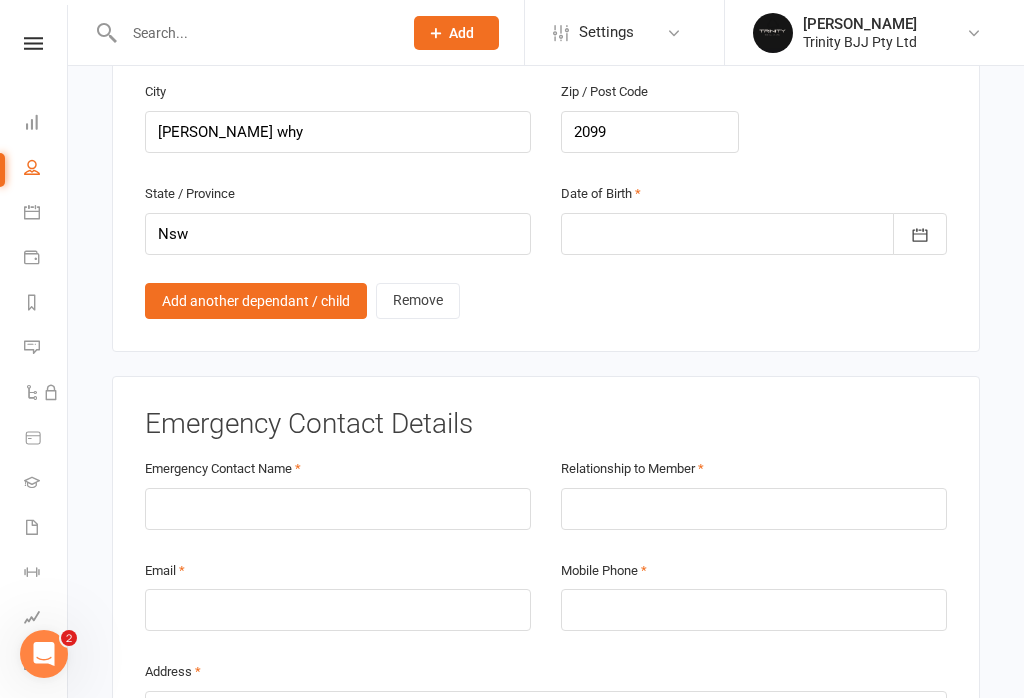 scroll, scrollTop: 1561, scrollLeft: 0, axis: vertical 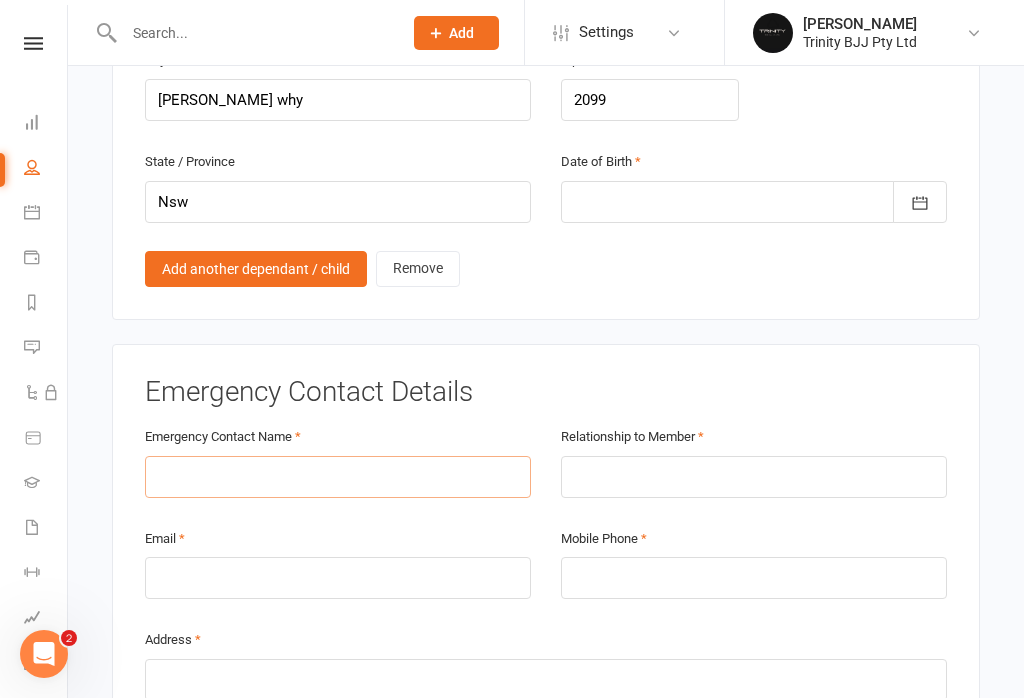 click at bounding box center [338, 477] 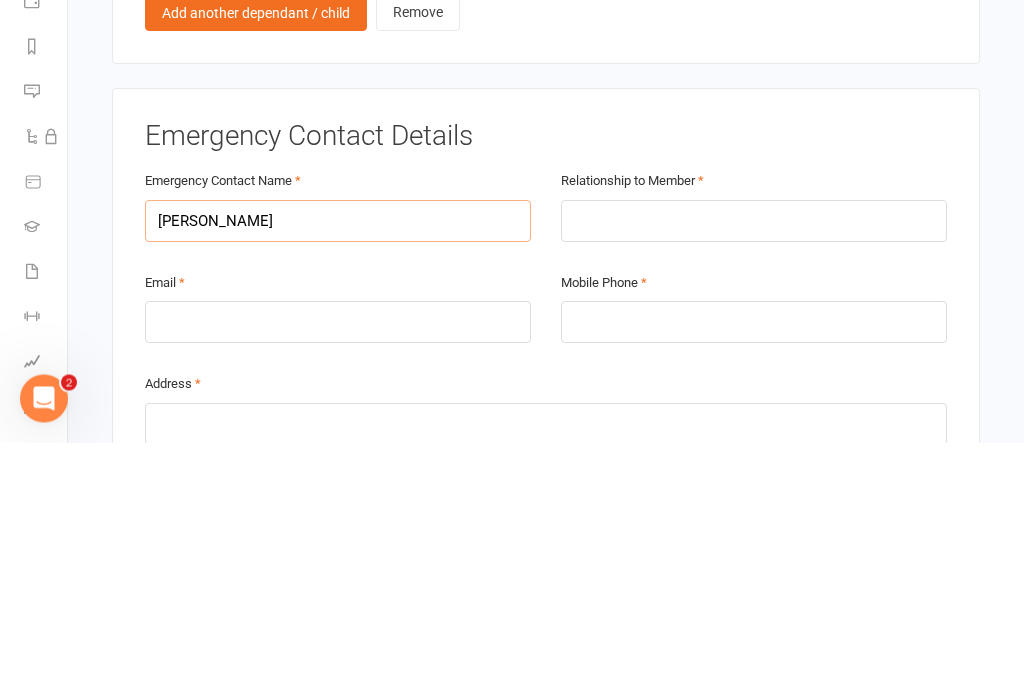 type on "[PERSON_NAME]" 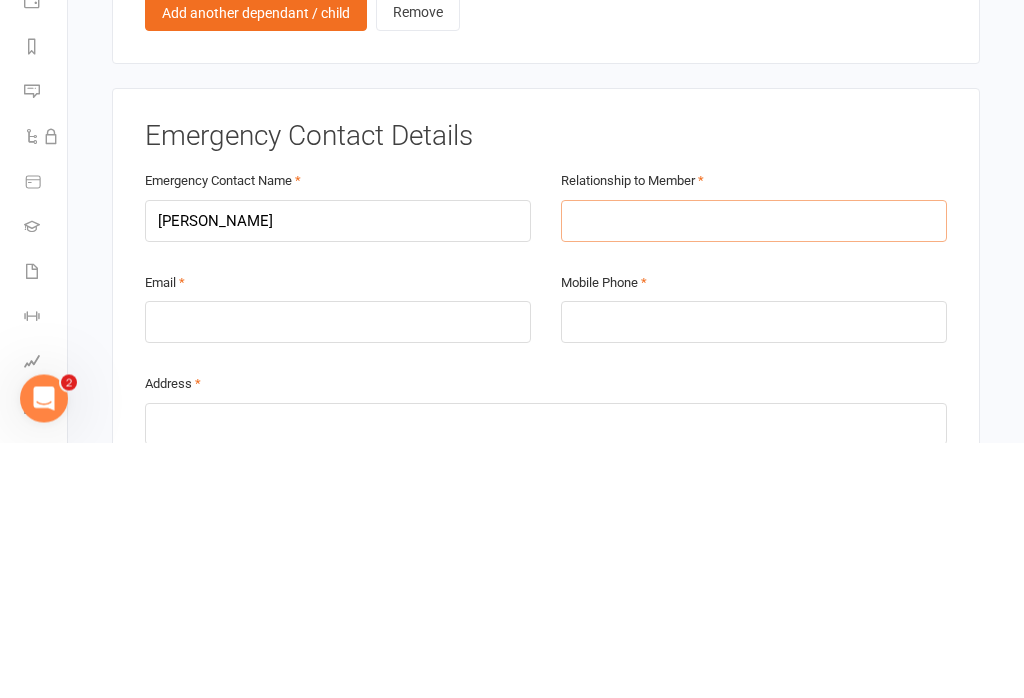 click at bounding box center (754, 477) 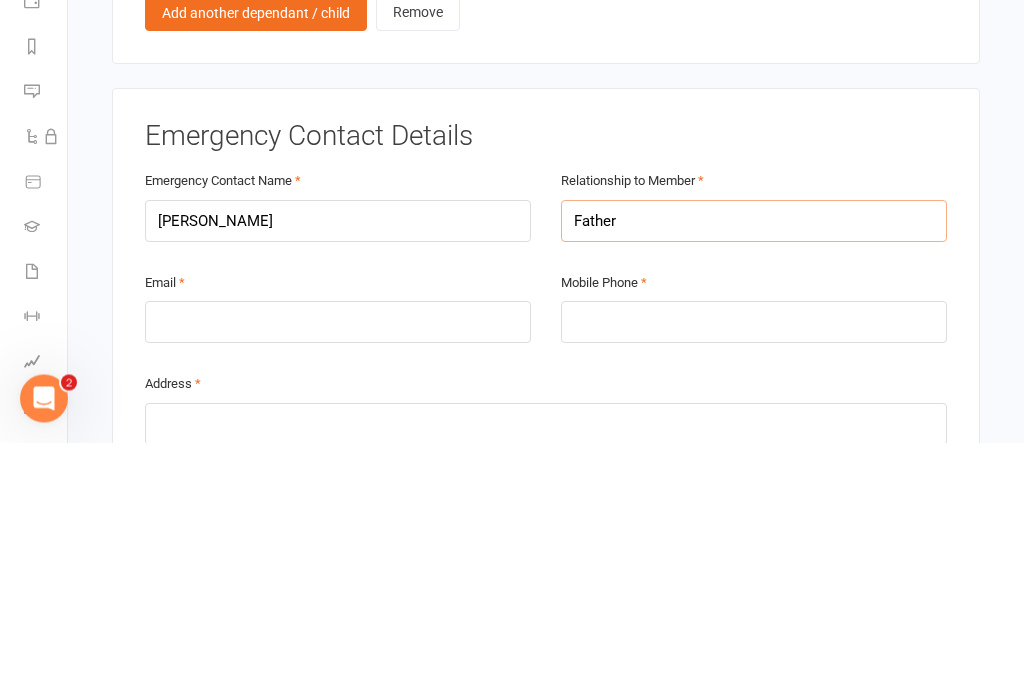 type on "Father" 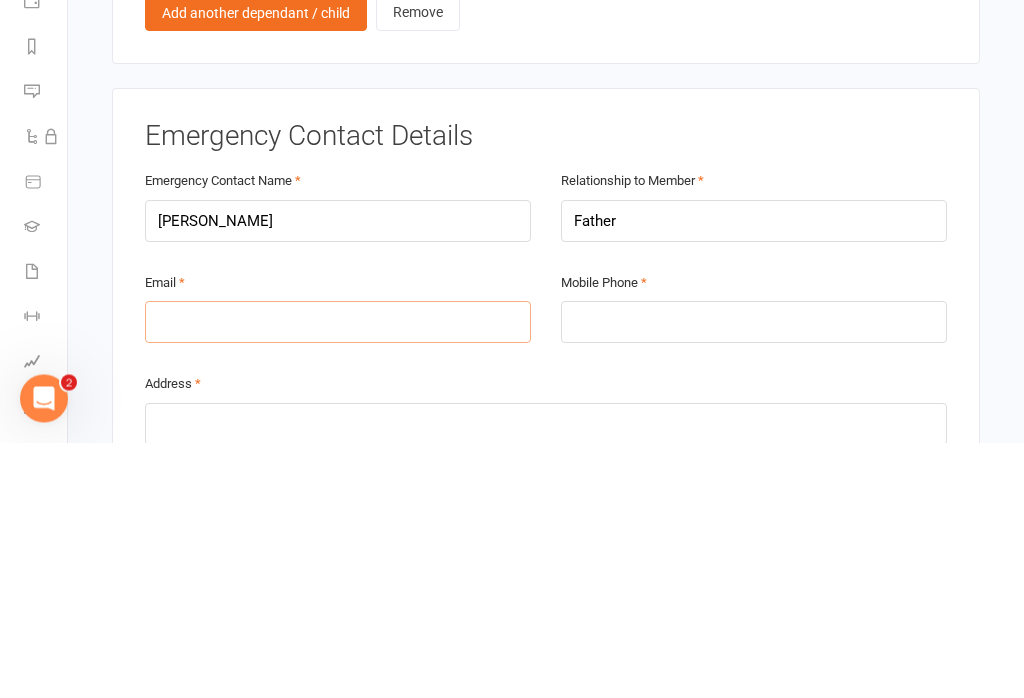 click at bounding box center (338, 578) 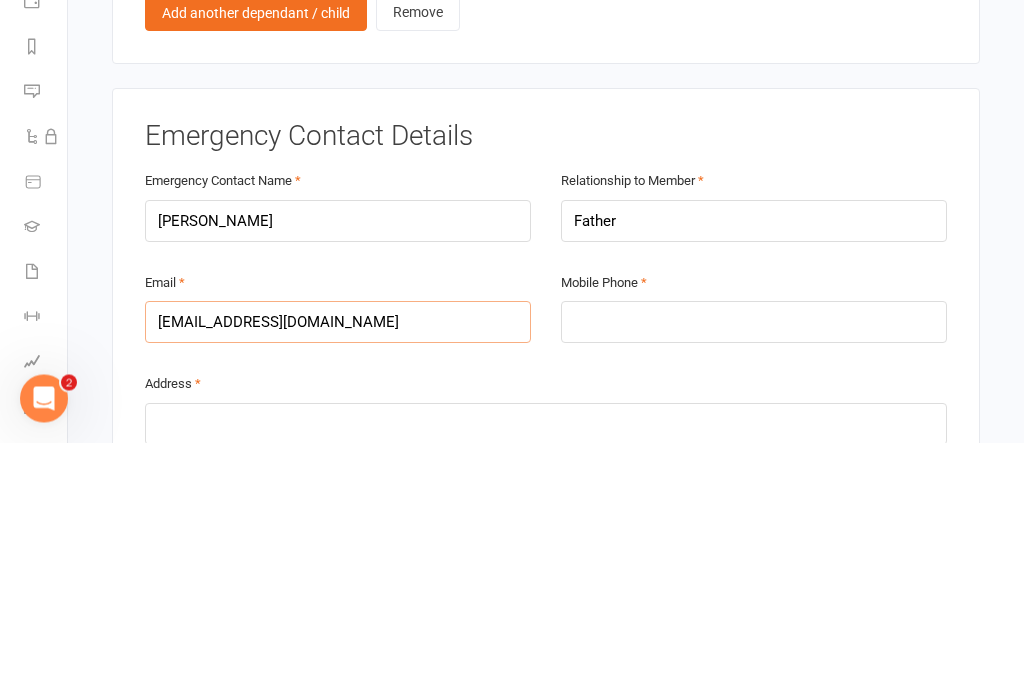 type on "[EMAIL_ADDRESS][DOMAIN_NAME]" 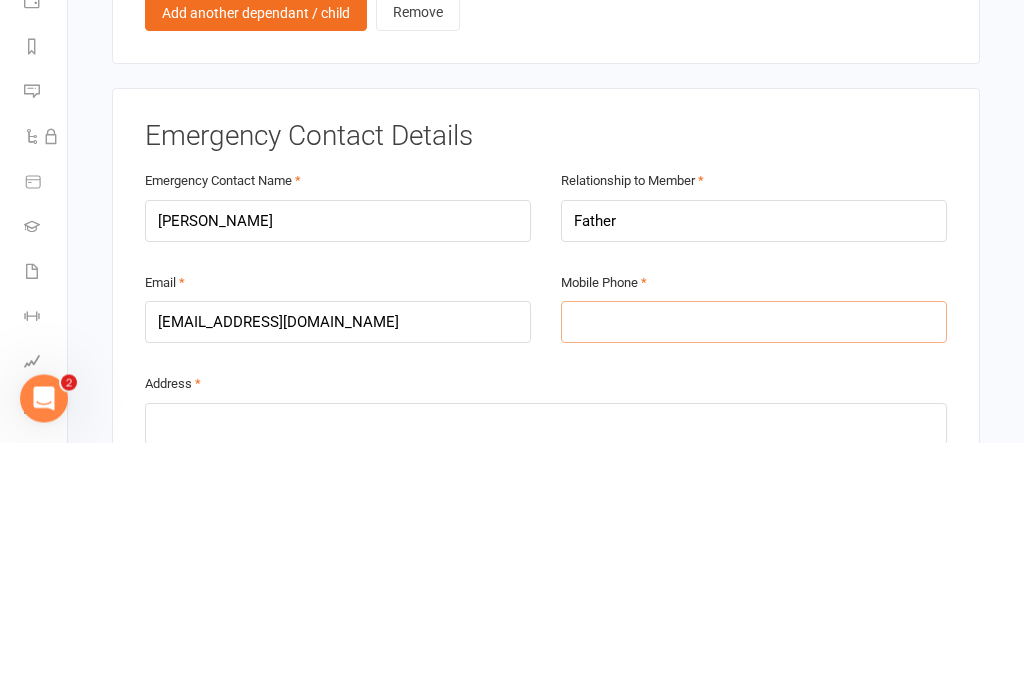 click at bounding box center (754, 578) 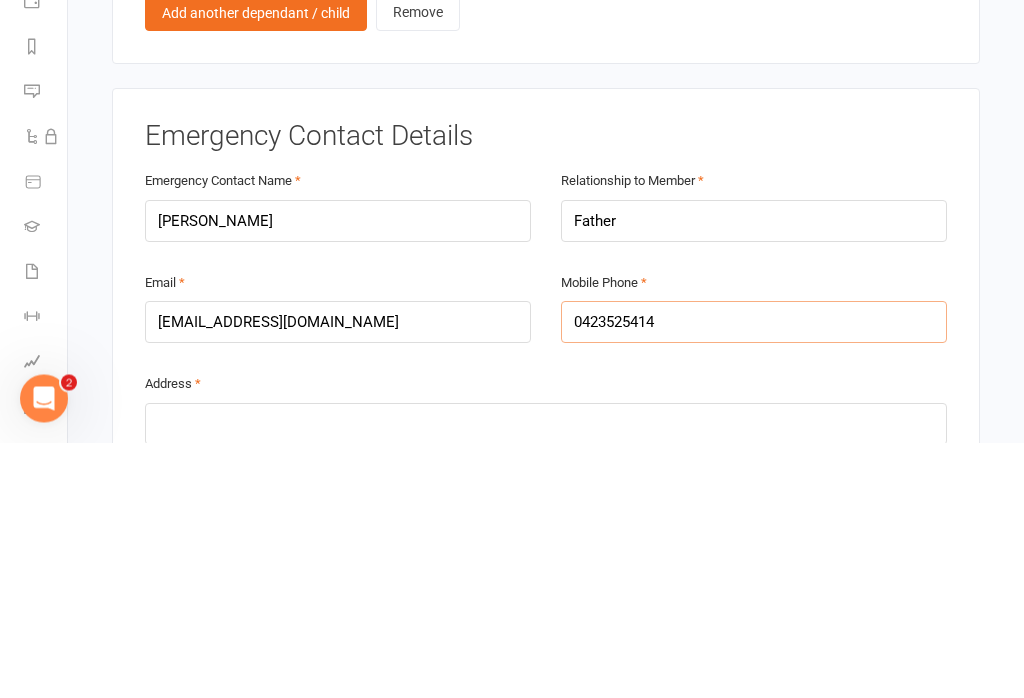 scroll, scrollTop: 1568, scrollLeft: 0, axis: vertical 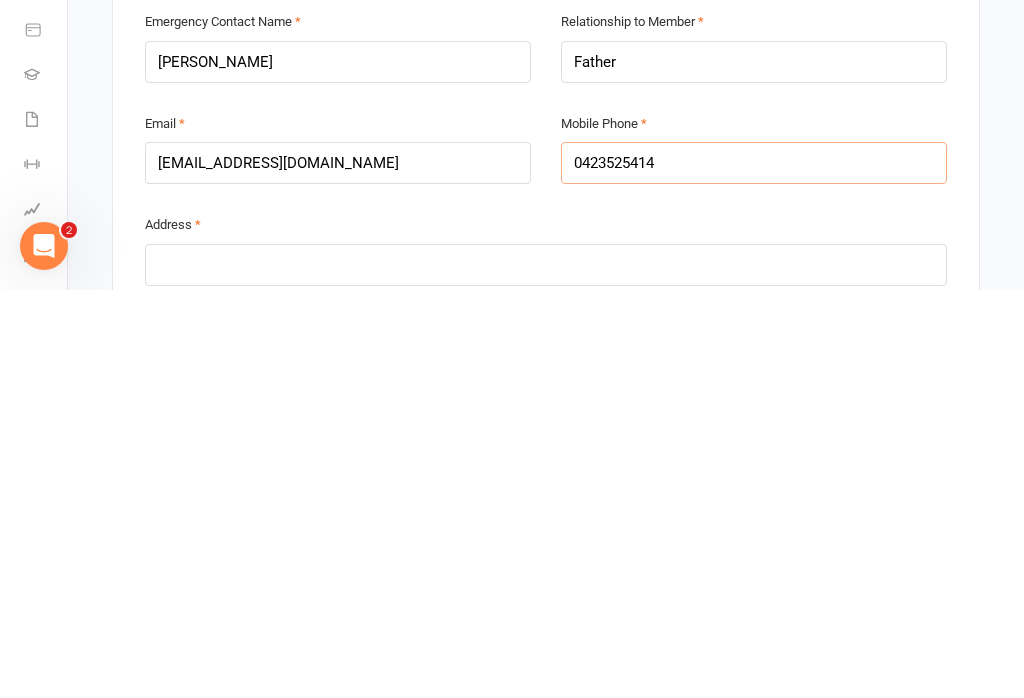 type on "0423525414" 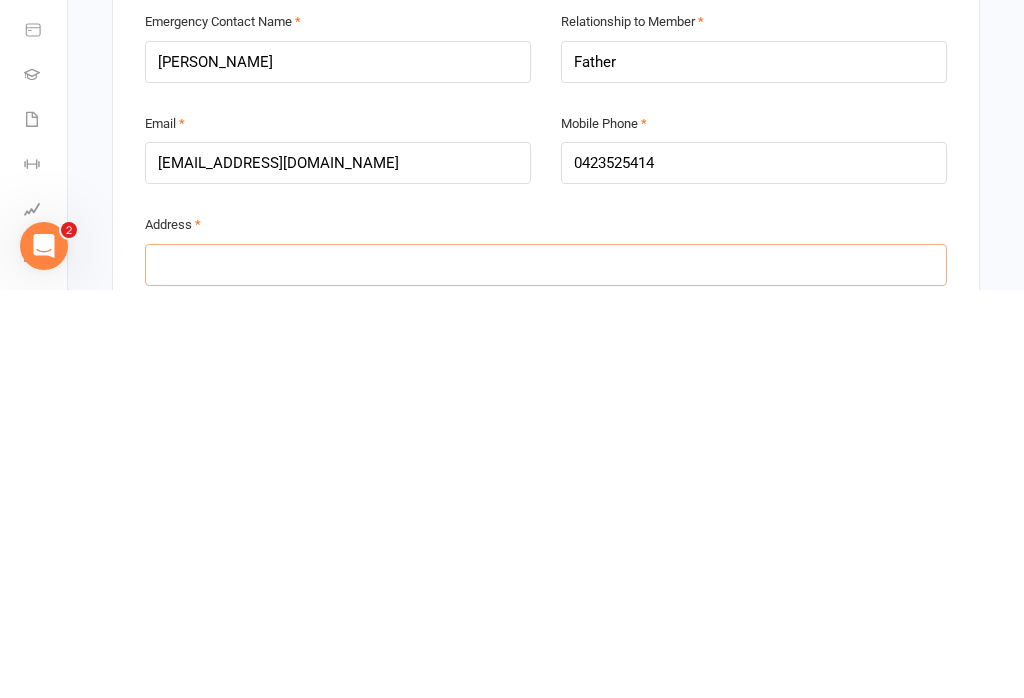 click at bounding box center [546, 673] 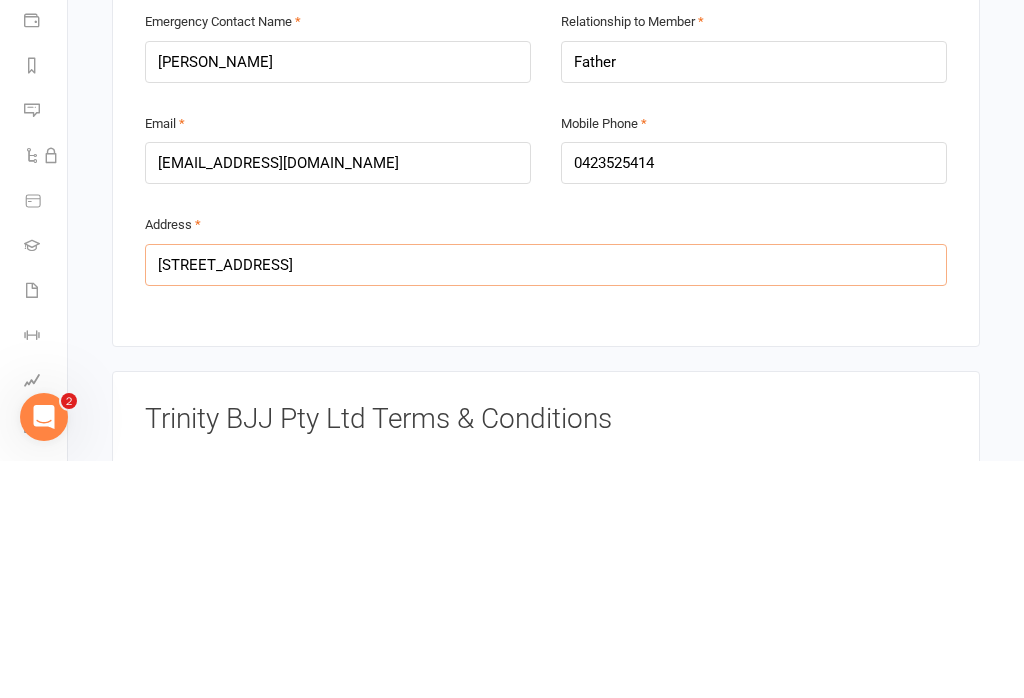 scroll, scrollTop: 1753, scrollLeft: 0, axis: vertical 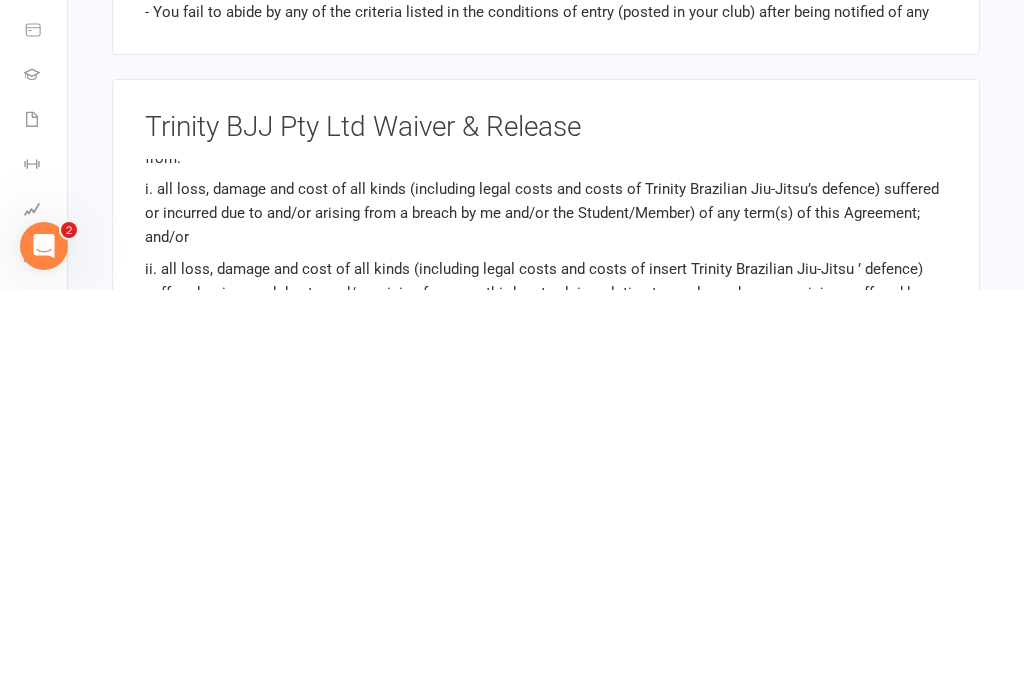 type on "[STREET_ADDRESS]" 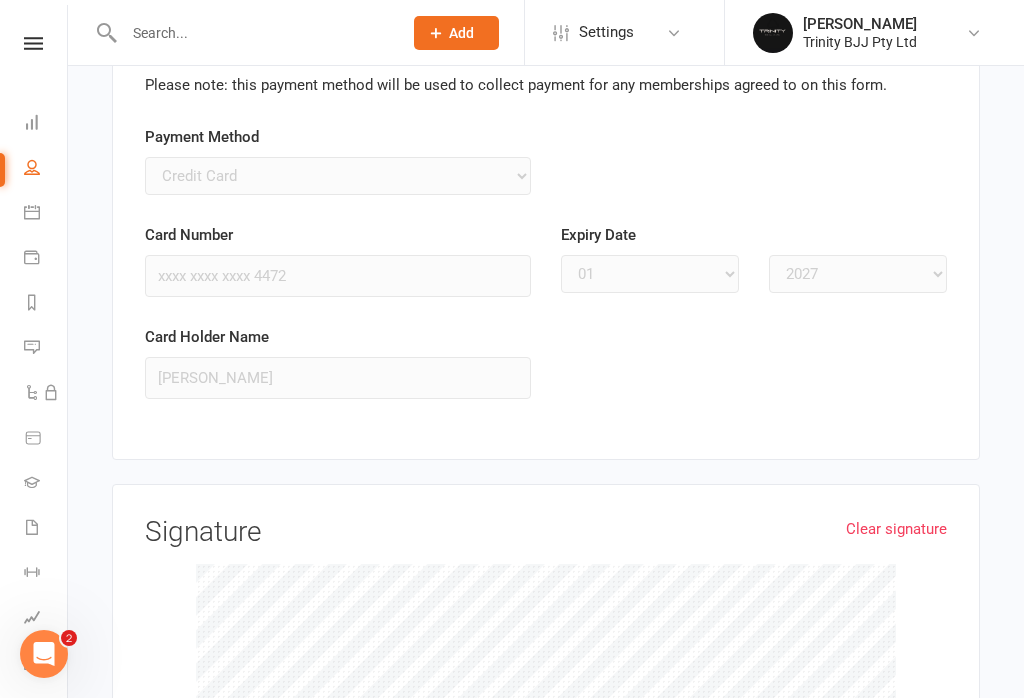 scroll, scrollTop: 4097, scrollLeft: 0, axis: vertical 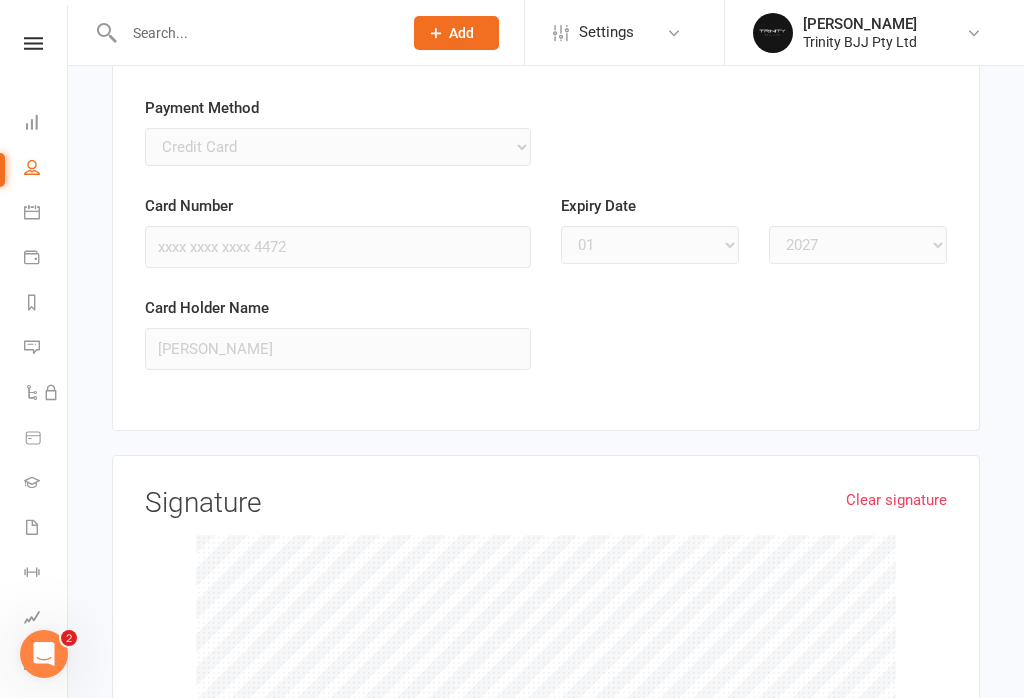 click on "Clear signature" at bounding box center (896, 500) 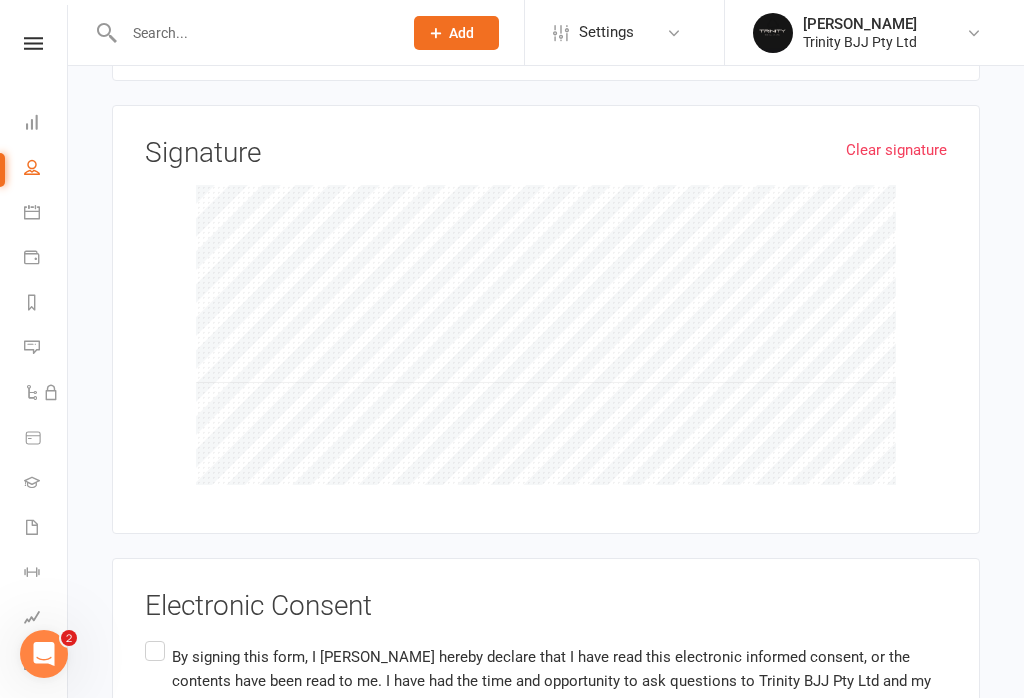 scroll, scrollTop: 4568, scrollLeft: 0, axis: vertical 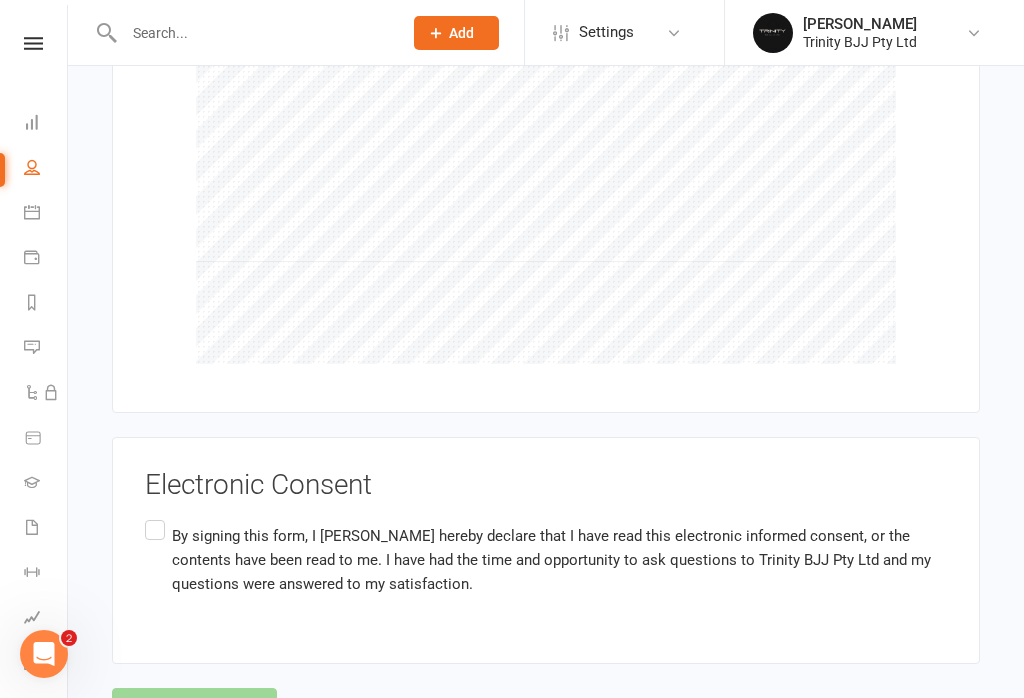 click on "By signing this form, I [PERSON_NAME] hereby declare that I have read this electronic informed consent, or the contents have been read to me. I have had the time and opportunity to ask questions to Trinity BJJ Pty Ltd and my questions were answered to my satisfaction." at bounding box center [546, 559] 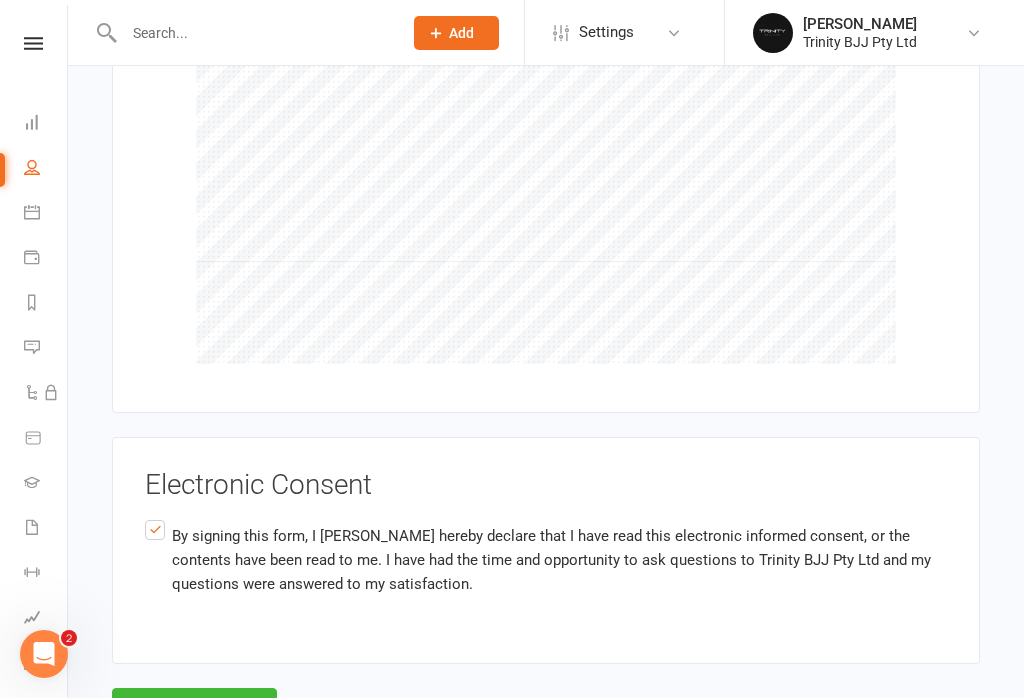 click on "Agree & Submit" at bounding box center (194, 709) 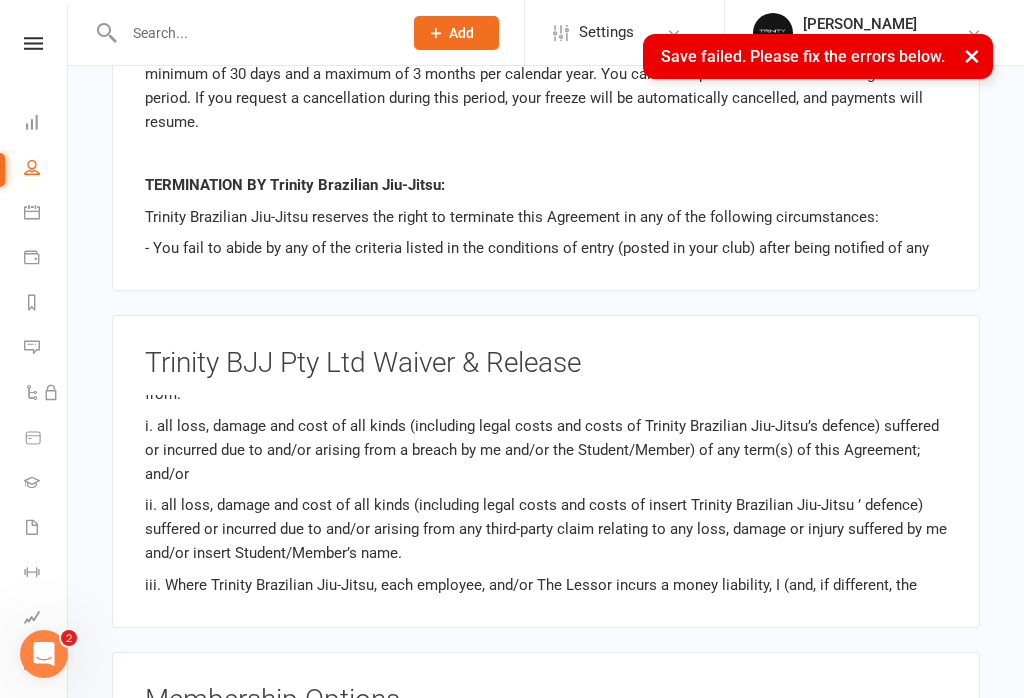 scroll, scrollTop: 1425, scrollLeft: 0, axis: vertical 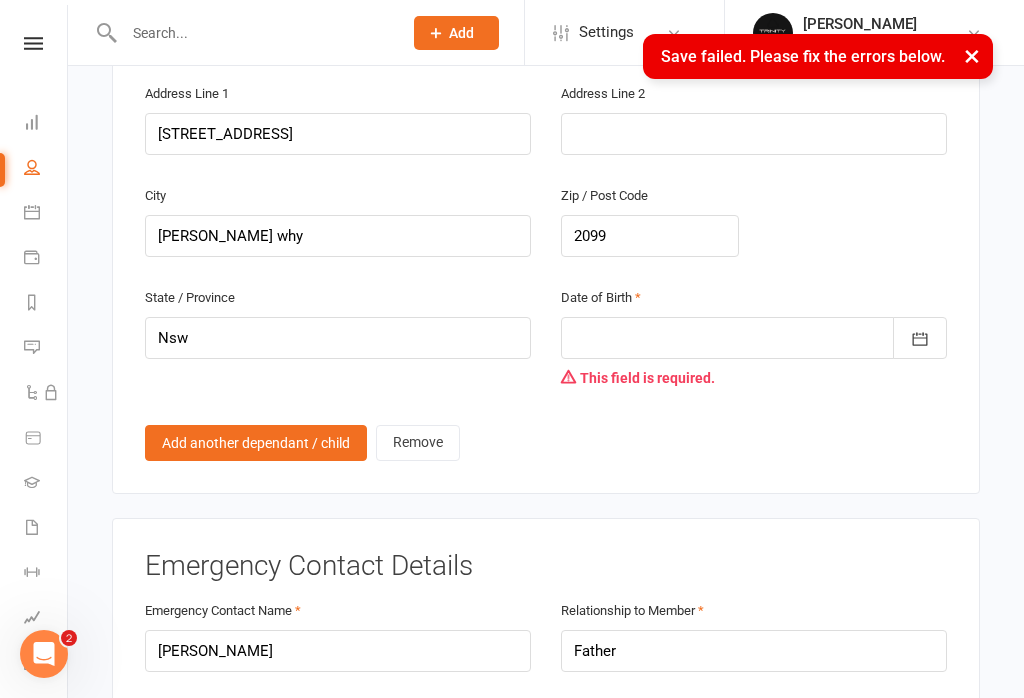 click at bounding box center [920, 338] 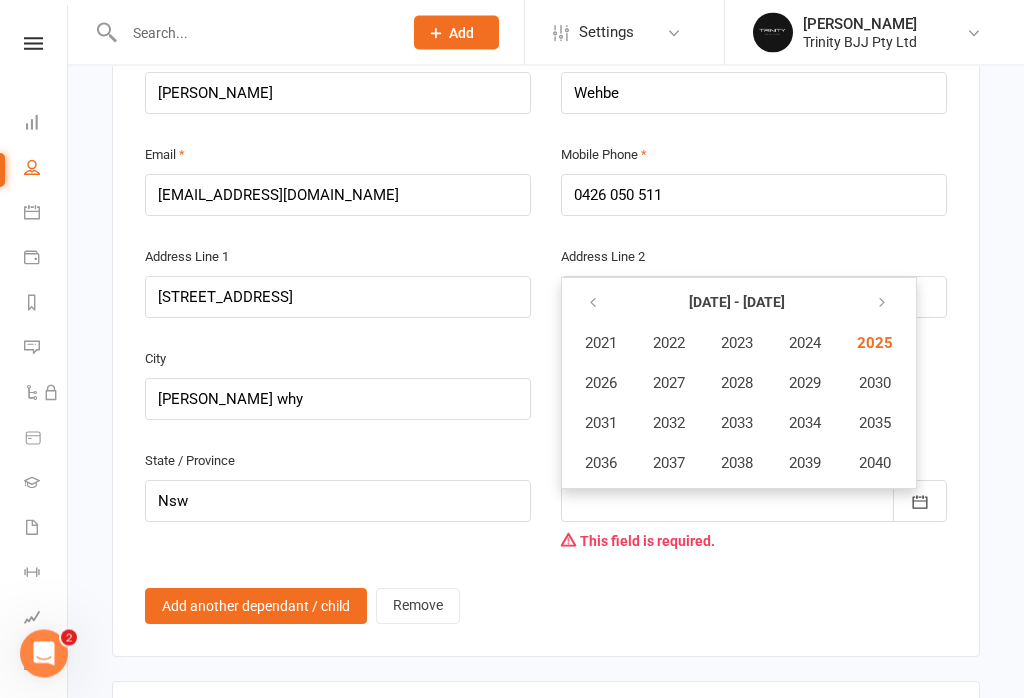 scroll, scrollTop: 1268, scrollLeft: 0, axis: vertical 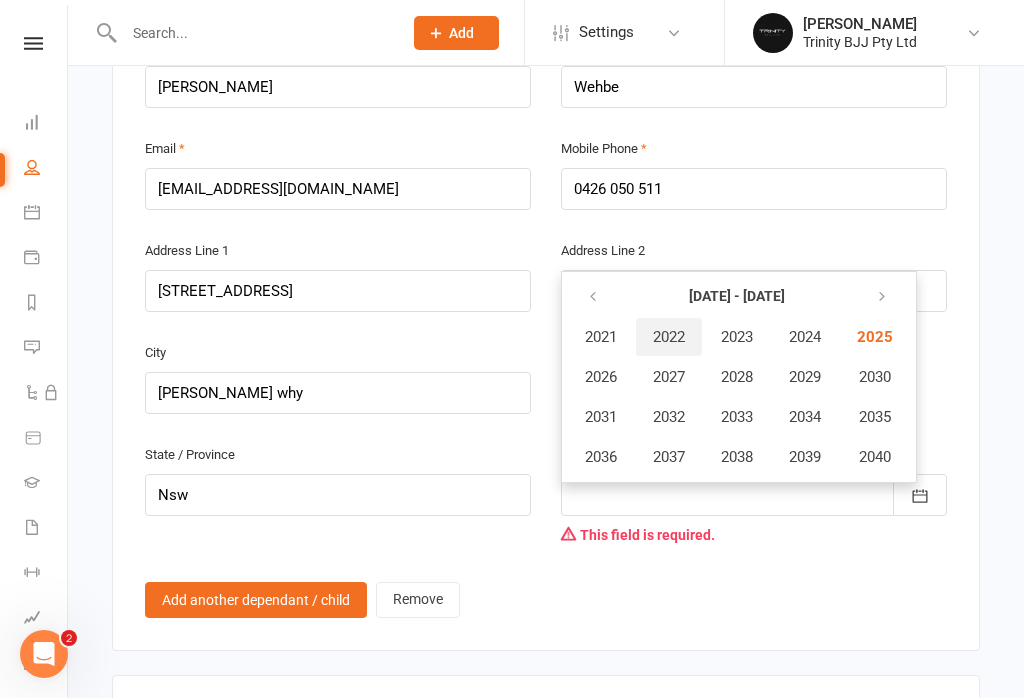 click on "2022" at bounding box center [669, 337] 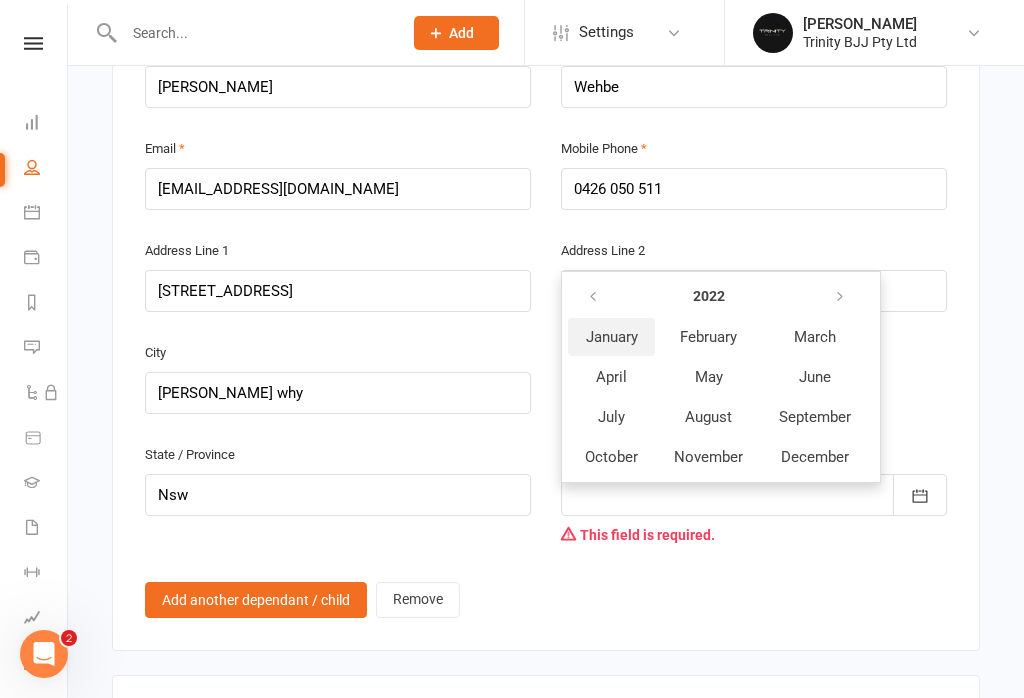 click on "January" at bounding box center [612, 337] 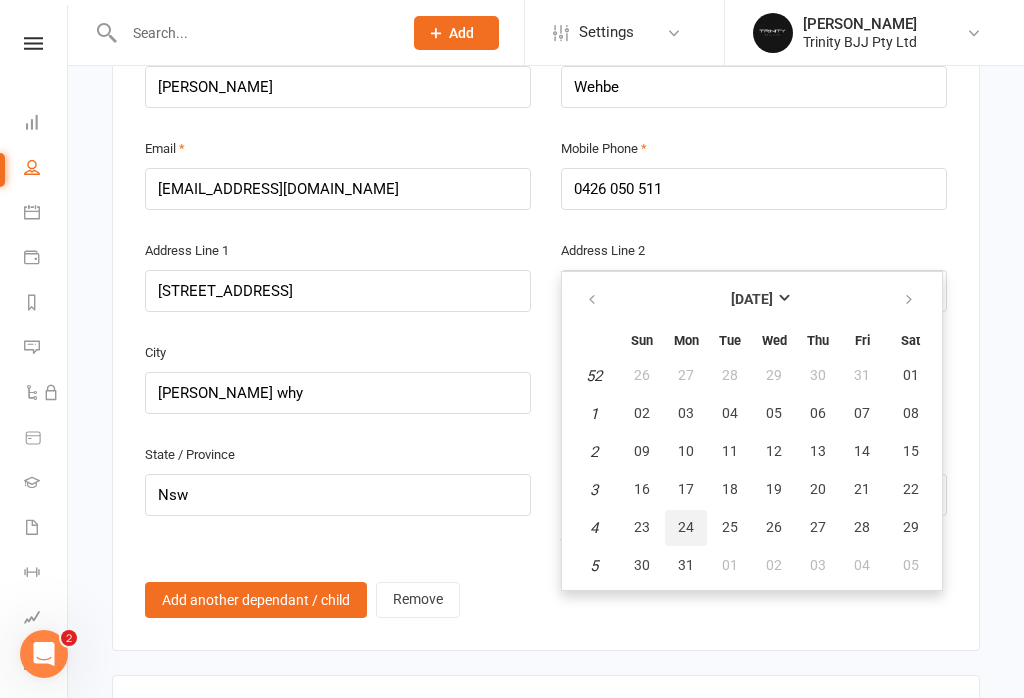 click on "24" at bounding box center [686, 527] 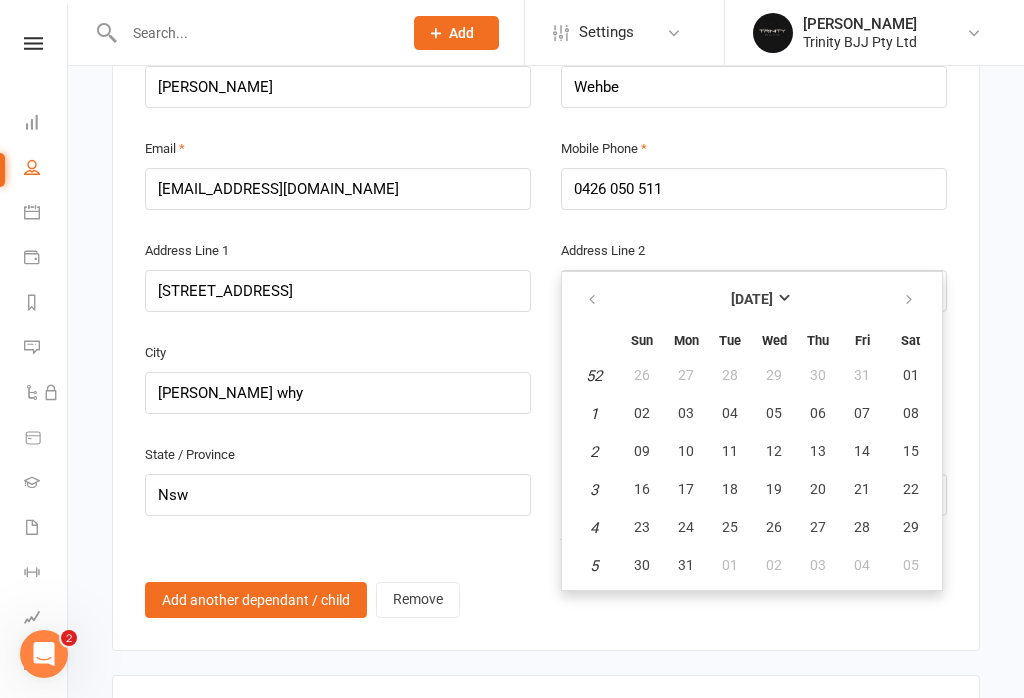 type on "[DATE]" 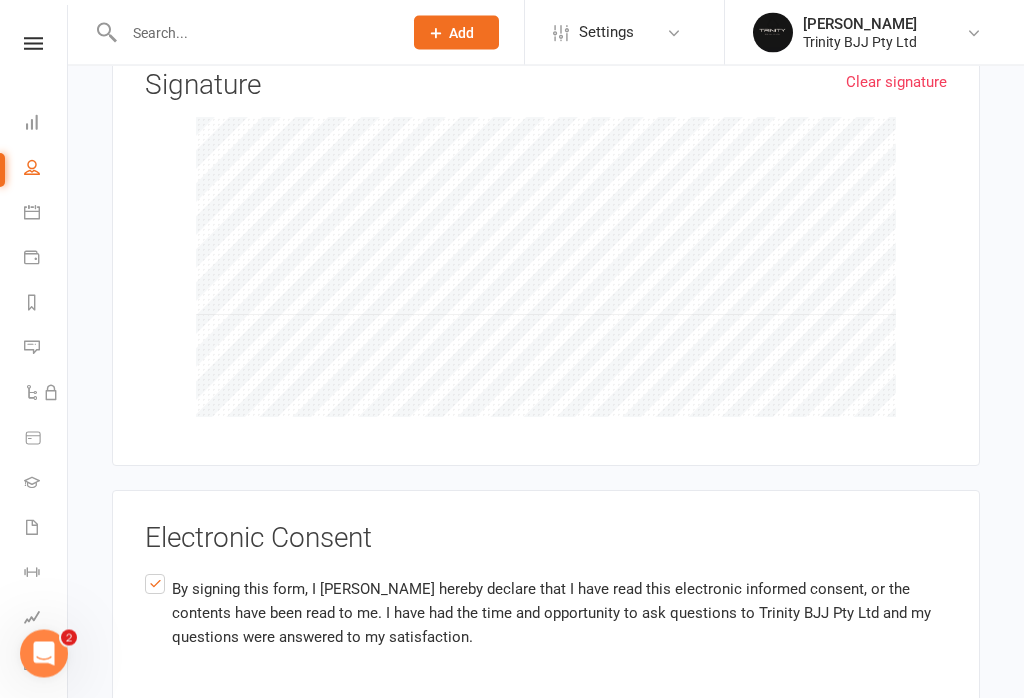 scroll, scrollTop: 4606, scrollLeft: 0, axis: vertical 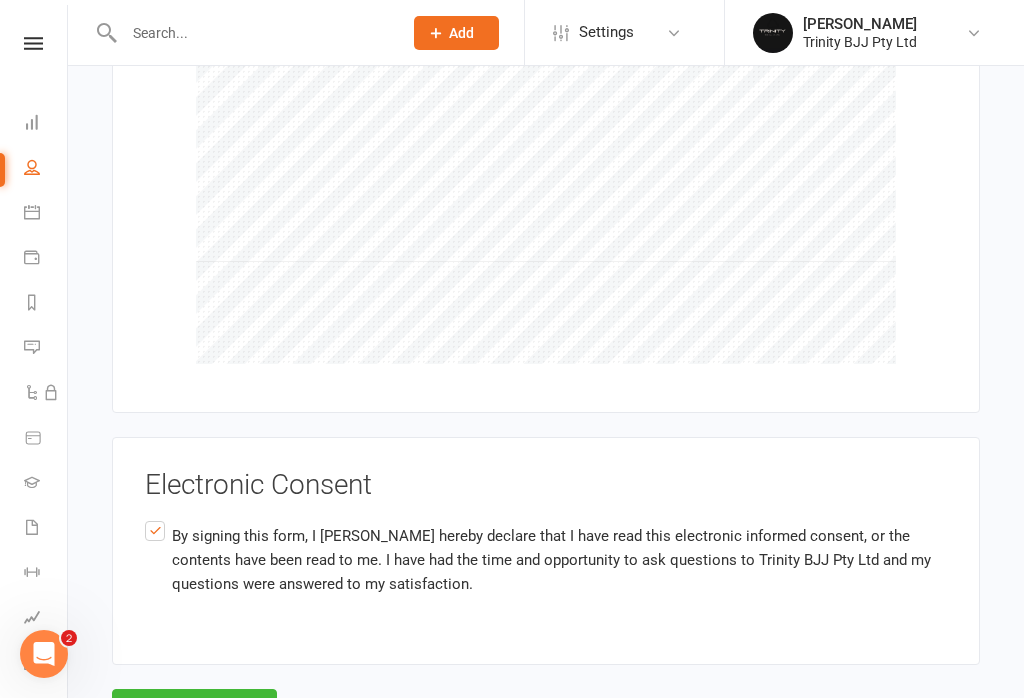 click on "Agree & Submit" at bounding box center (194, 710) 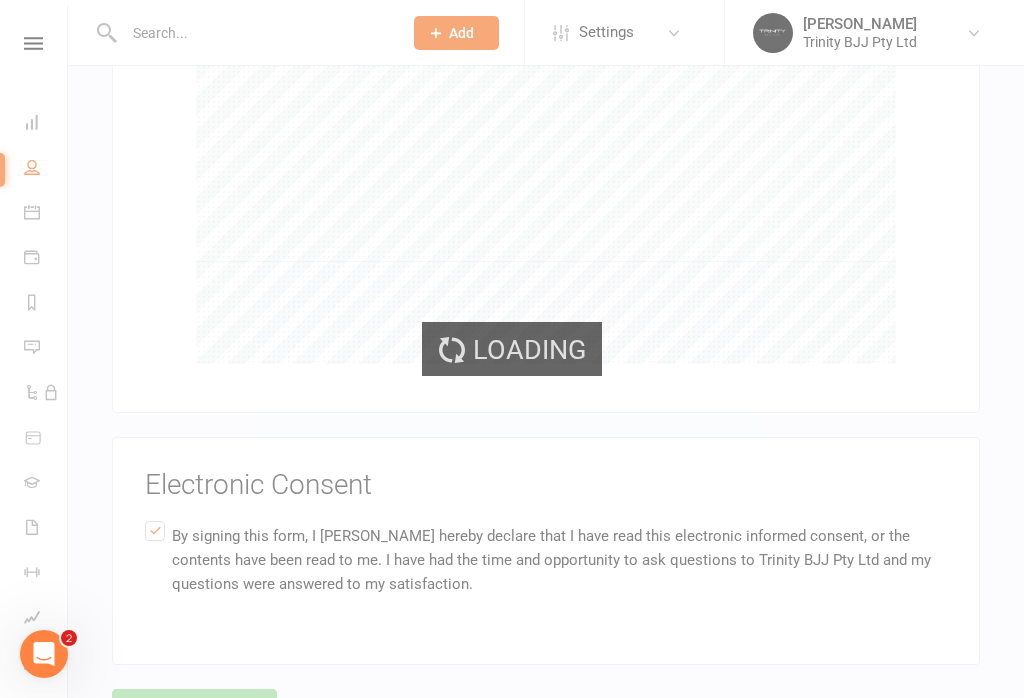 scroll, scrollTop: 4568, scrollLeft: 0, axis: vertical 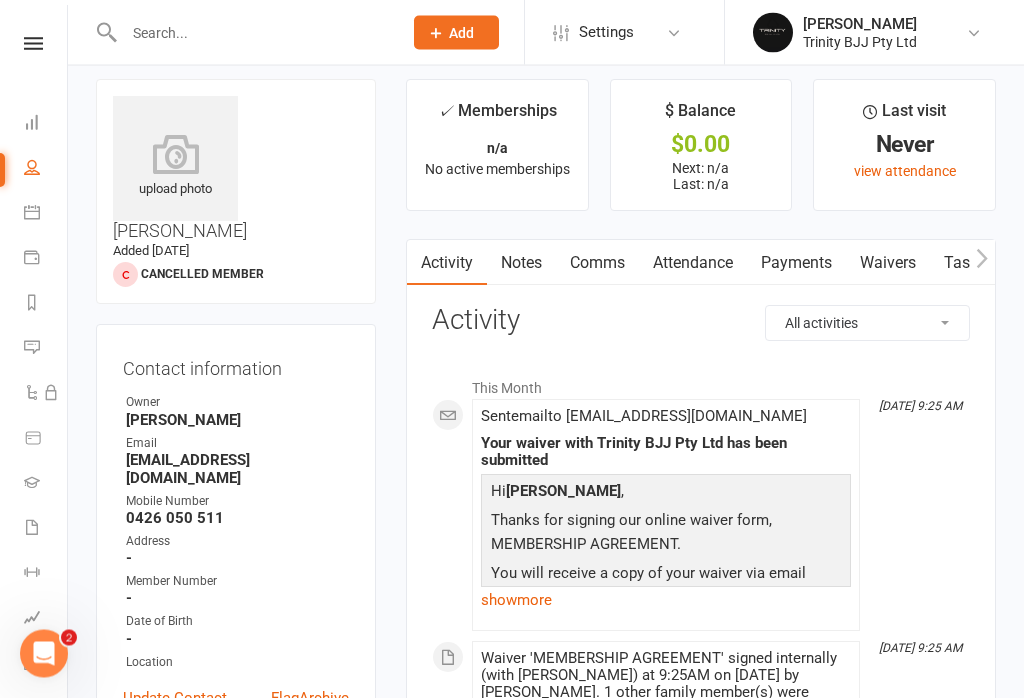 click on "Dashboard" at bounding box center (46, 124) 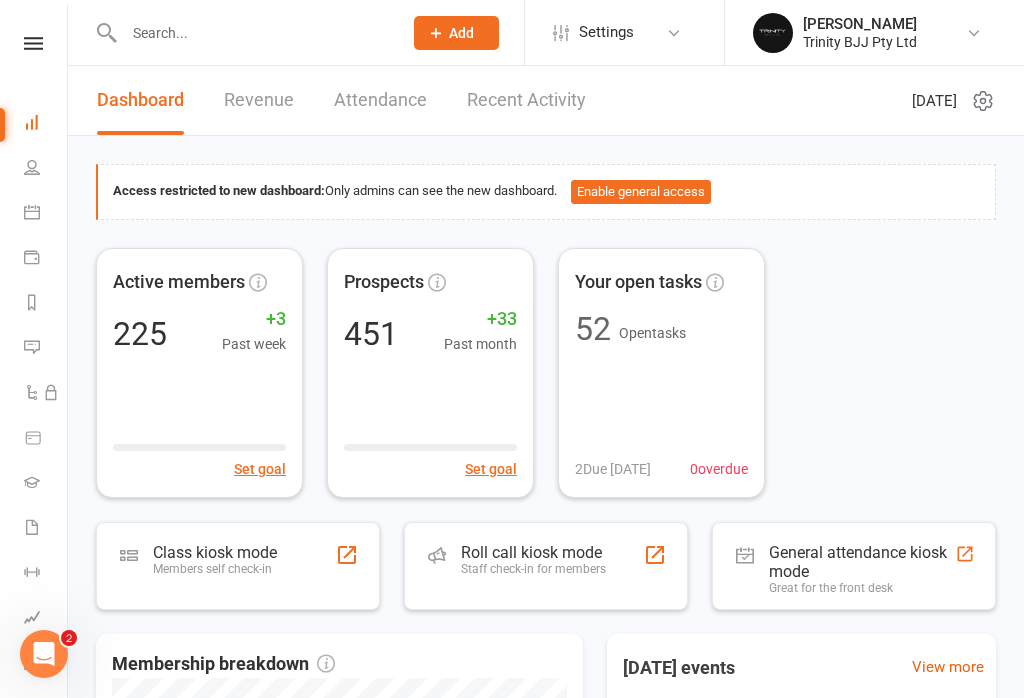 click on "Members self check-in" at bounding box center [215, 569] 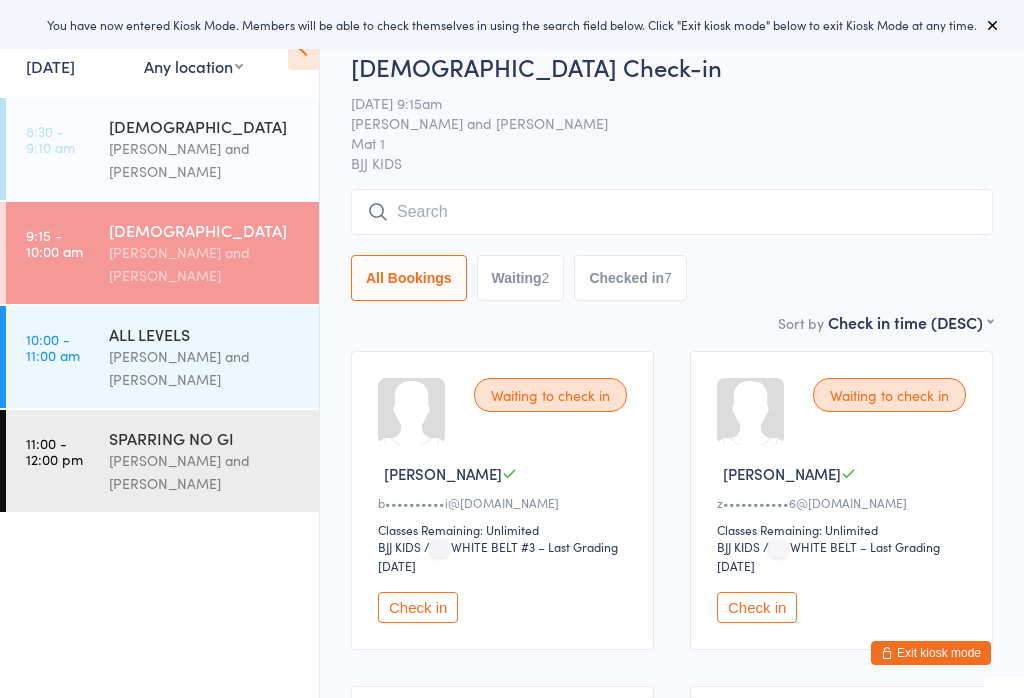 scroll, scrollTop: 0, scrollLeft: 0, axis: both 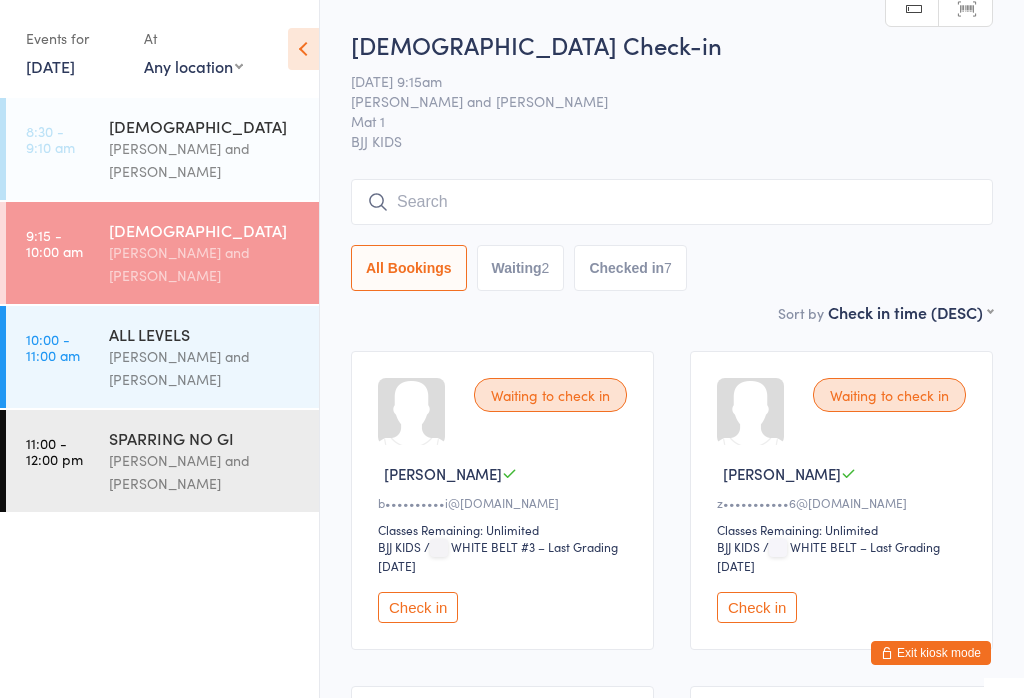 click on "[PERSON_NAME] and [PERSON_NAME]" at bounding box center (205, 264) 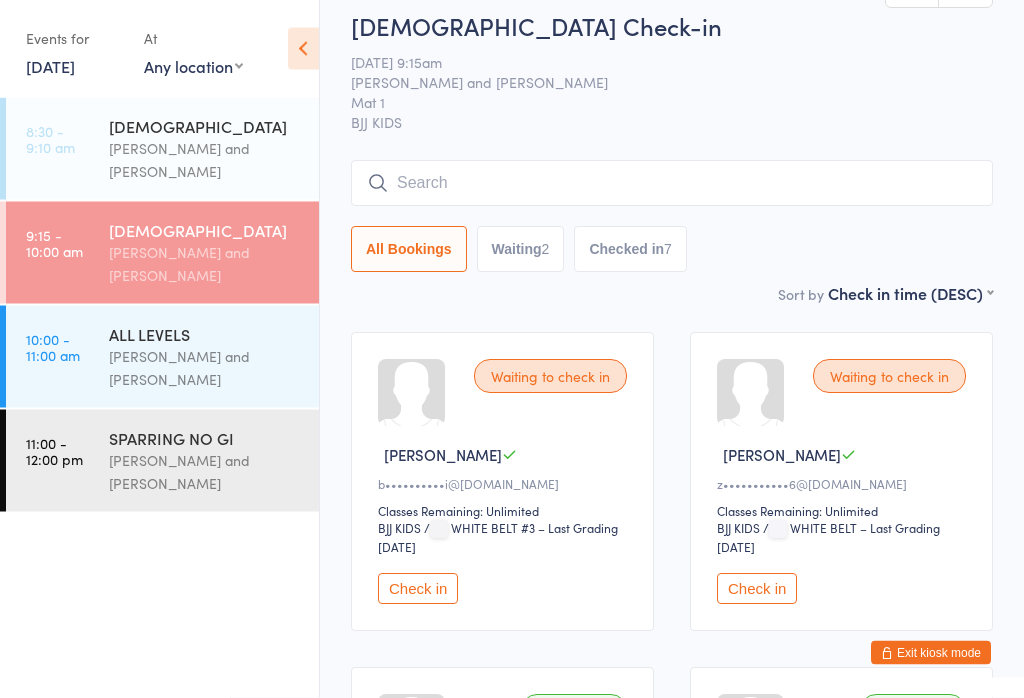 scroll, scrollTop: 0, scrollLeft: 0, axis: both 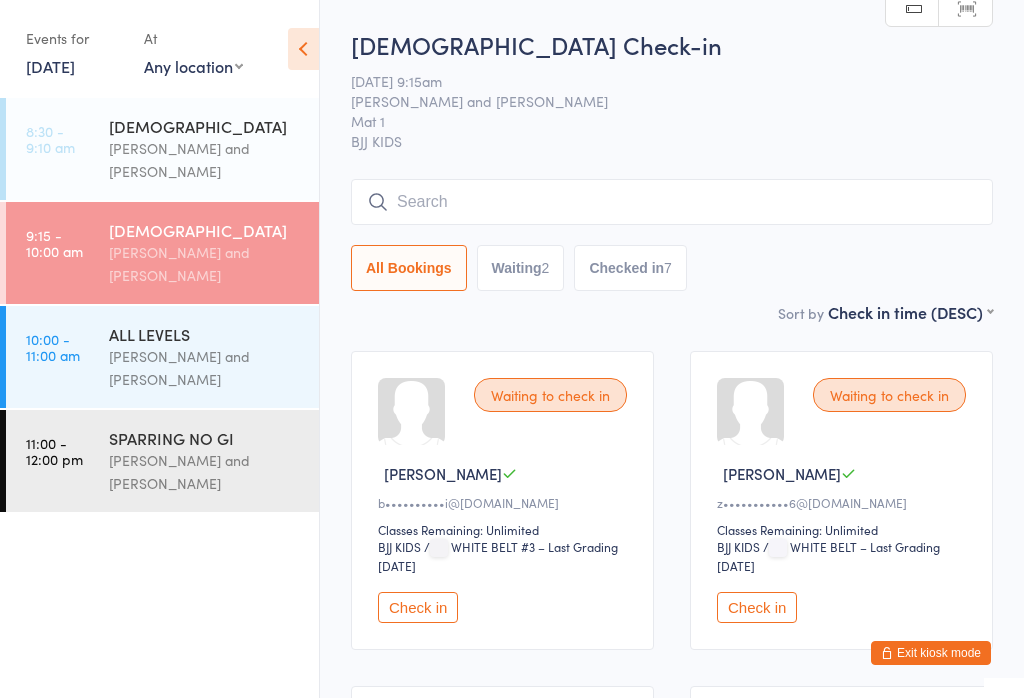 click at bounding box center [672, 202] 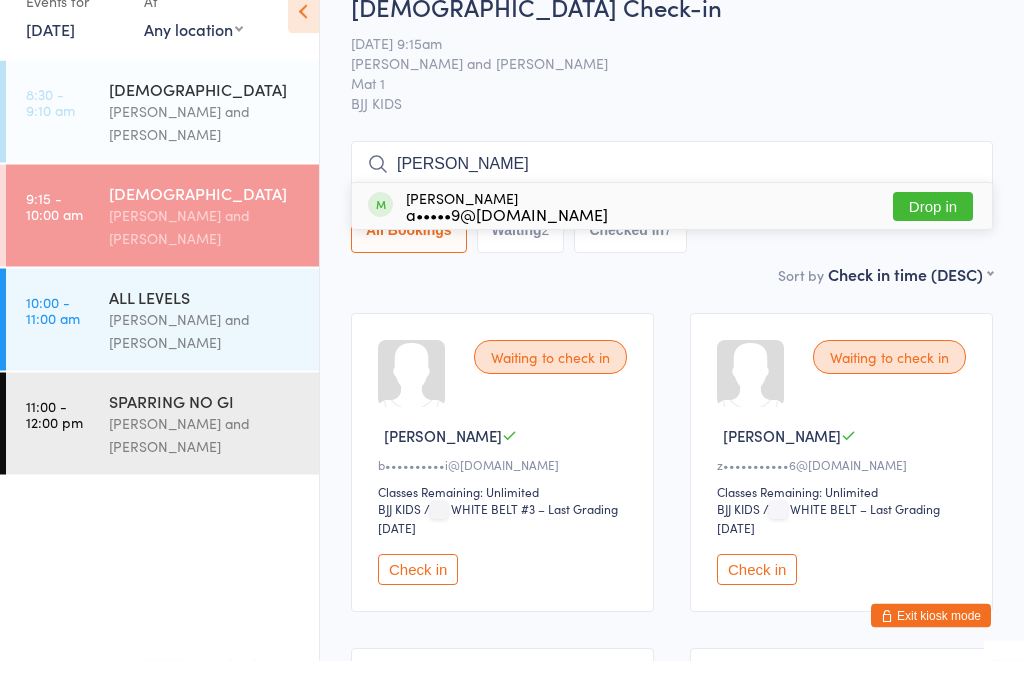 type on "Liz" 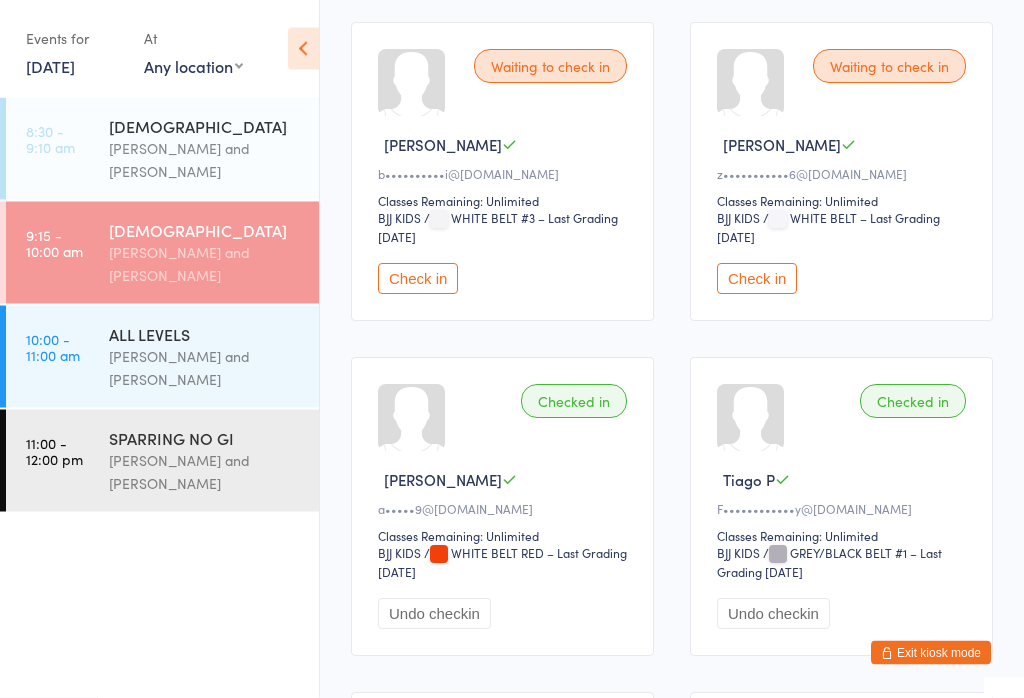 scroll, scrollTop: 325, scrollLeft: 0, axis: vertical 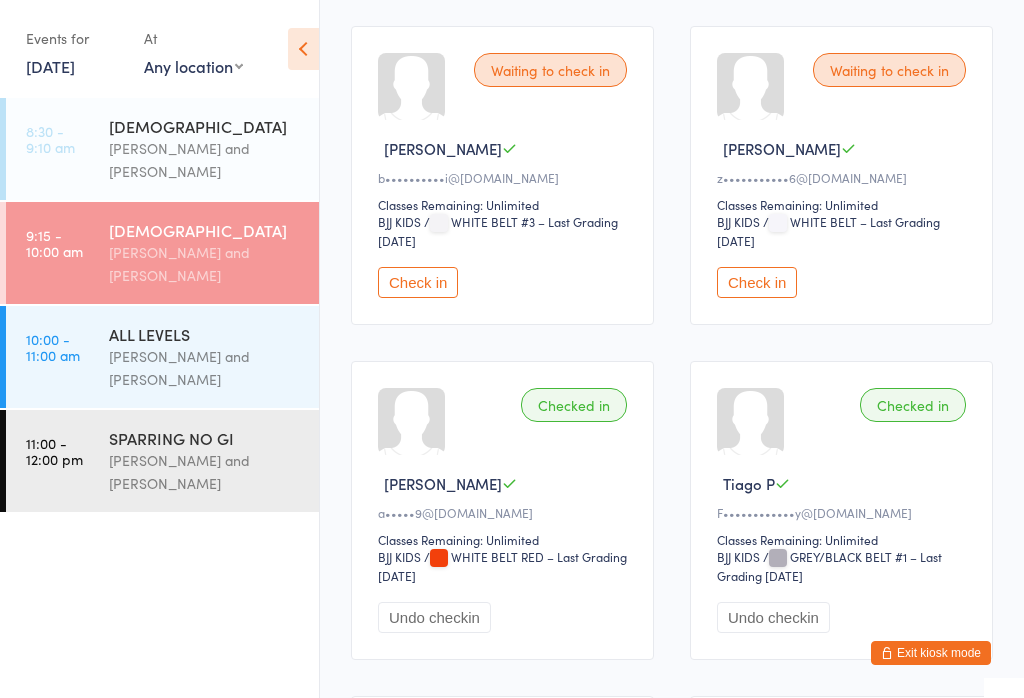 click on "ALL LEVELS" at bounding box center (205, 334) 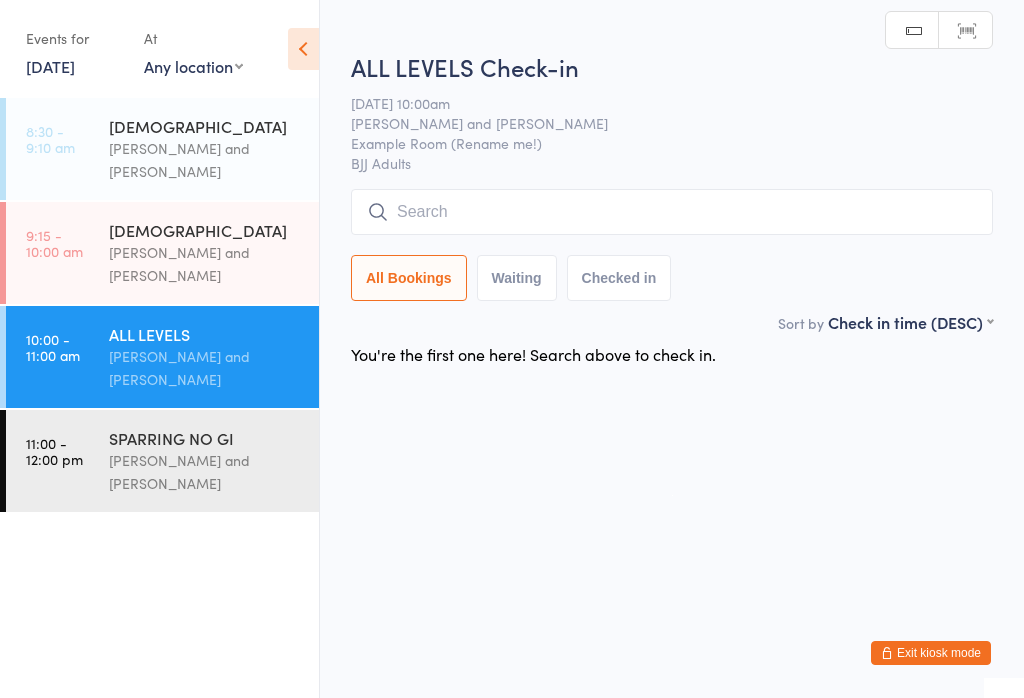 click at bounding box center (672, 212) 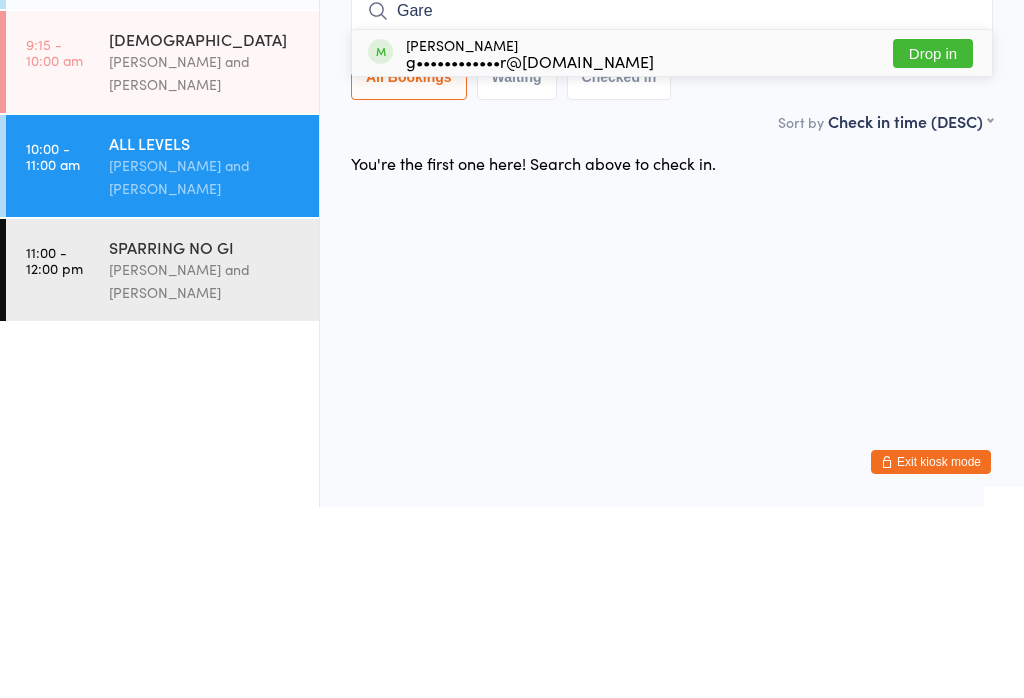 type on "Gare" 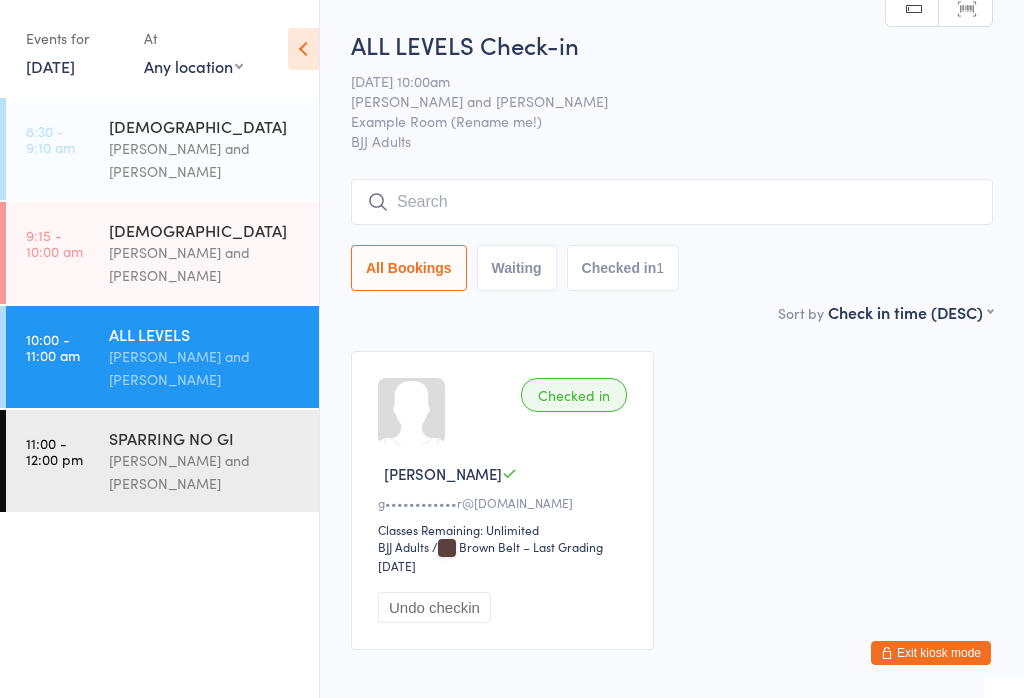 click at bounding box center [672, 202] 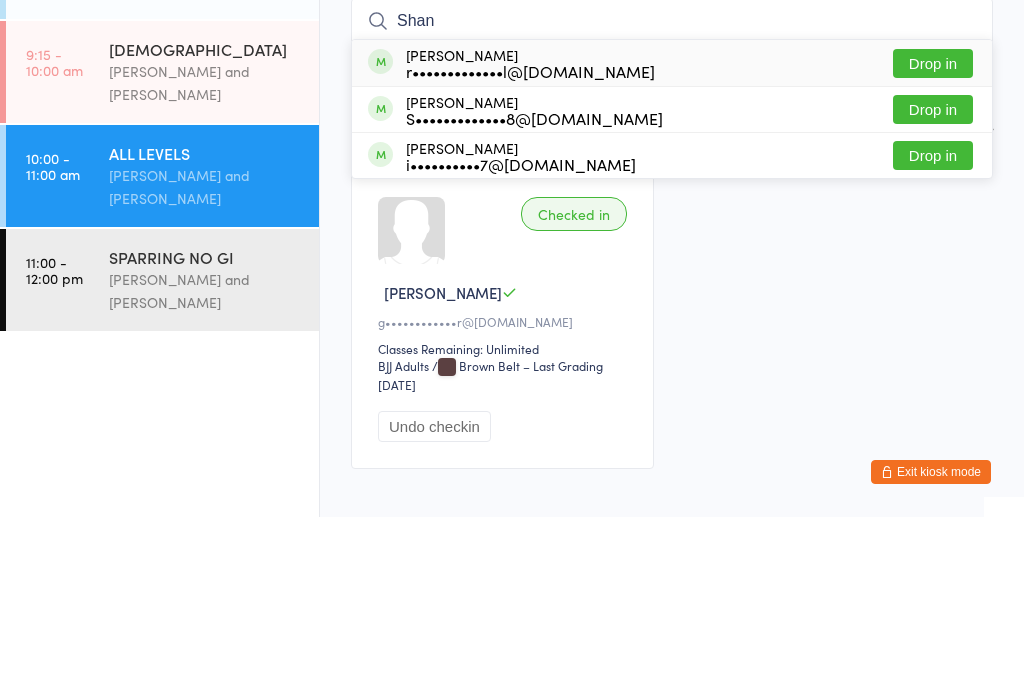 type on "Shan" 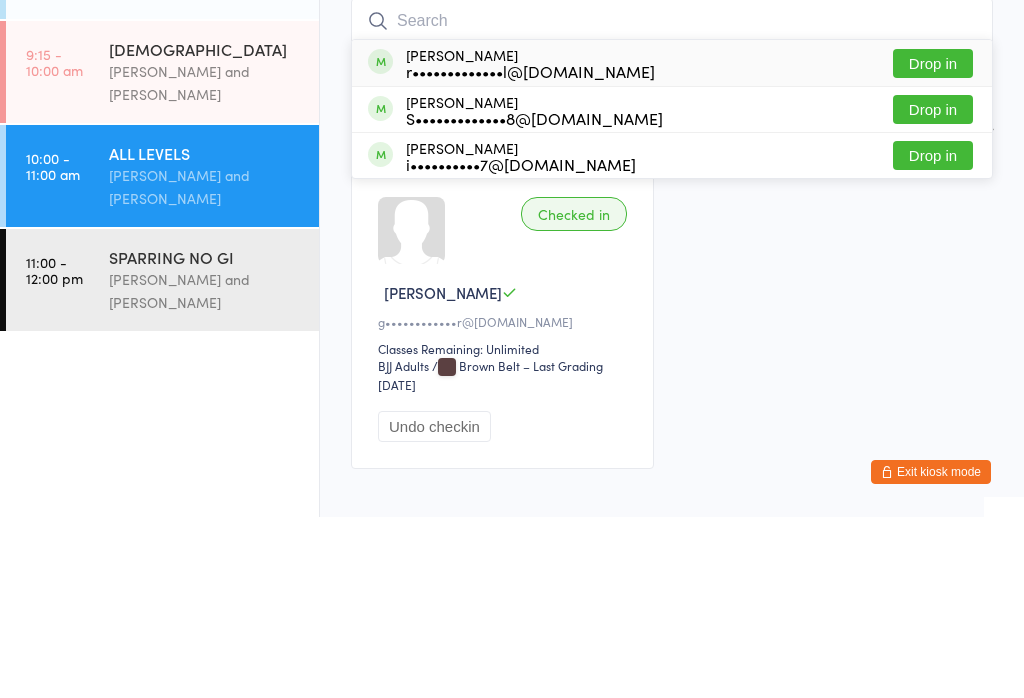 scroll, scrollTop: 117, scrollLeft: 0, axis: vertical 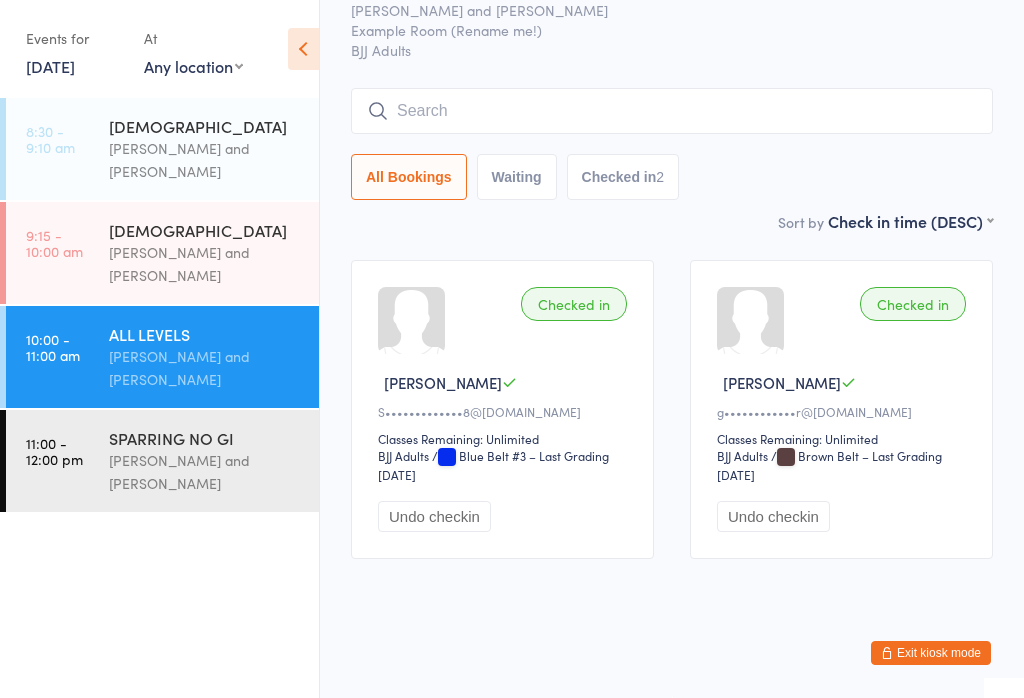 click at bounding box center (672, 111) 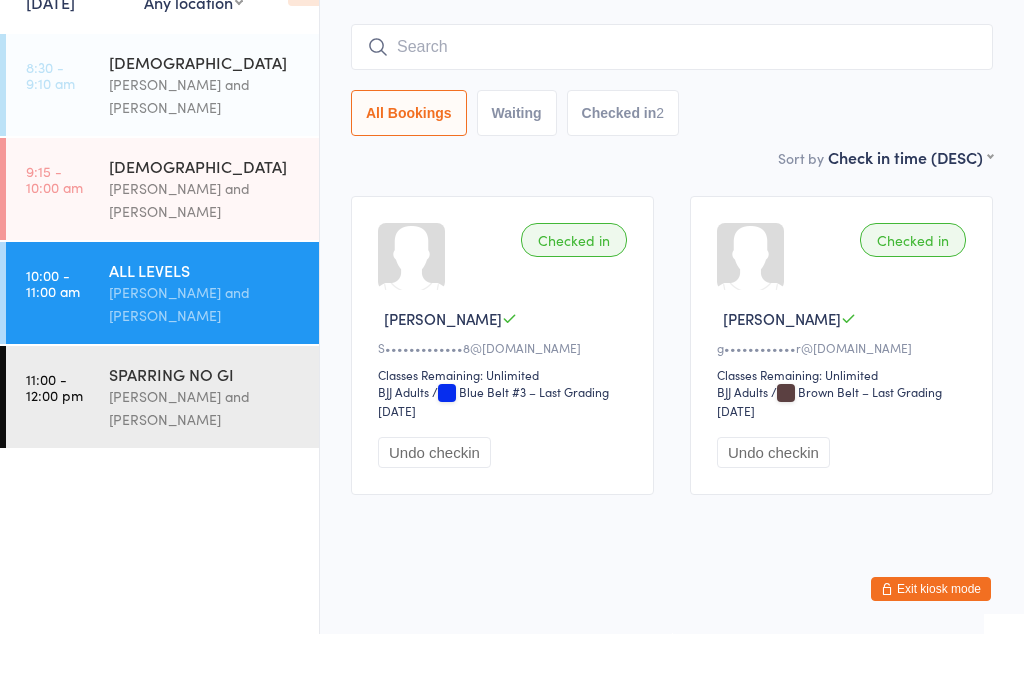 type on "C" 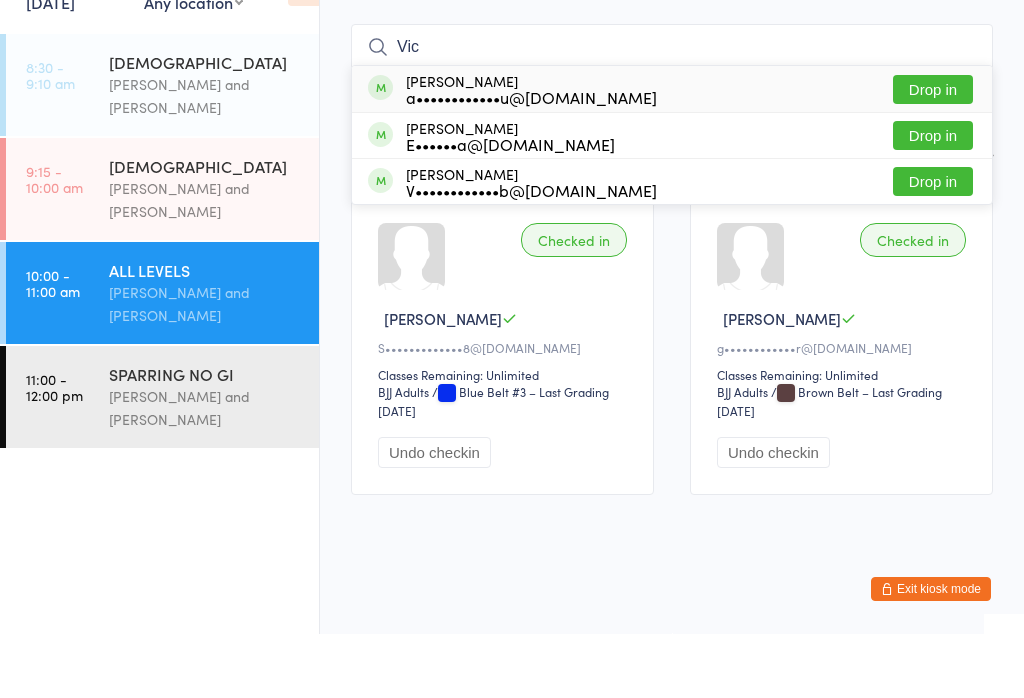 type on "Vic" 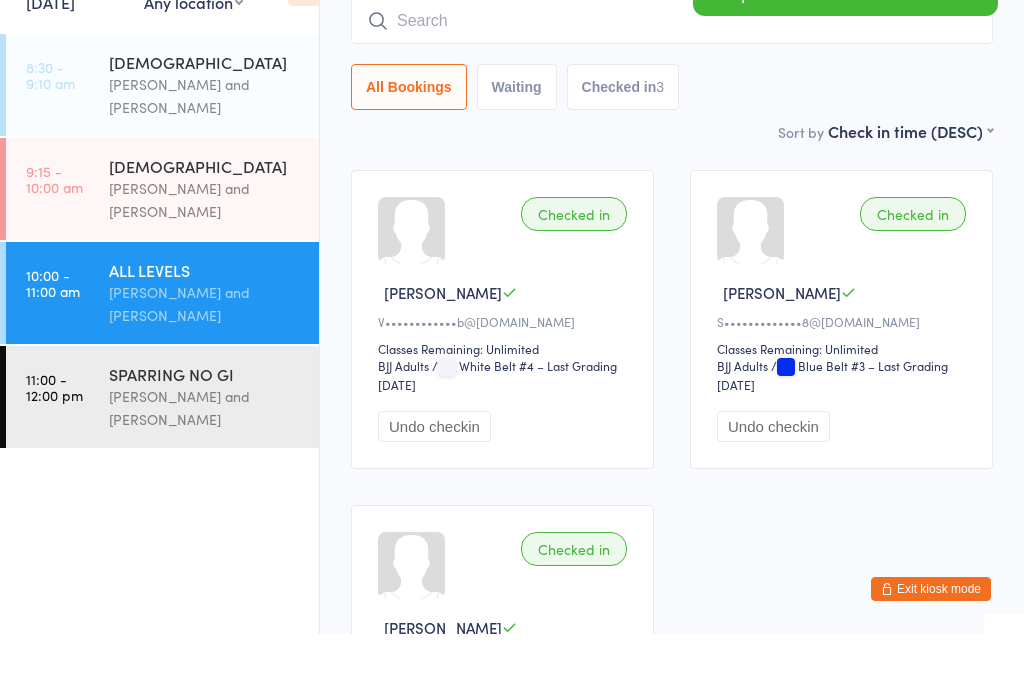 scroll, scrollTop: 181, scrollLeft: 0, axis: vertical 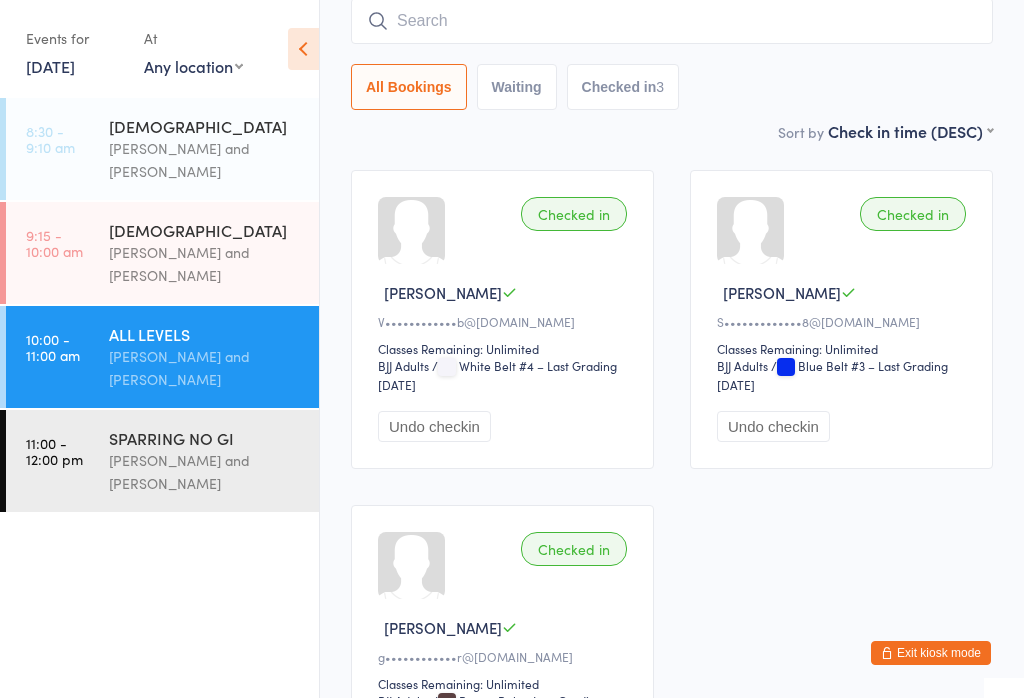 click at bounding box center [672, 21] 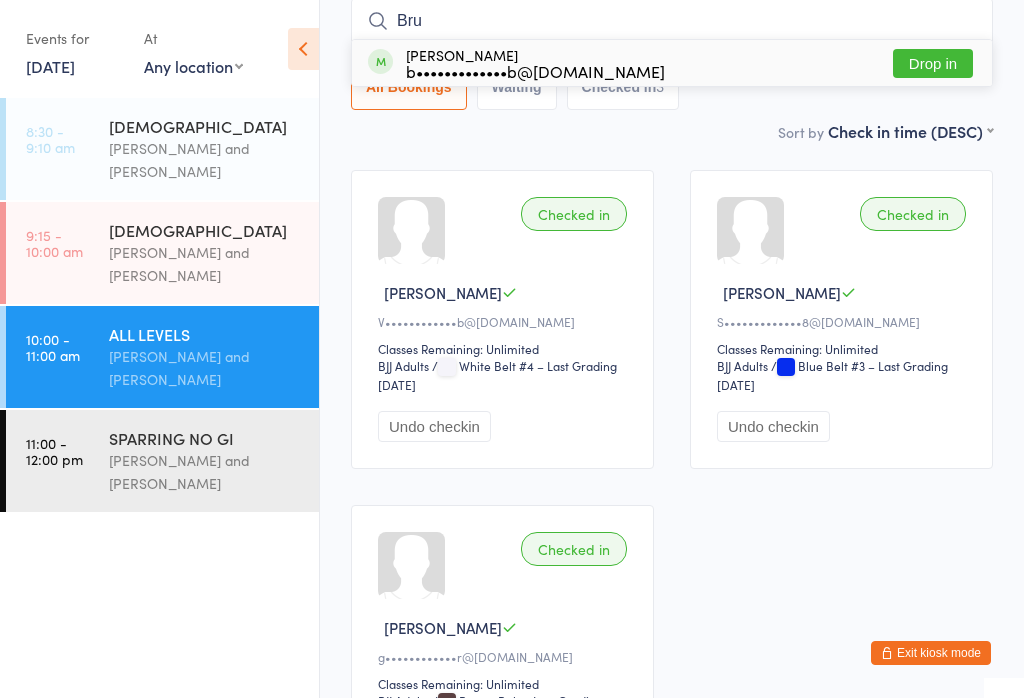 type on "Bru" 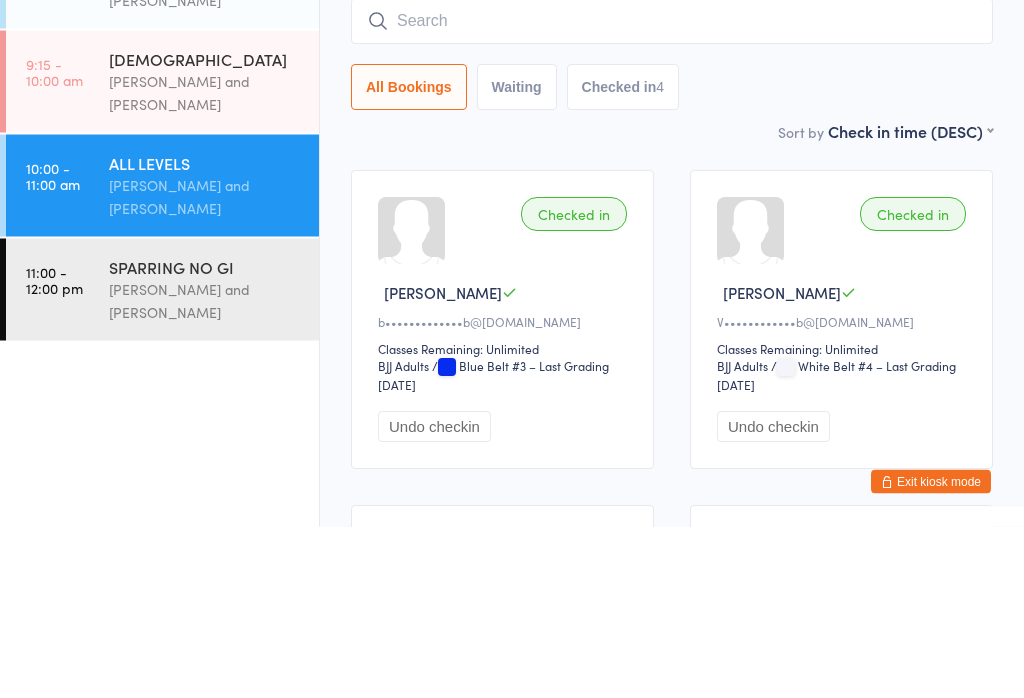 scroll, scrollTop: 0, scrollLeft: 0, axis: both 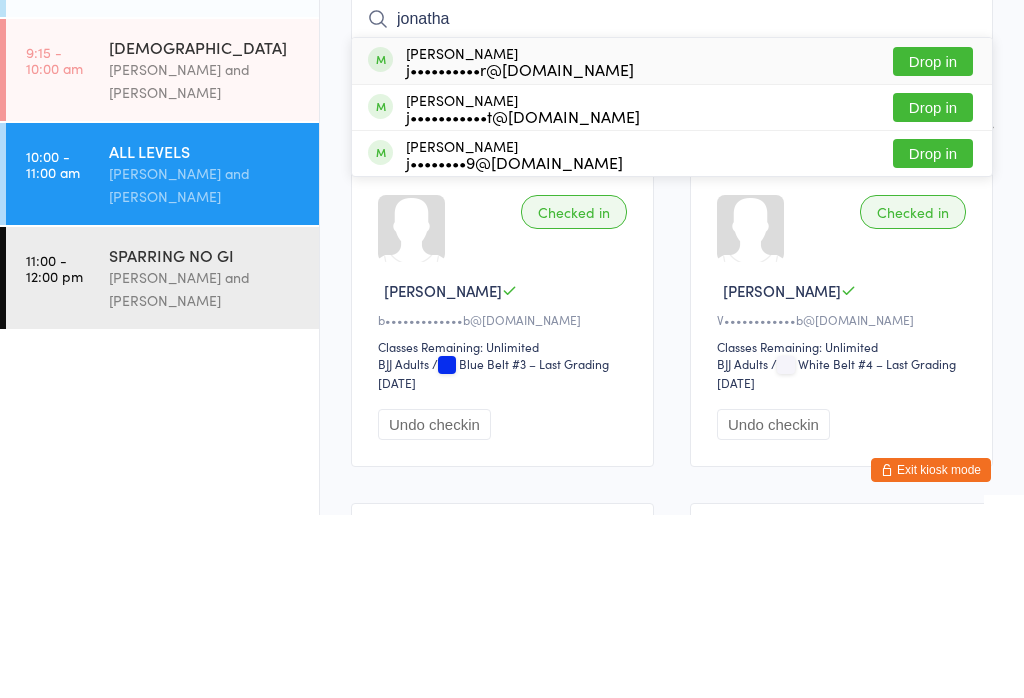 type on "jonatha" 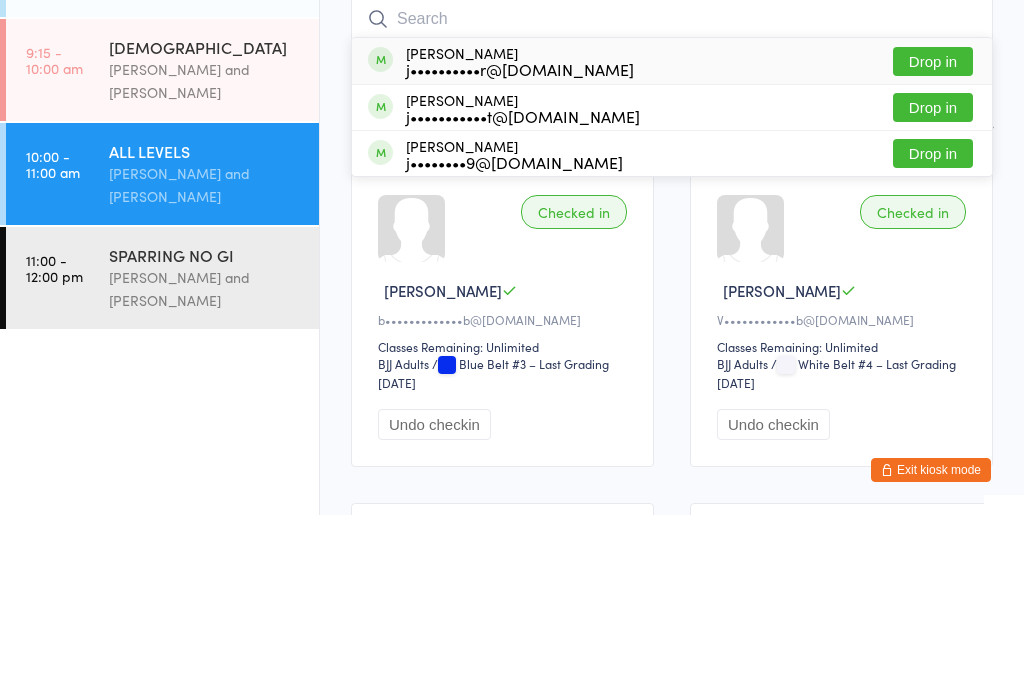 scroll, scrollTop: 183, scrollLeft: 0, axis: vertical 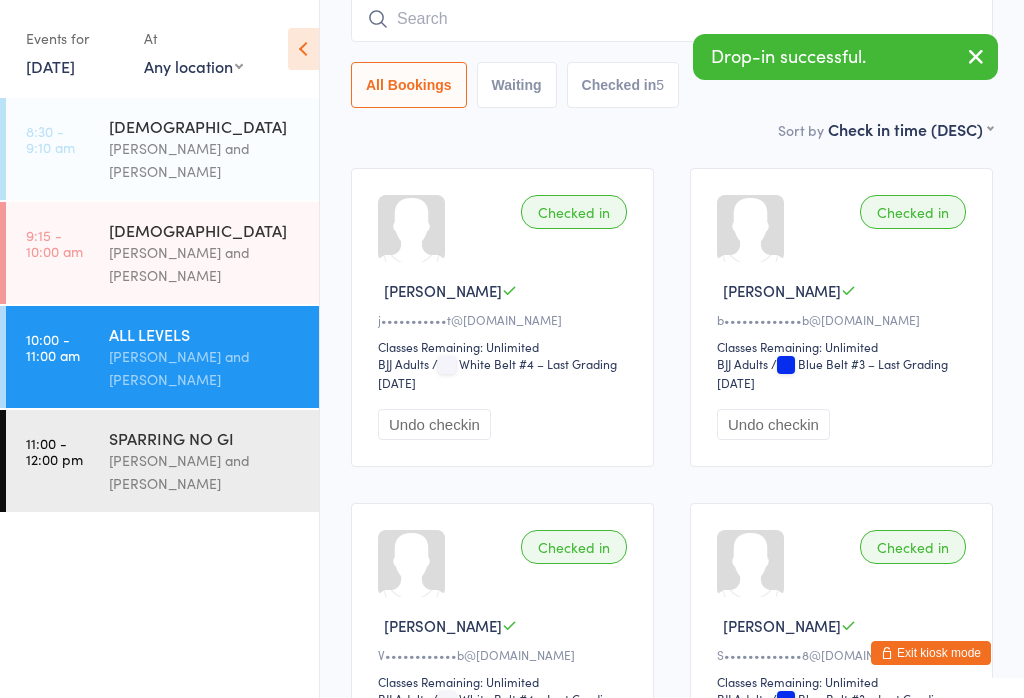 click on "Otamar Barreto and Marcelo Gomide" at bounding box center (205, 472) 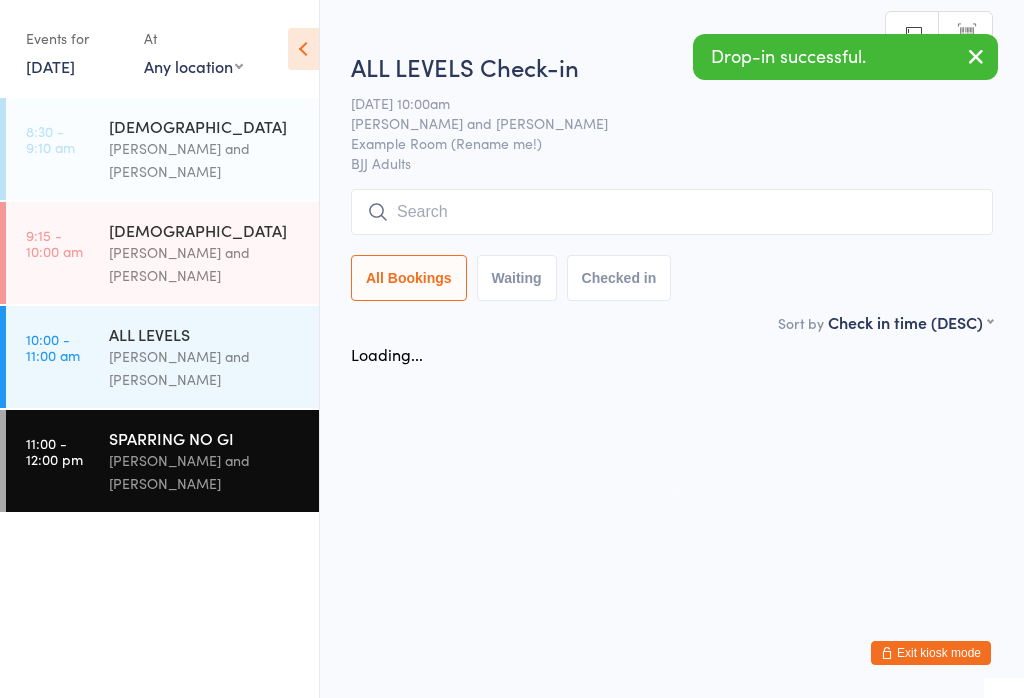 scroll, scrollTop: 0, scrollLeft: 0, axis: both 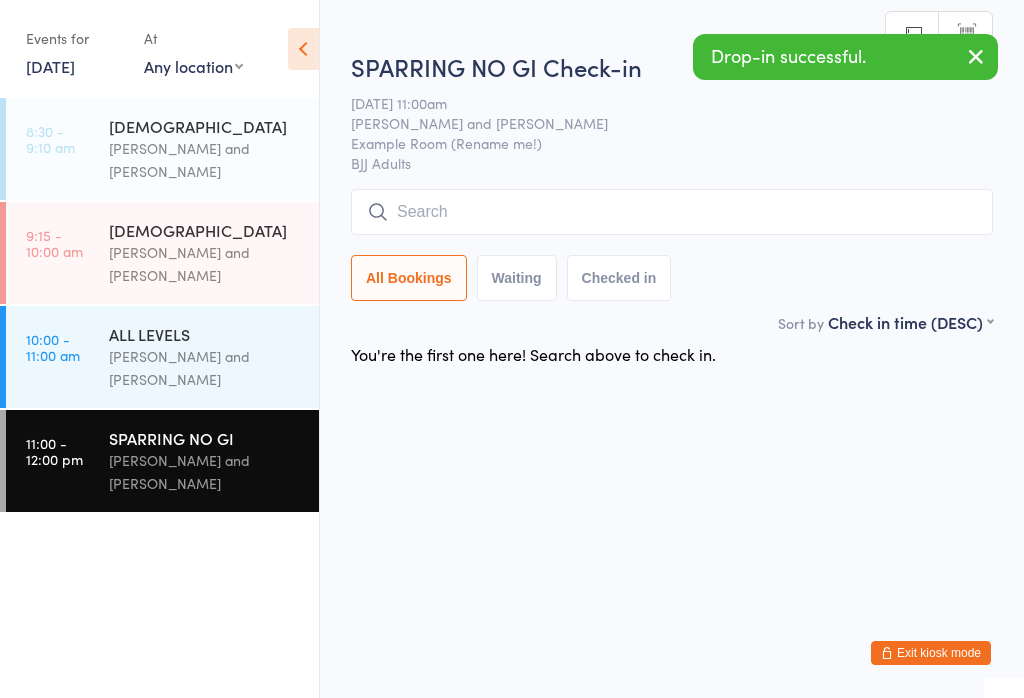click at bounding box center [672, 212] 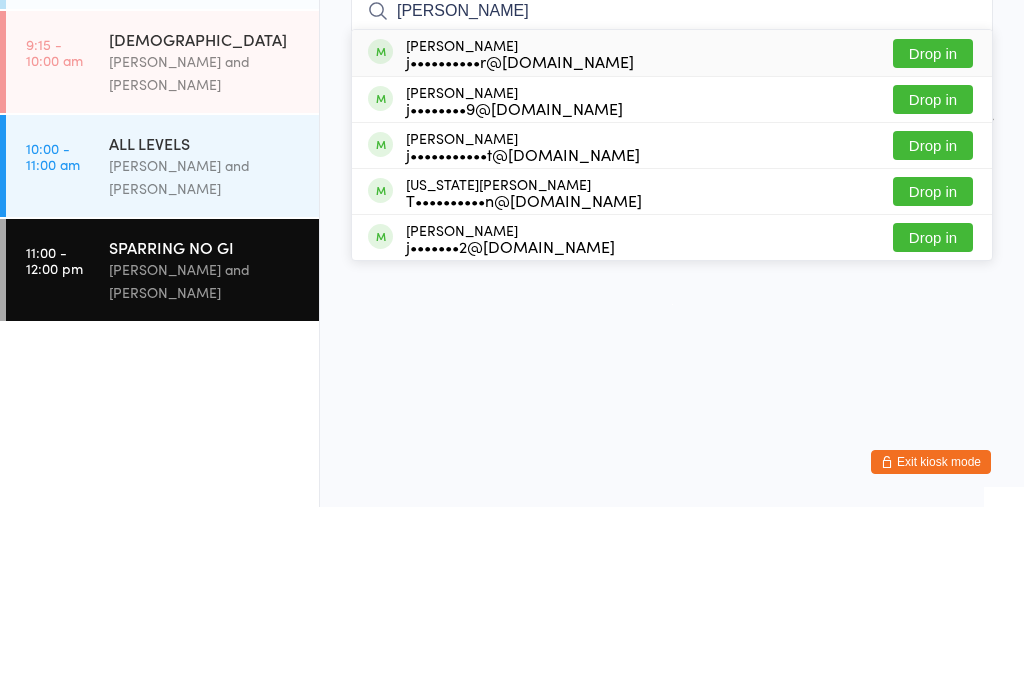 type on "Jona" 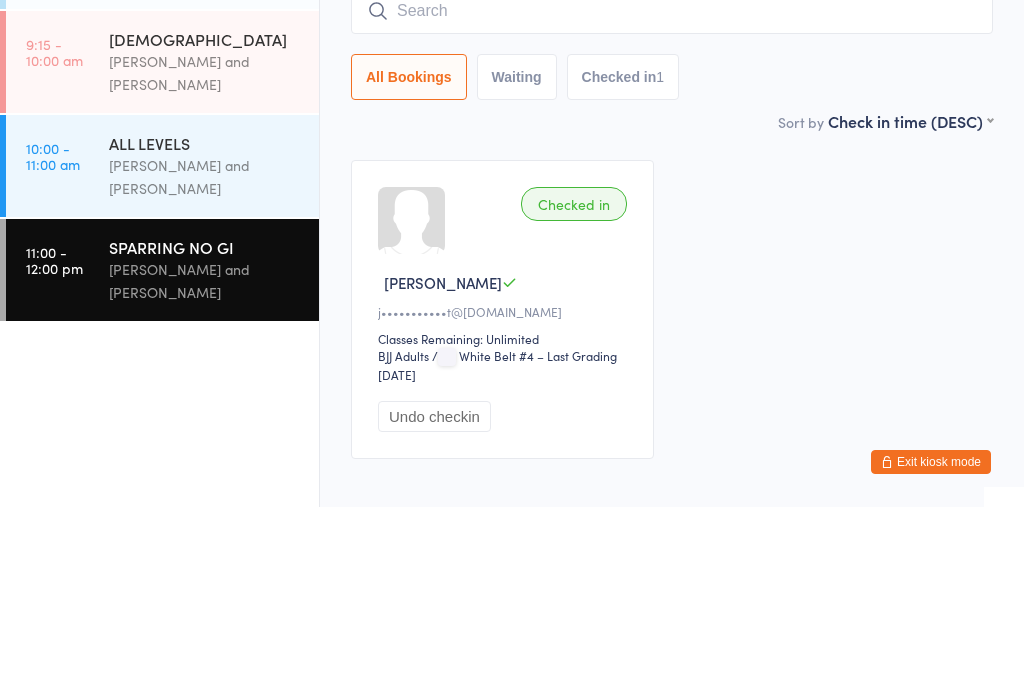 click on "ALL LEVELS" at bounding box center [205, 334] 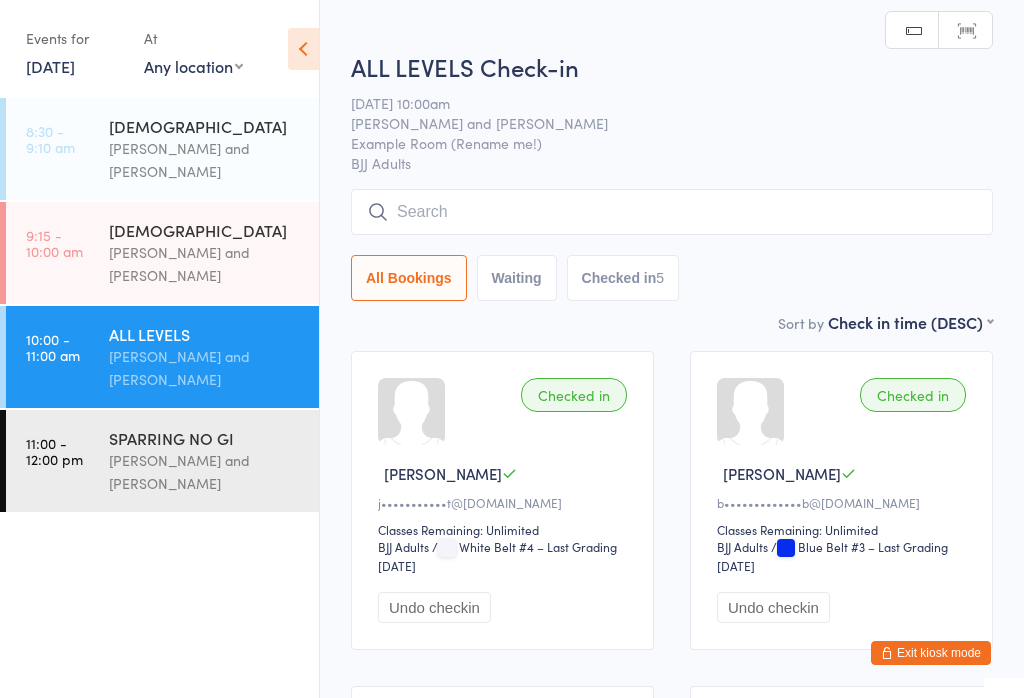 click at bounding box center (672, 212) 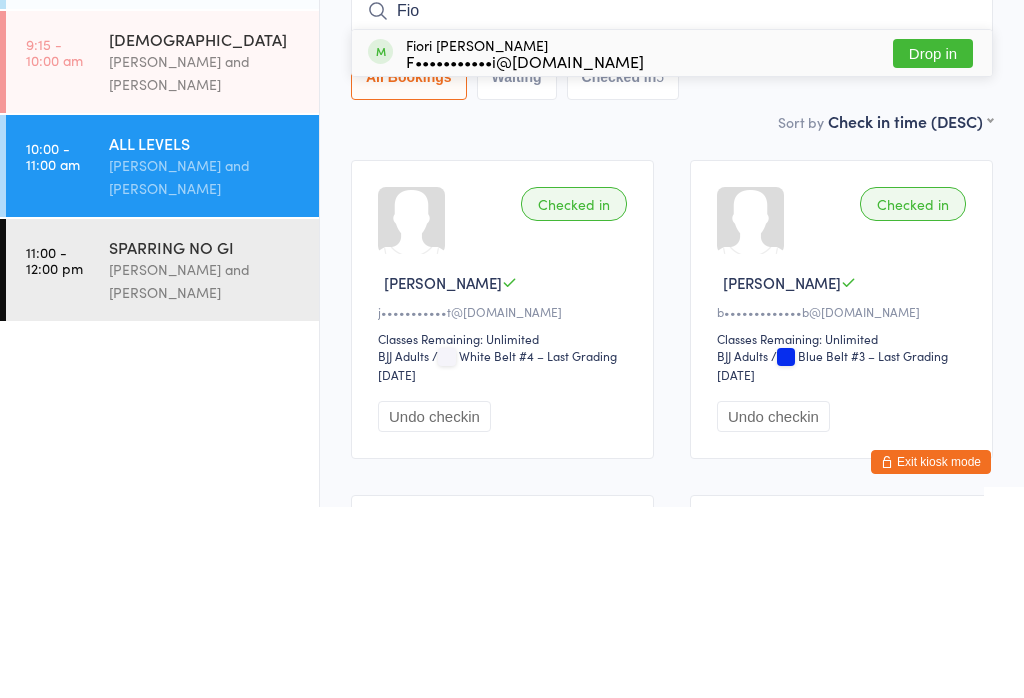 type on "Fio" 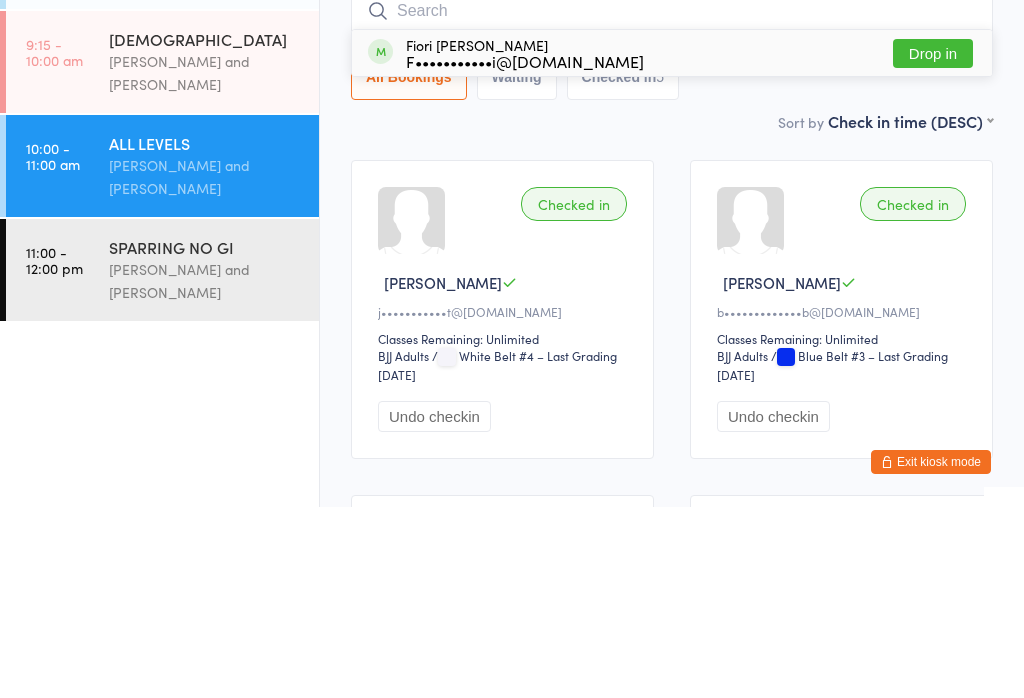scroll, scrollTop: 191, scrollLeft: 0, axis: vertical 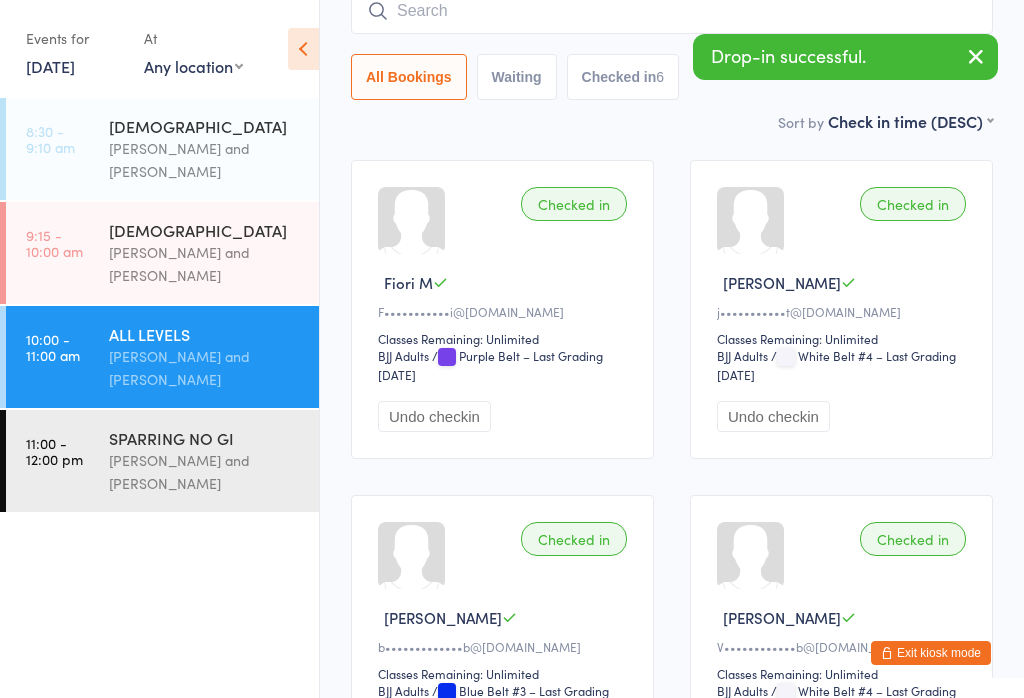 click on "Otamar Barreto and Marcelo Gomide" at bounding box center (205, 472) 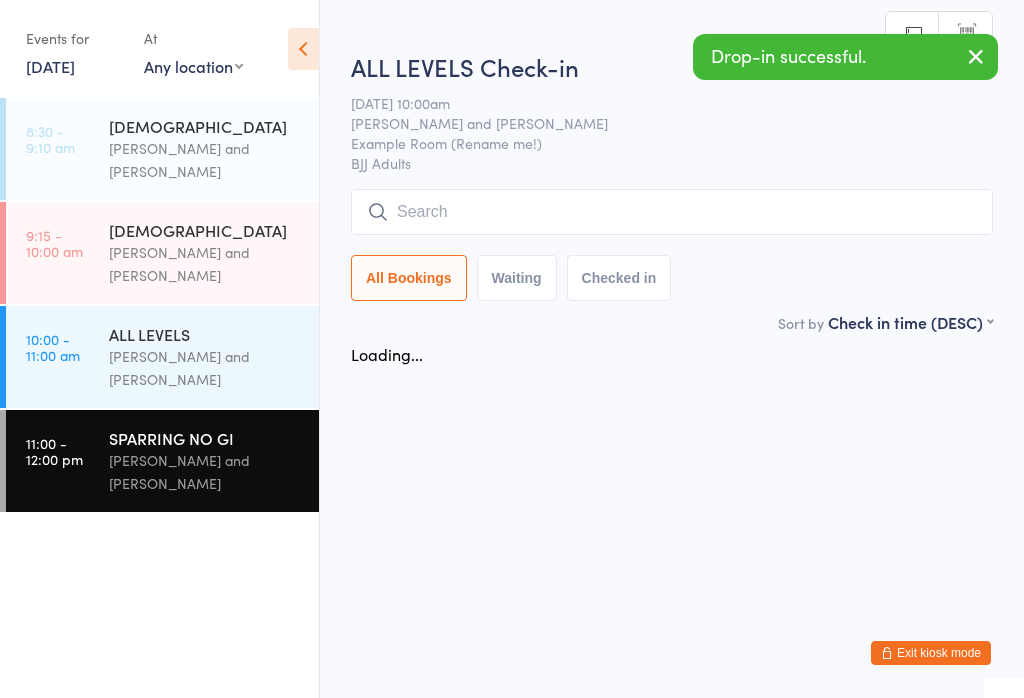 scroll, scrollTop: 0, scrollLeft: 0, axis: both 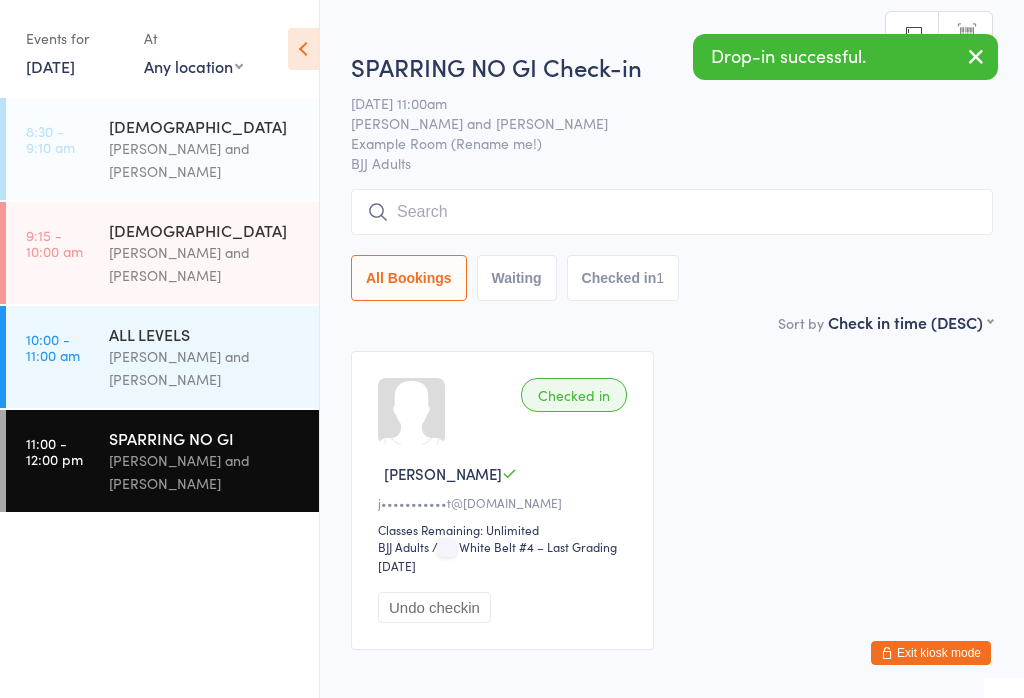 click at bounding box center [672, 212] 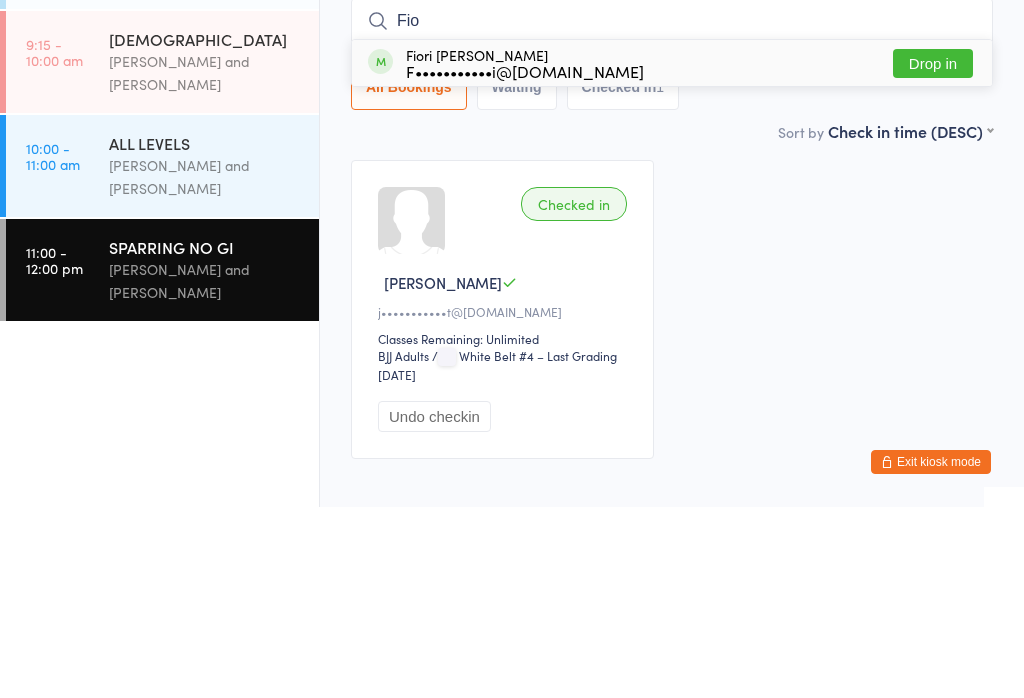 type on "Fio" 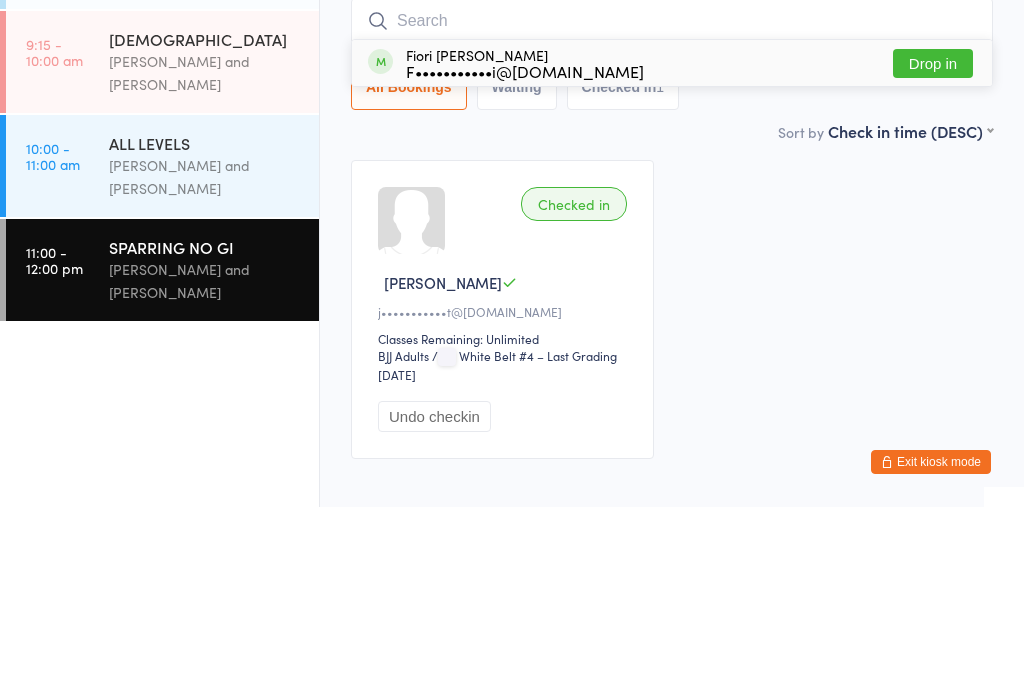scroll, scrollTop: 117, scrollLeft: 0, axis: vertical 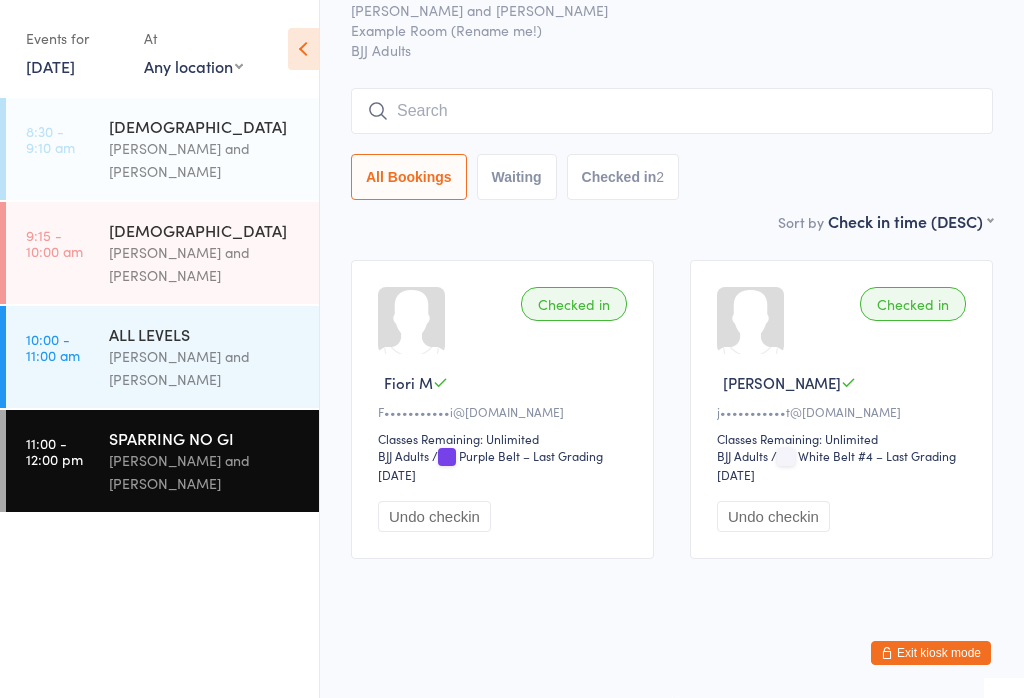 click on "10:00 - 11:00 am ALL LEVELS Otamar Barreto and Marcelo Gomide" at bounding box center [162, 357] 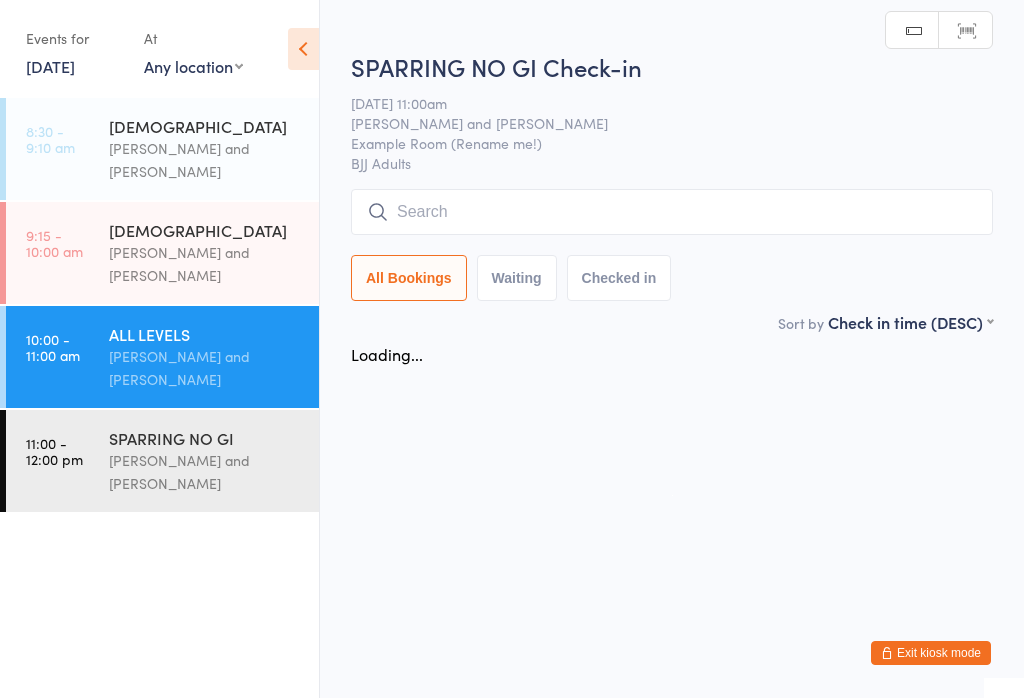 scroll, scrollTop: 0, scrollLeft: 0, axis: both 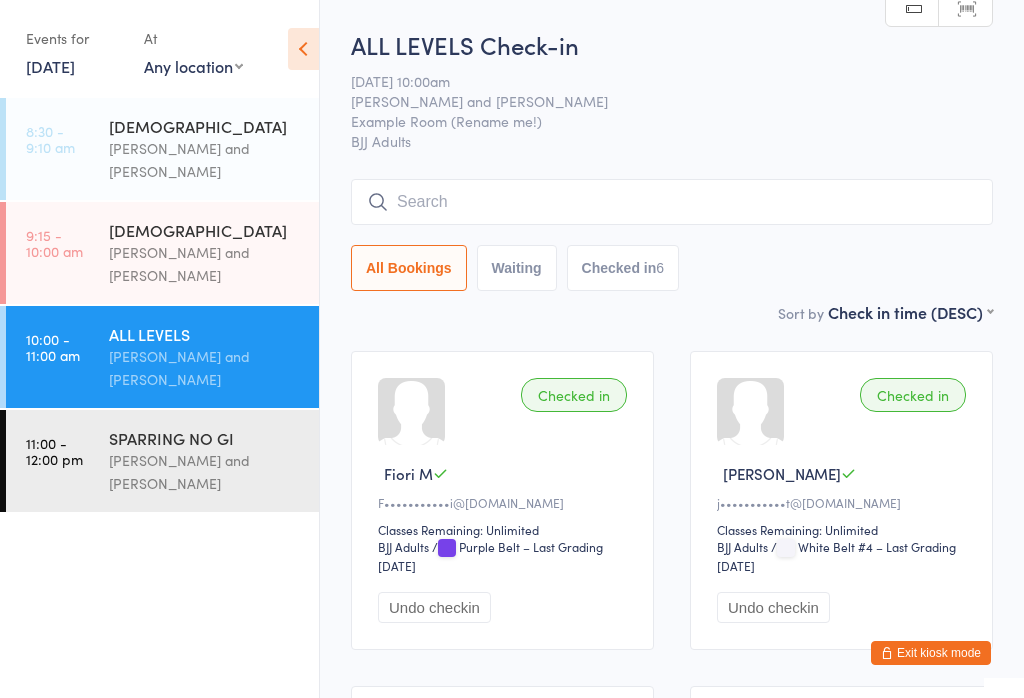 click at bounding box center (672, 202) 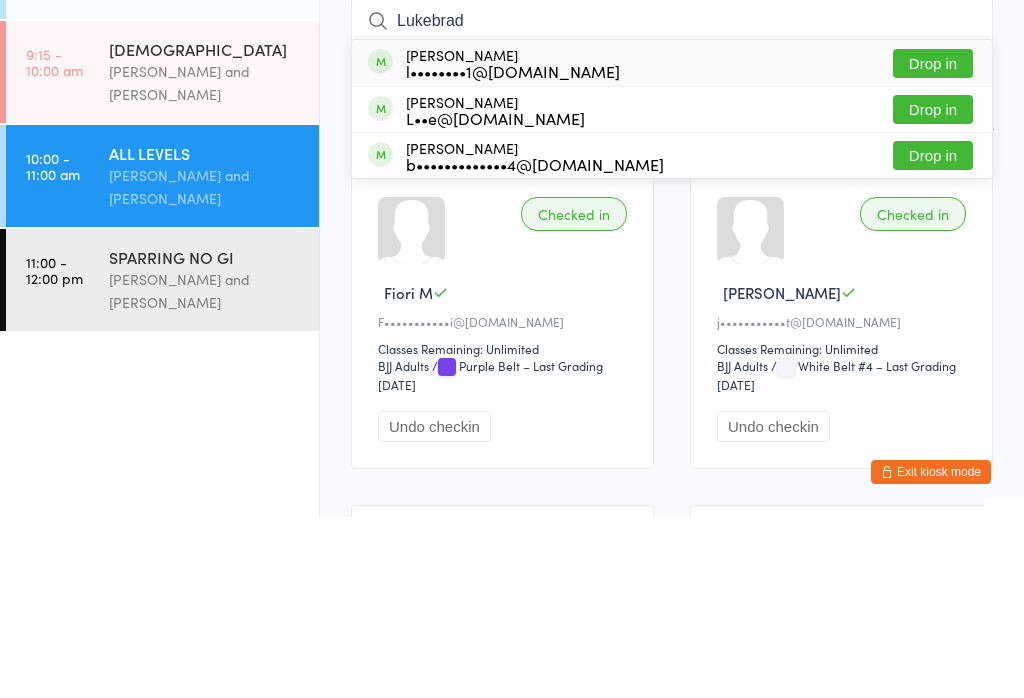 type on "Lukebrad" 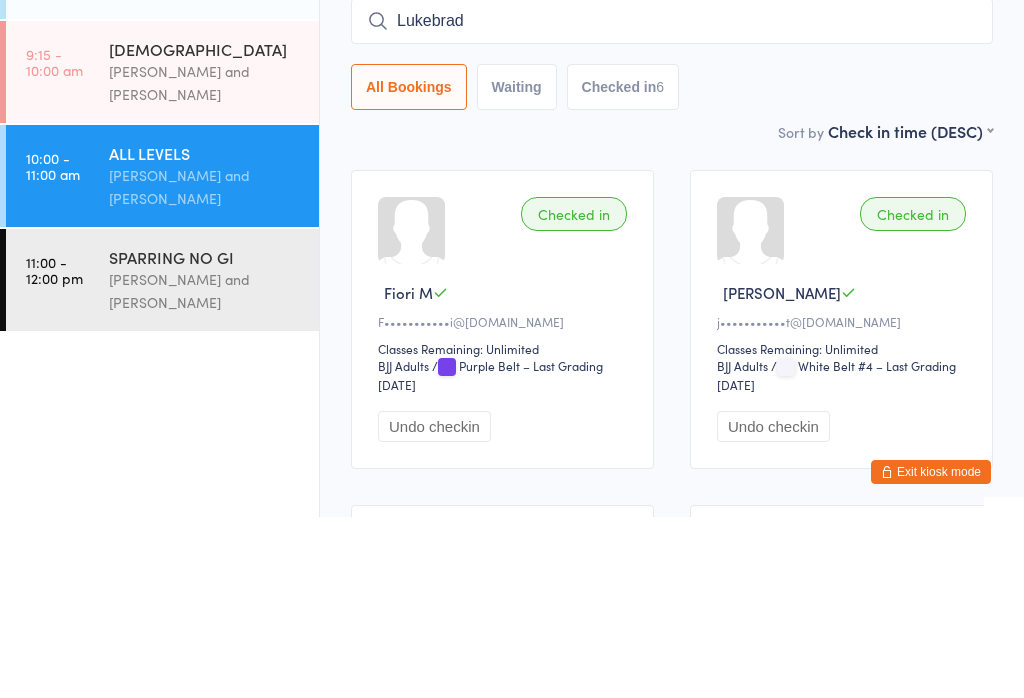 type 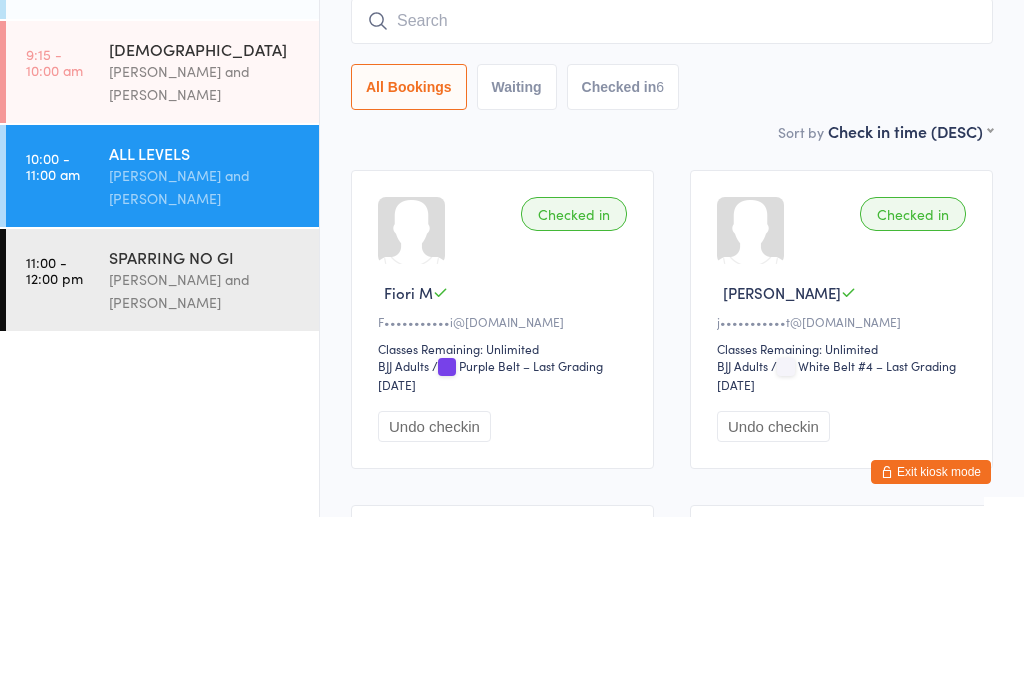 scroll, scrollTop: 181, scrollLeft: 0, axis: vertical 